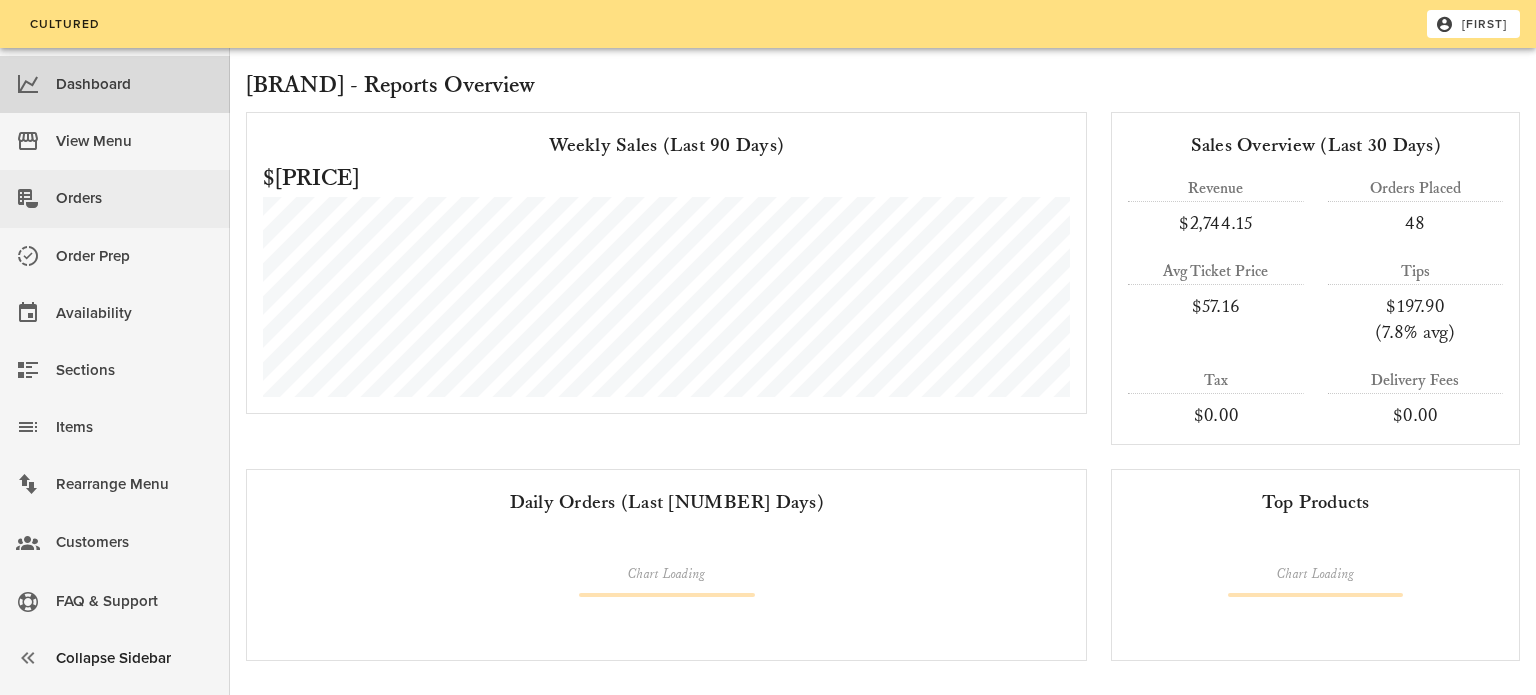 scroll, scrollTop: 0, scrollLeft: 0, axis: both 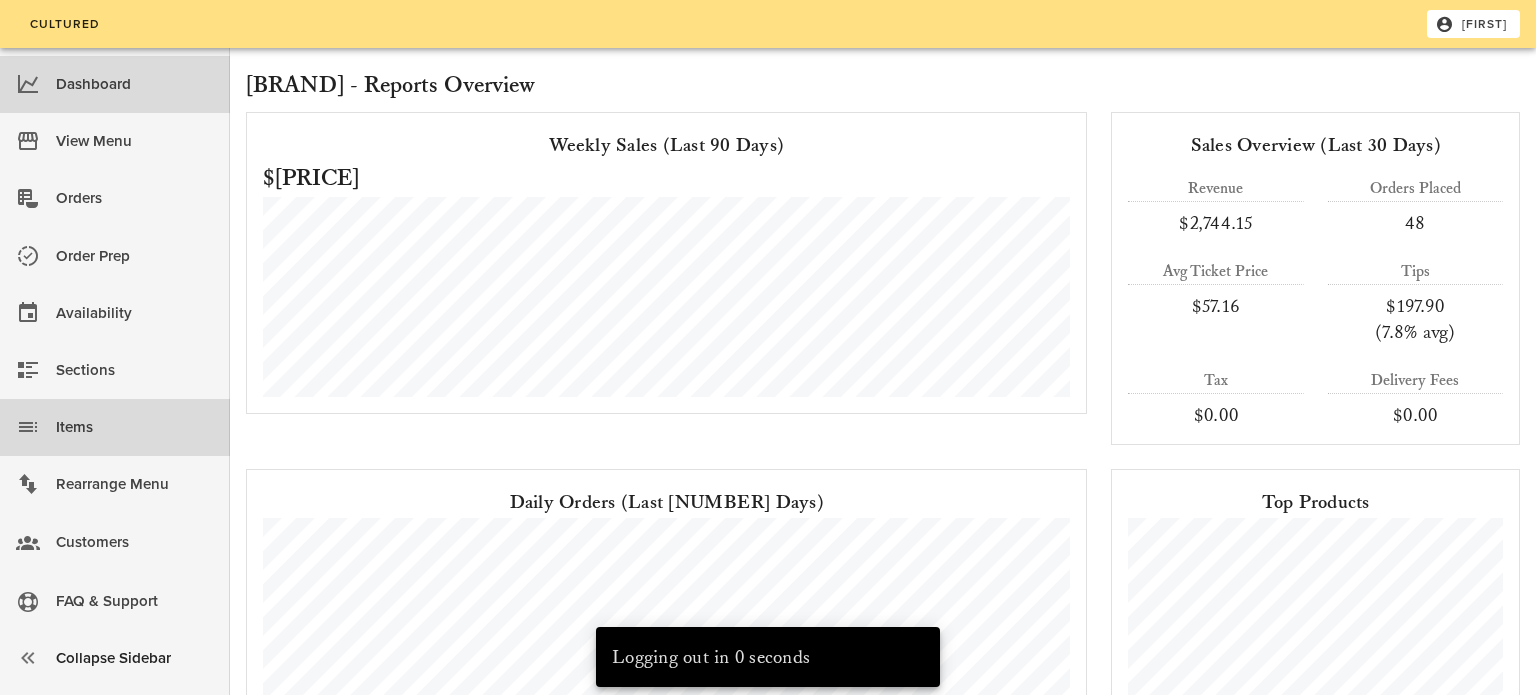 click on "Items" at bounding box center (135, 427) 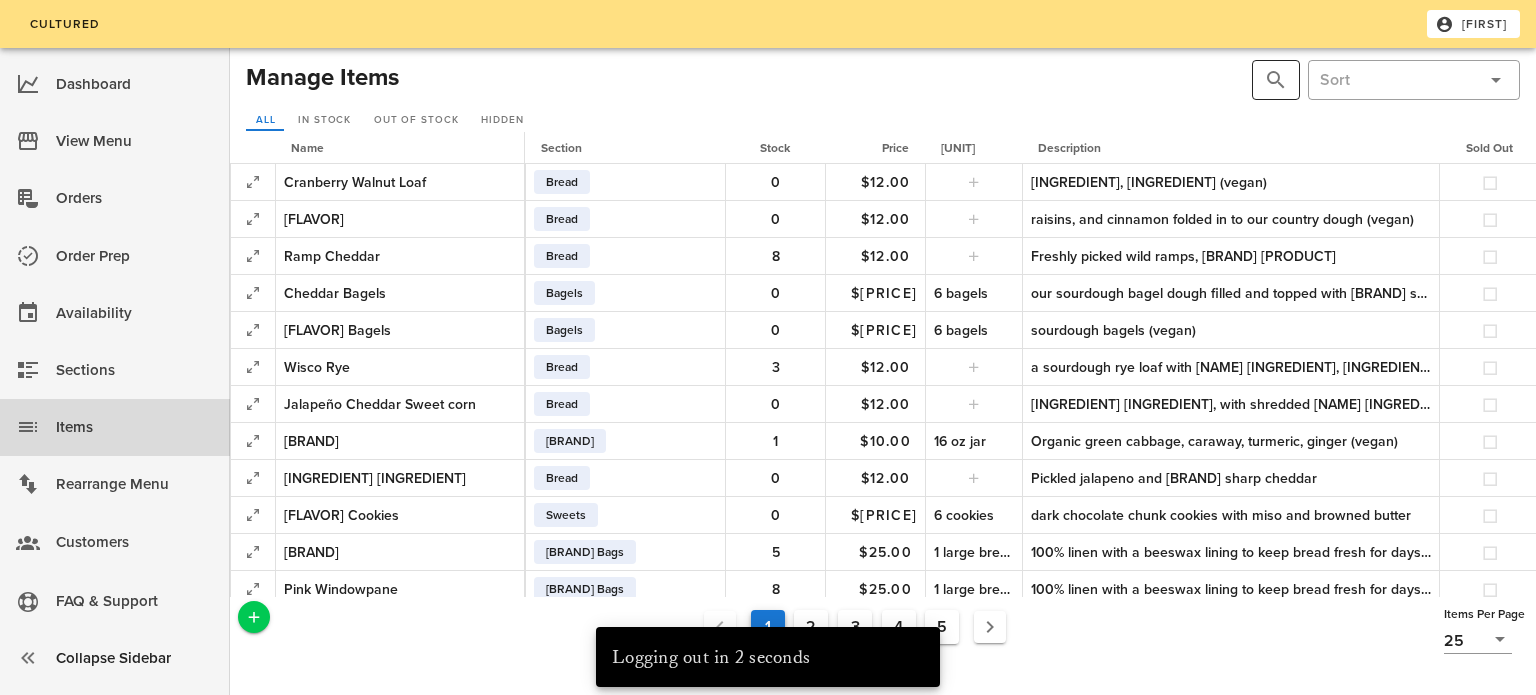 click at bounding box center [1276, 80] 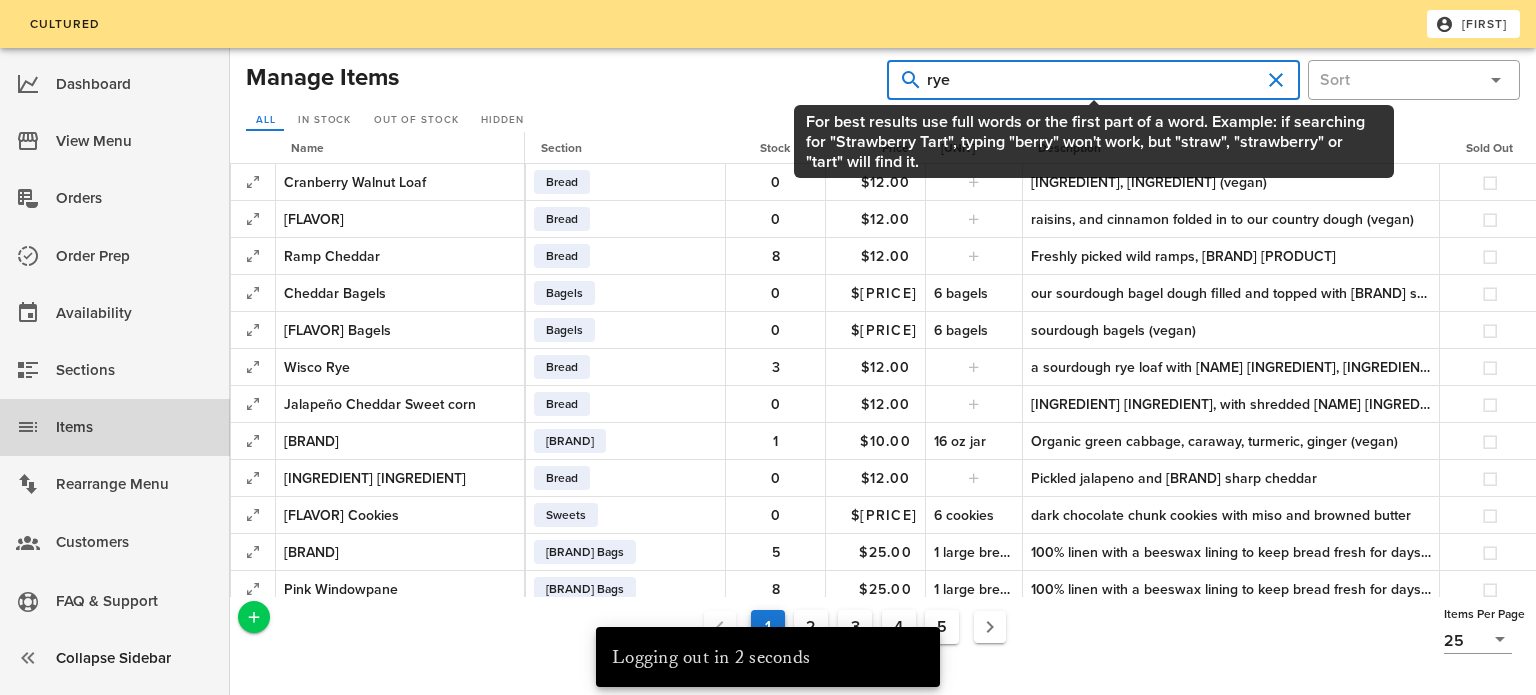type on "rye" 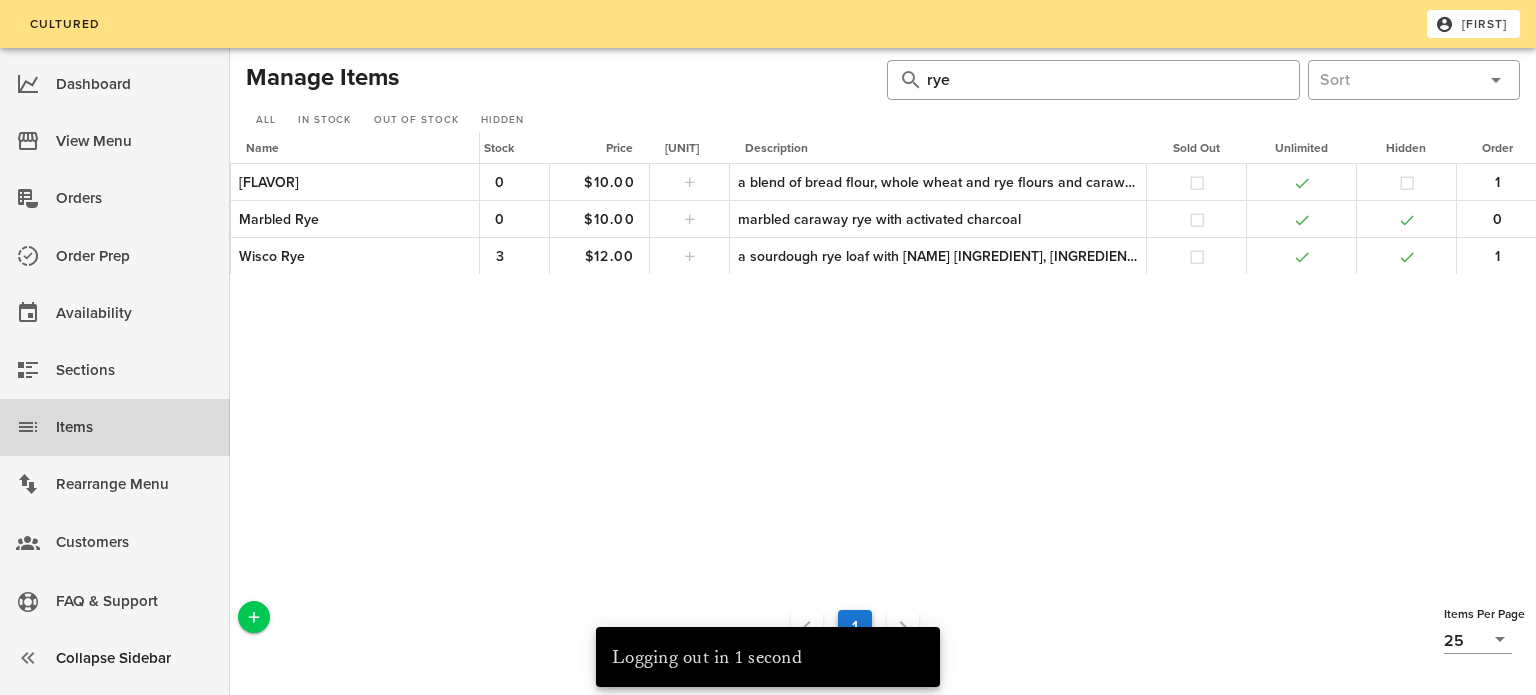 scroll, scrollTop: 0, scrollLeft: 276, axis: horizontal 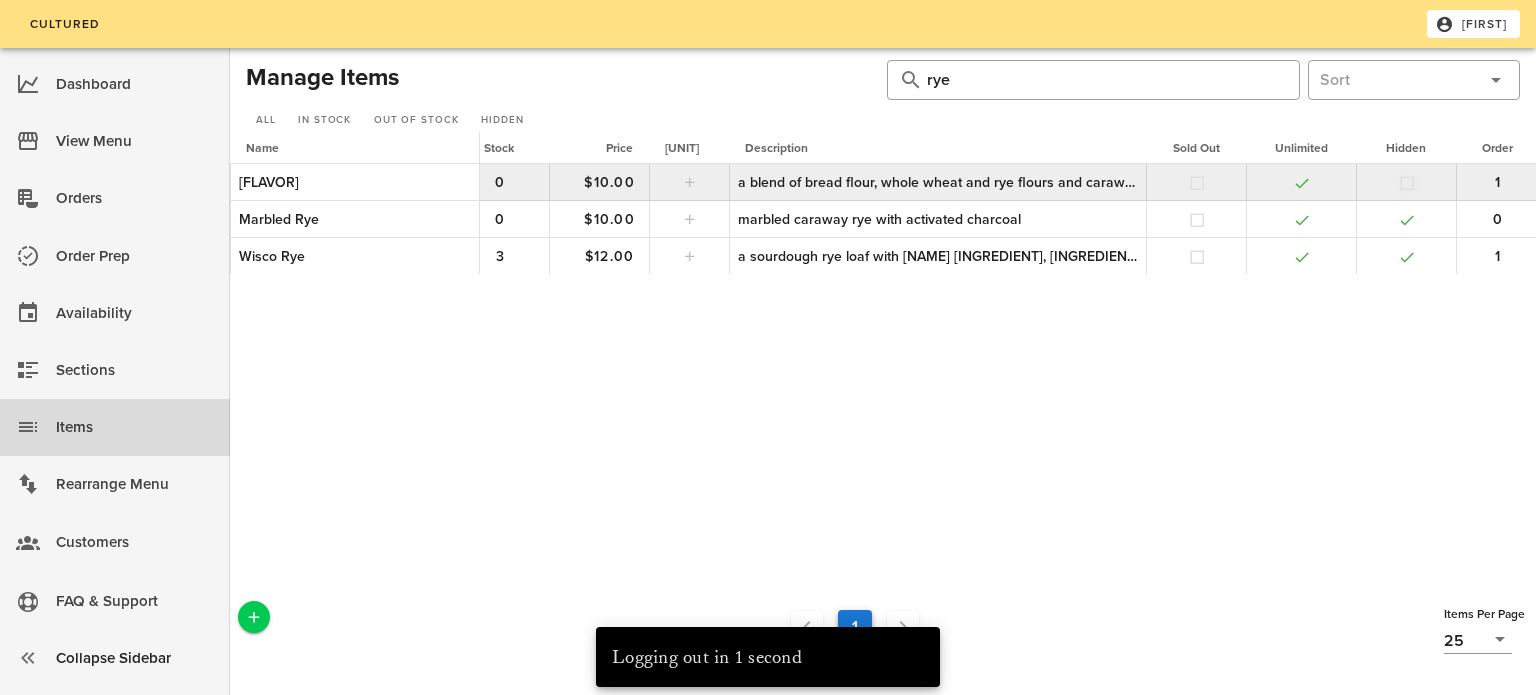 click at bounding box center (1407, 183) 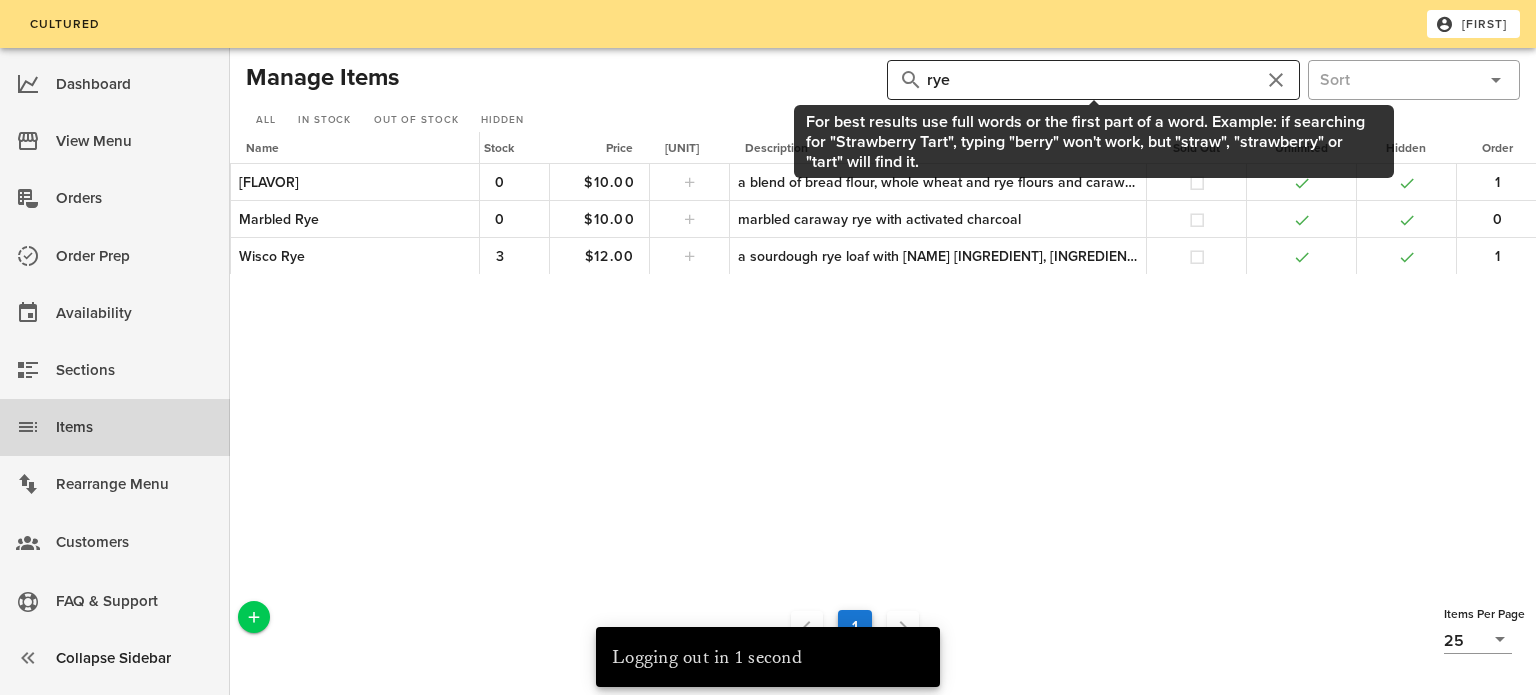 click at bounding box center (1276, 80) 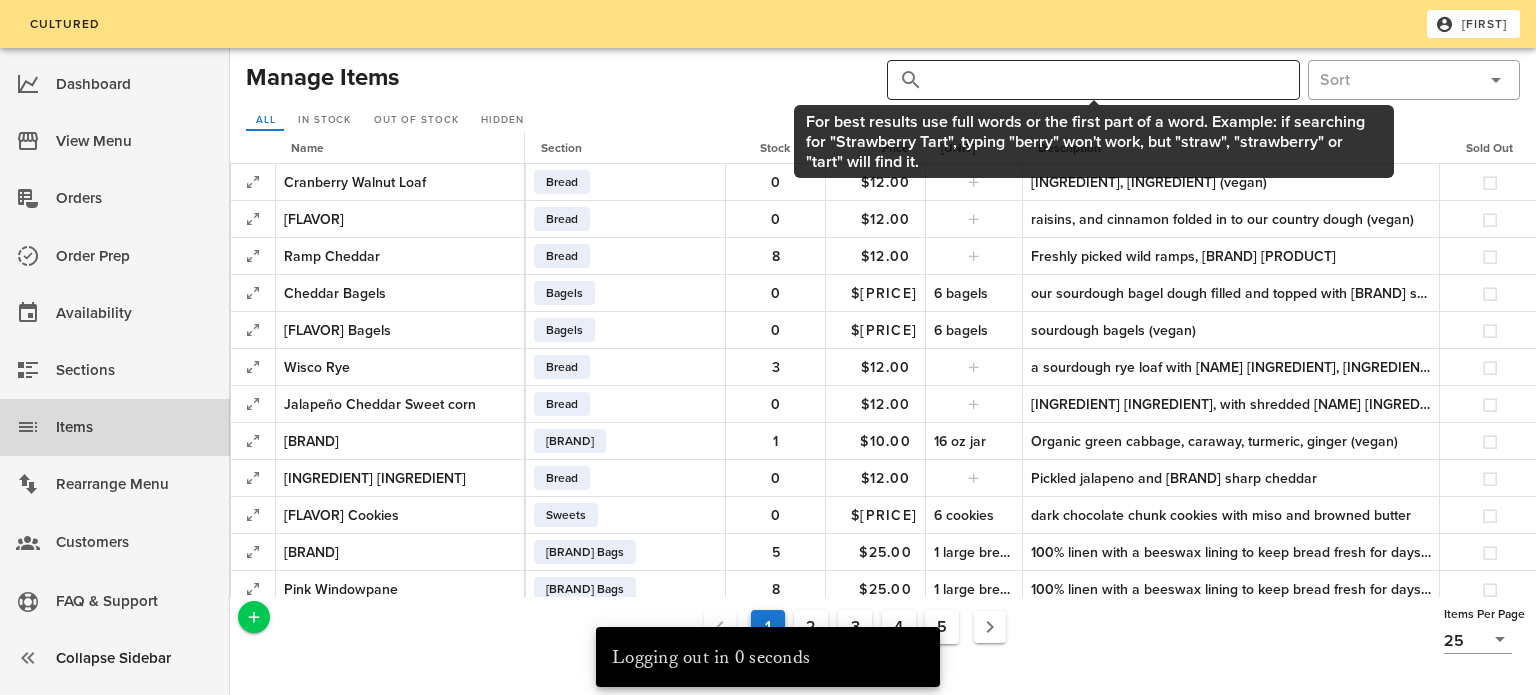 click at bounding box center (1105, 80) 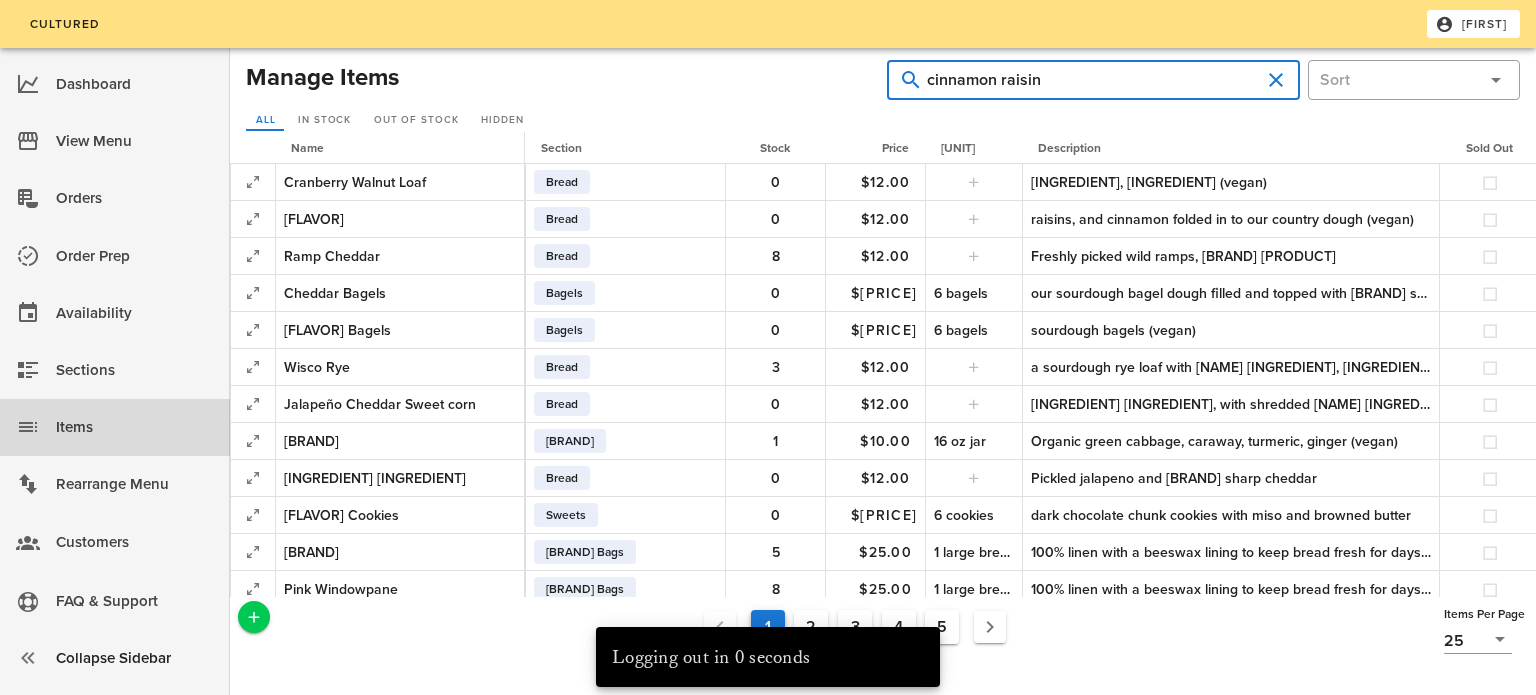 type on "cinnamon raisin" 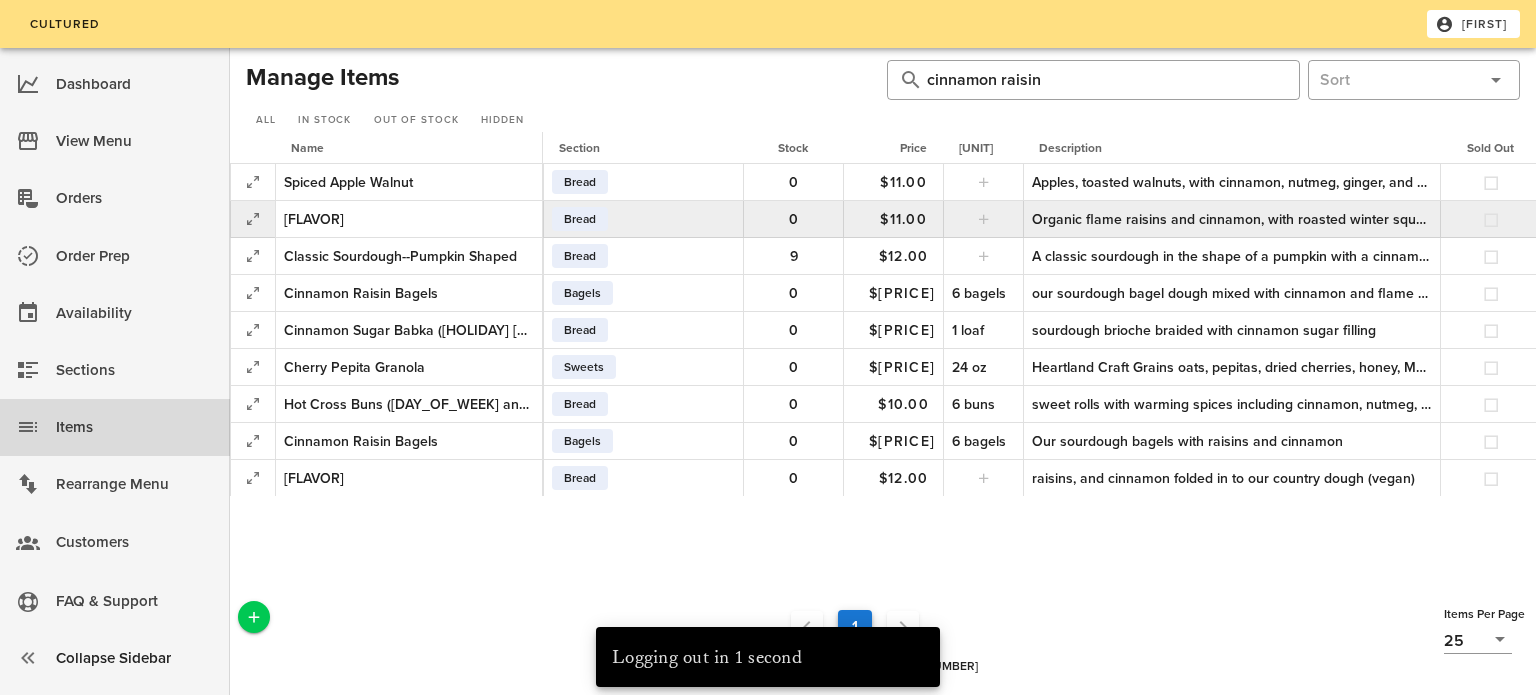 scroll, scrollTop: 0, scrollLeft: 294, axis: horizontal 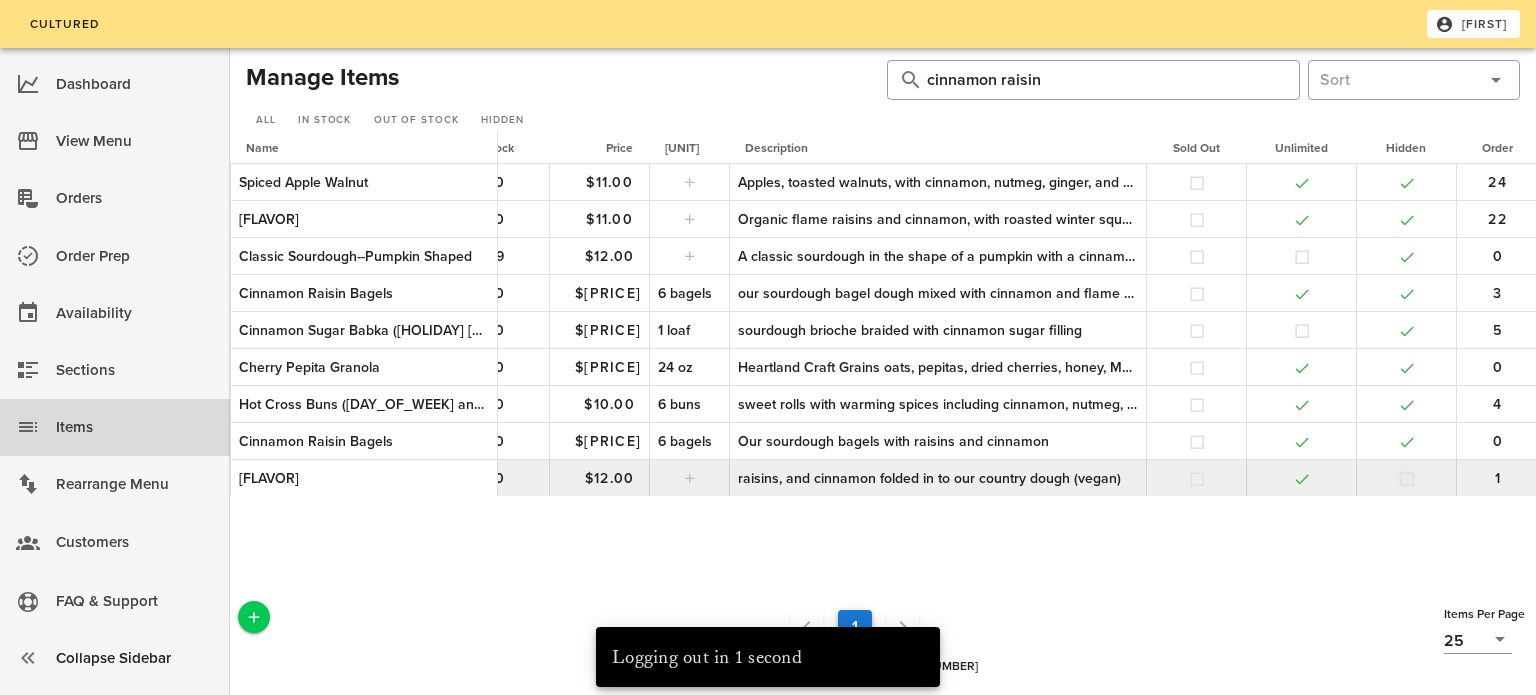 click at bounding box center (1407, 479) 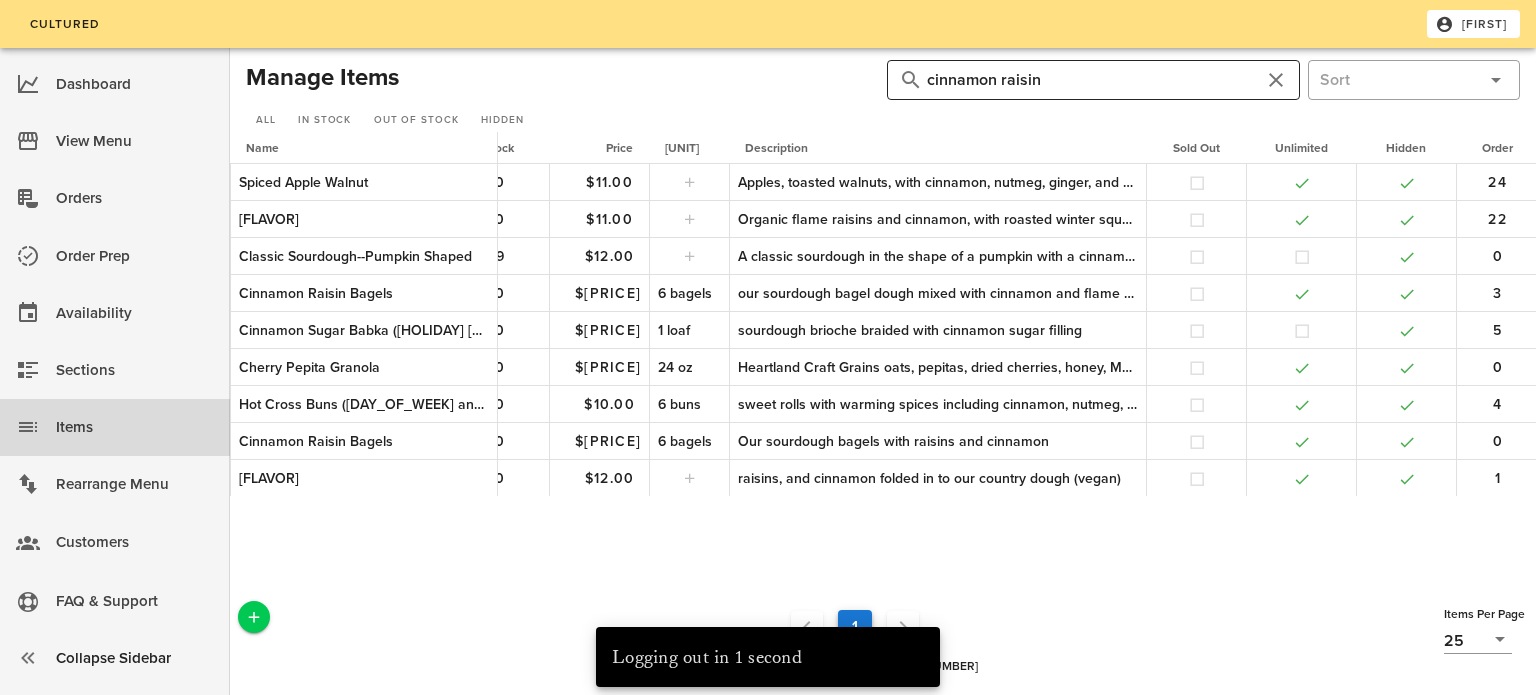 click on "cinnamon raisin" at bounding box center [1093, 80] 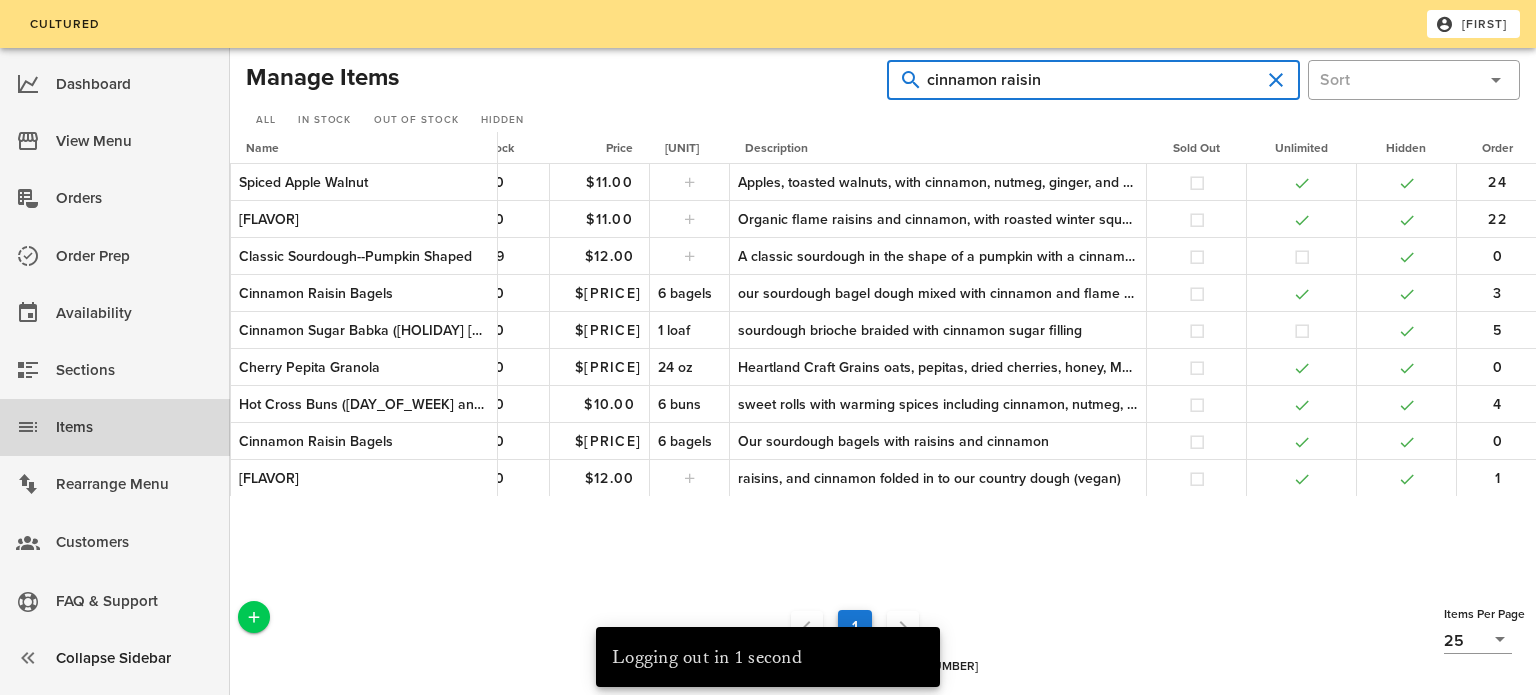 click on "cinnamon raisin" at bounding box center [1093, 80] 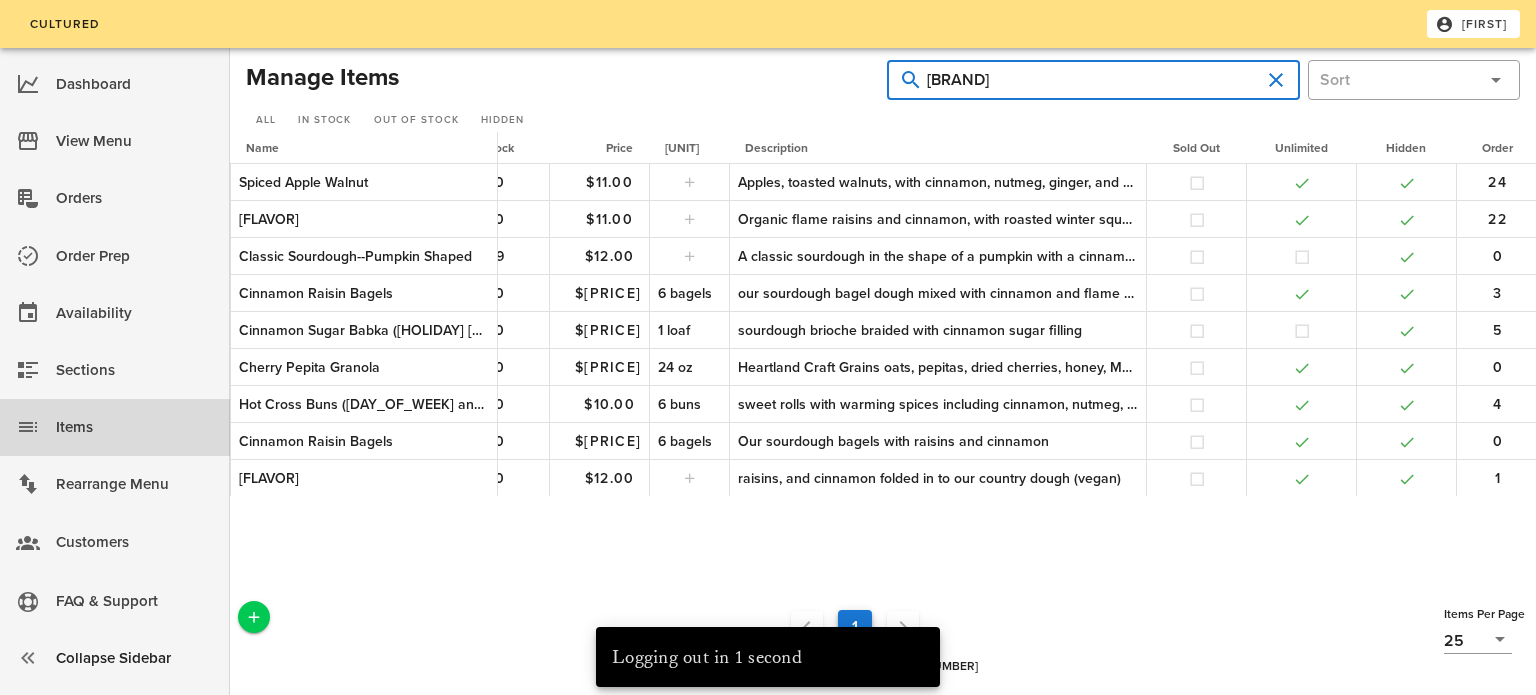 type on "[BRAND]" 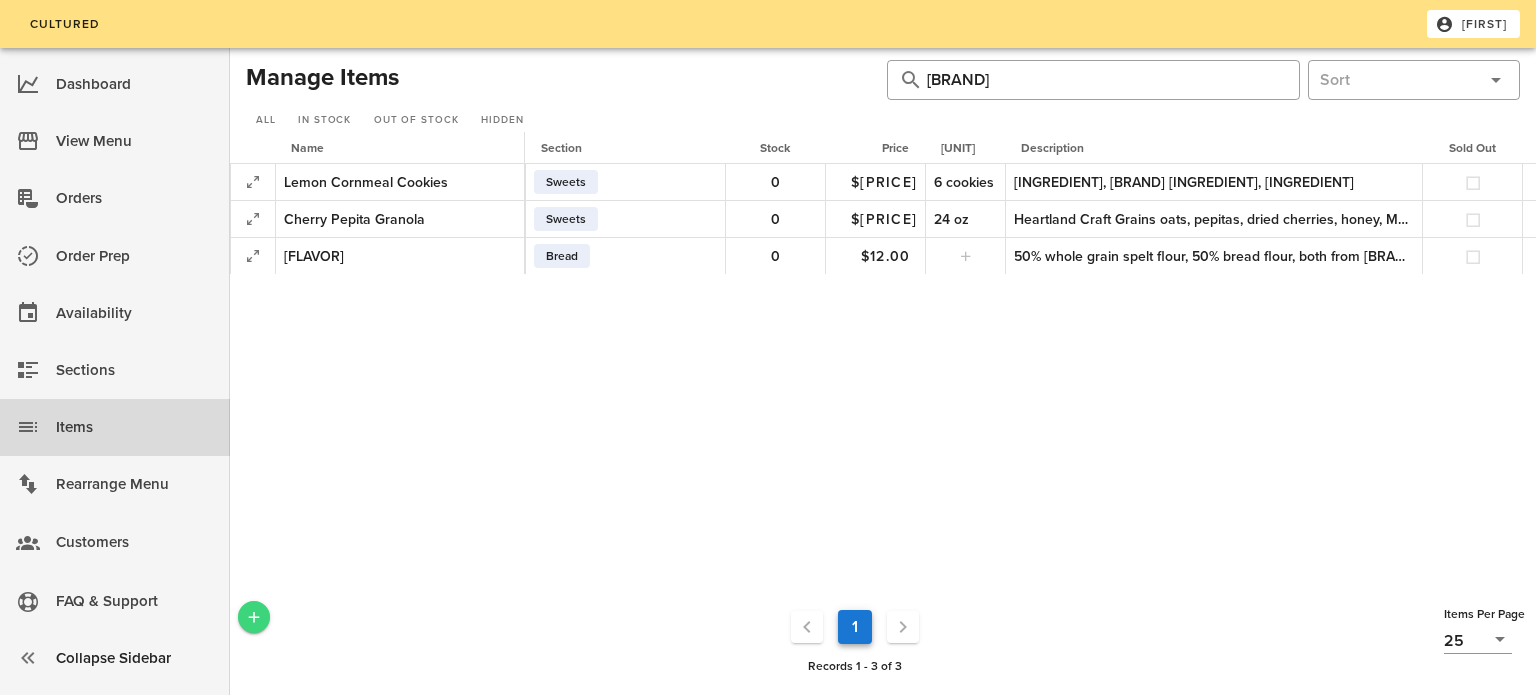 click at bounding box center [254, 617] 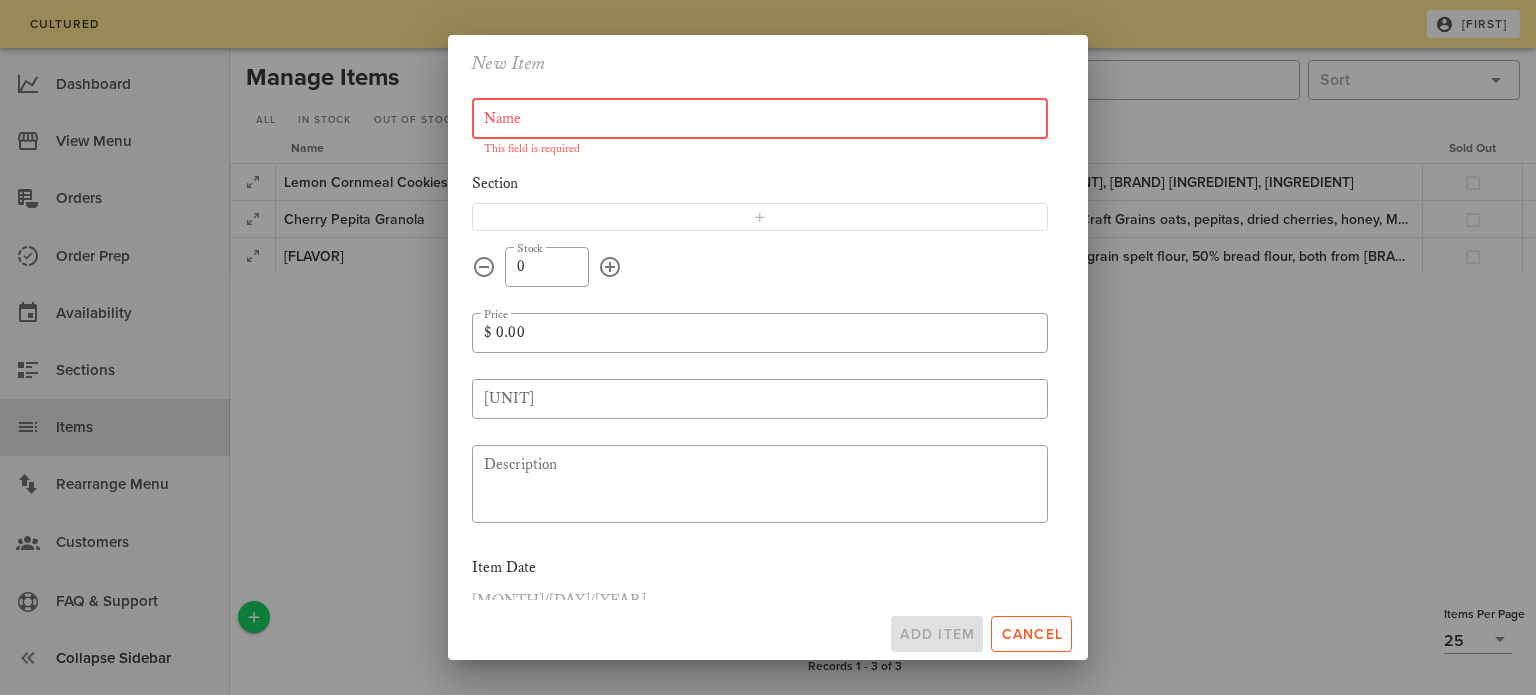 click on "Name" at bounding box center [760, 119] 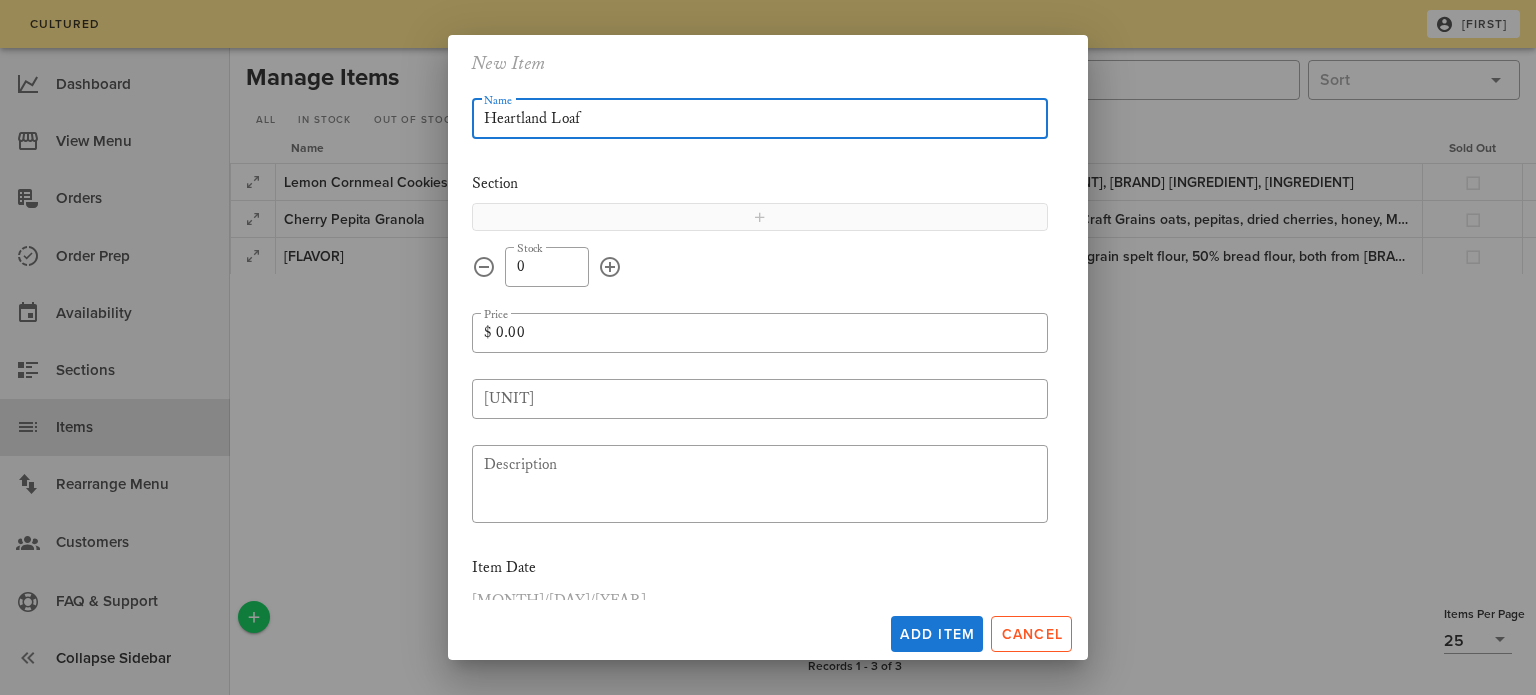 type on "Heartland Loaf" 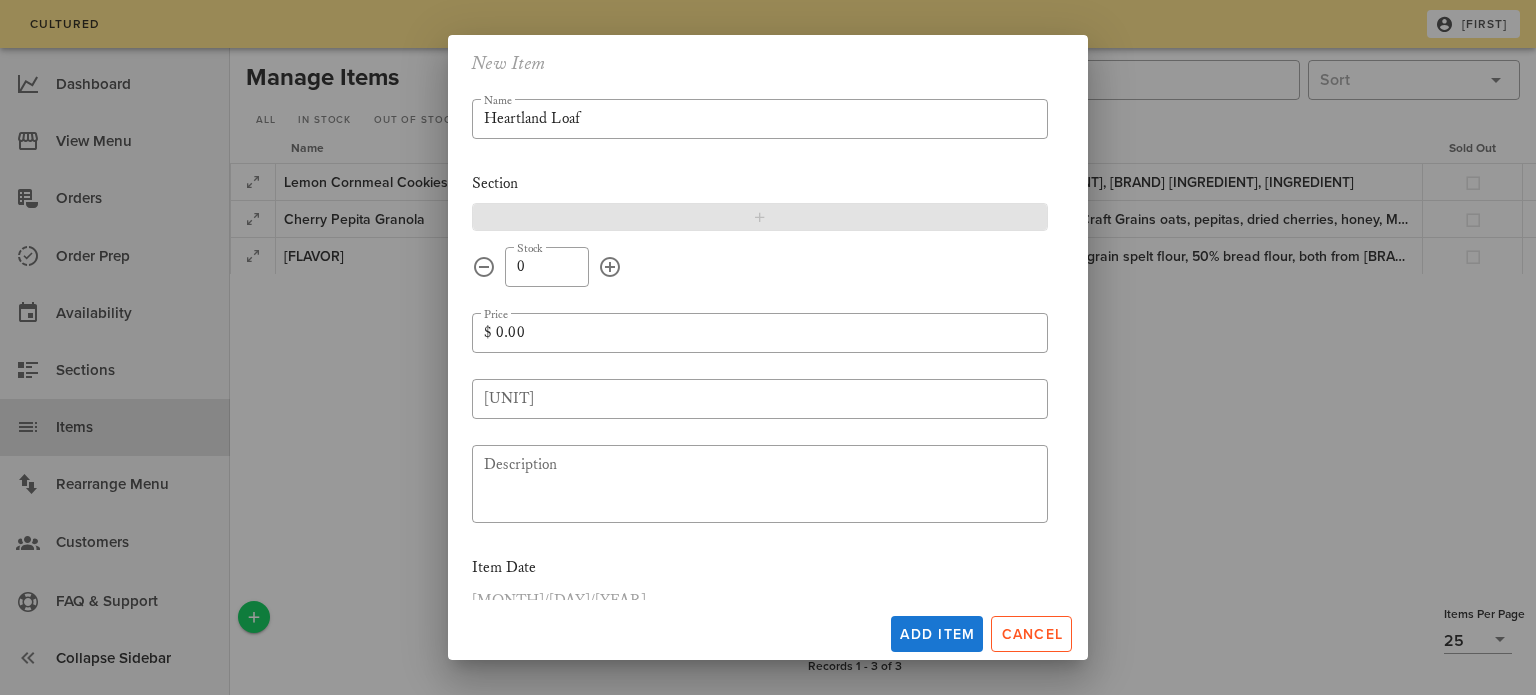 click at bounding box center (759, 217) 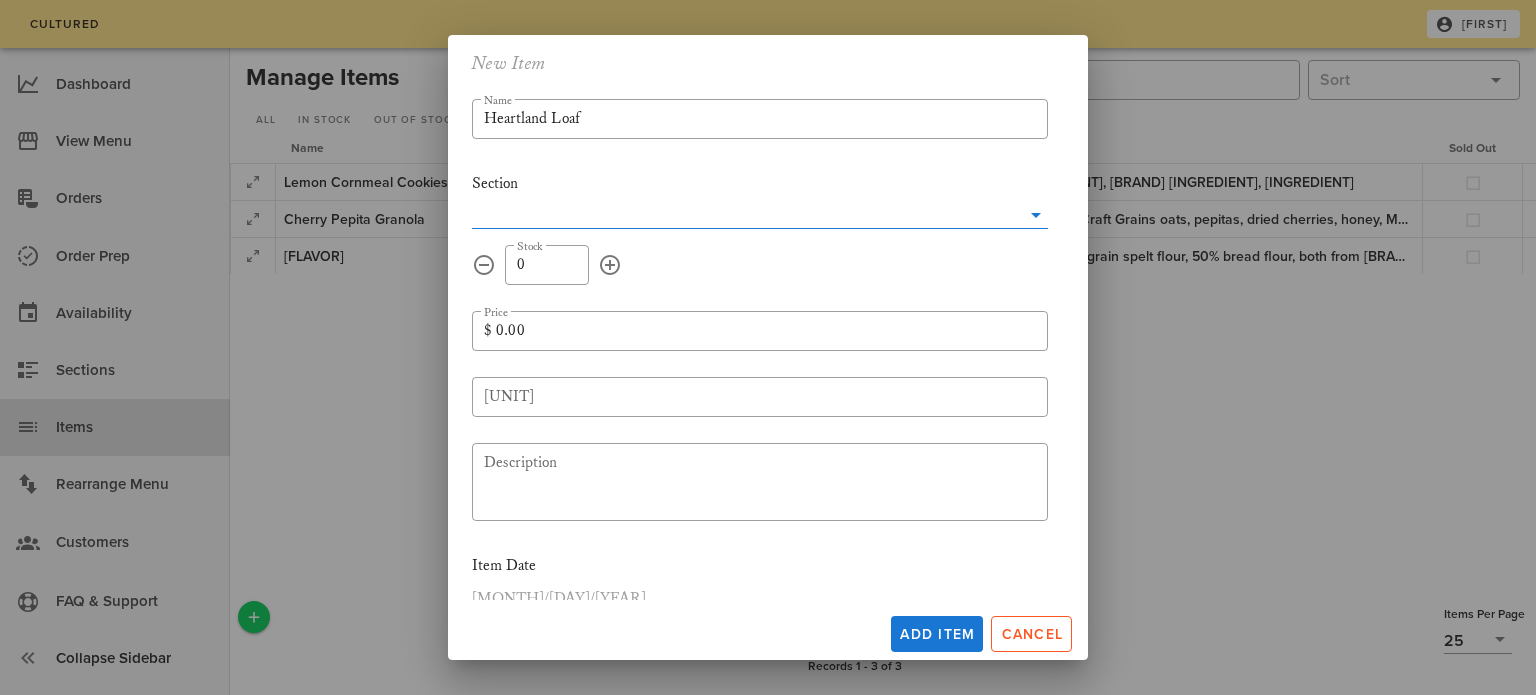 click at bounding box center (746, 216) 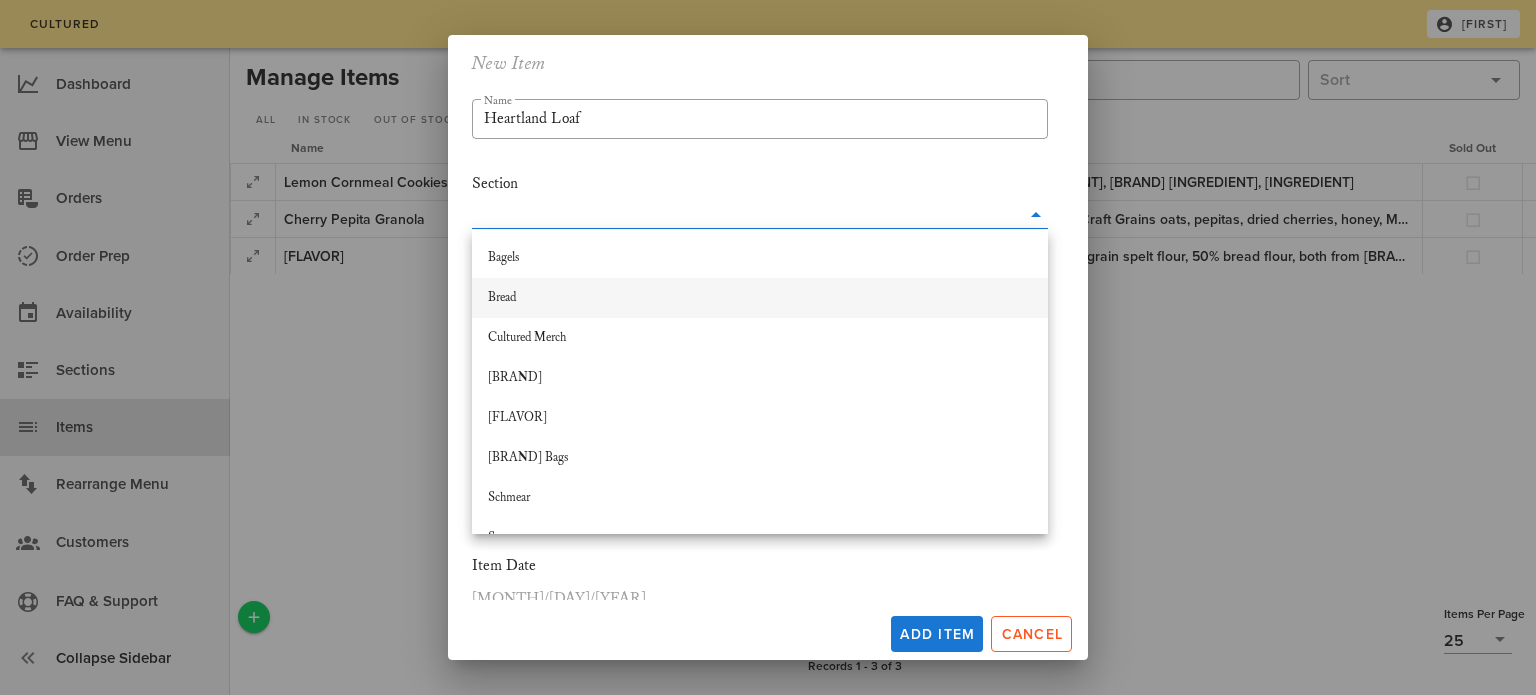 click on "Bread" at bounding box center (760, 298) 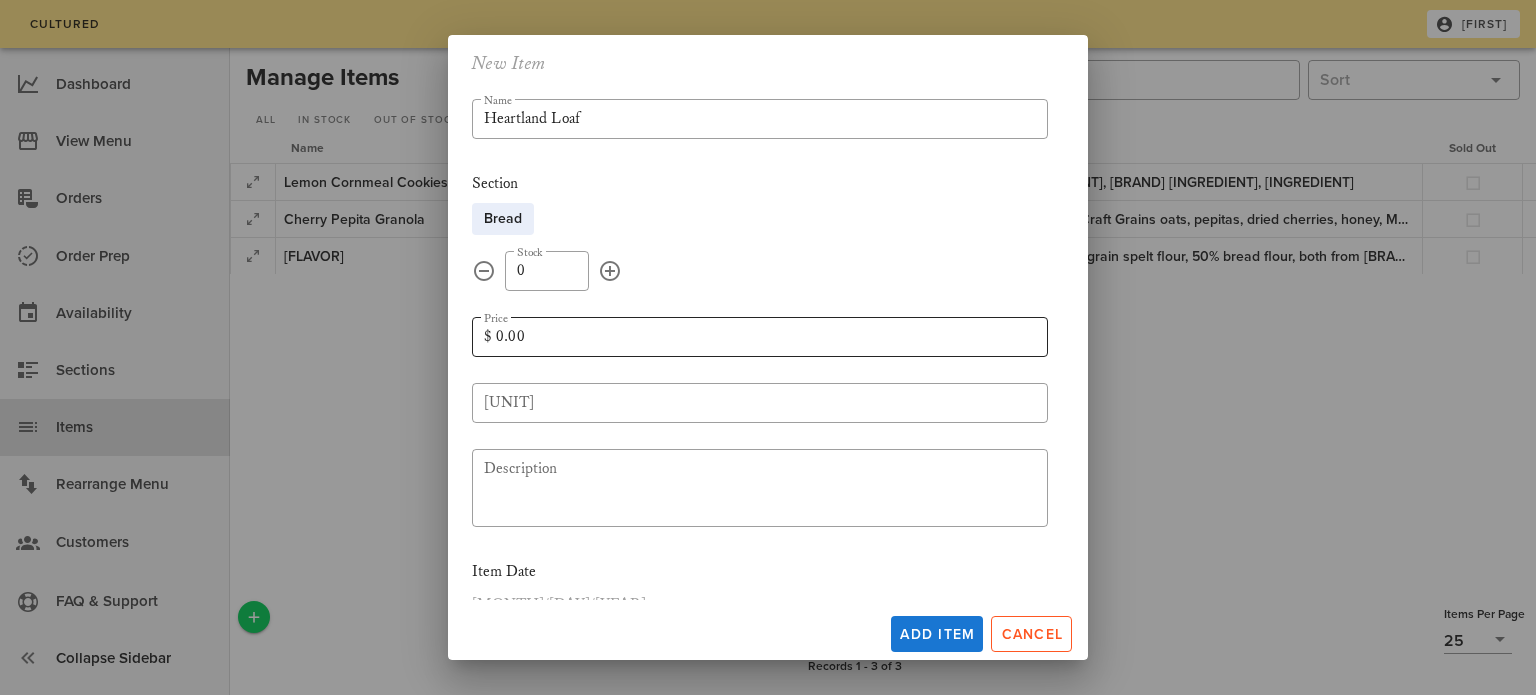 click on "0.00" at bounding box center (766, 337) 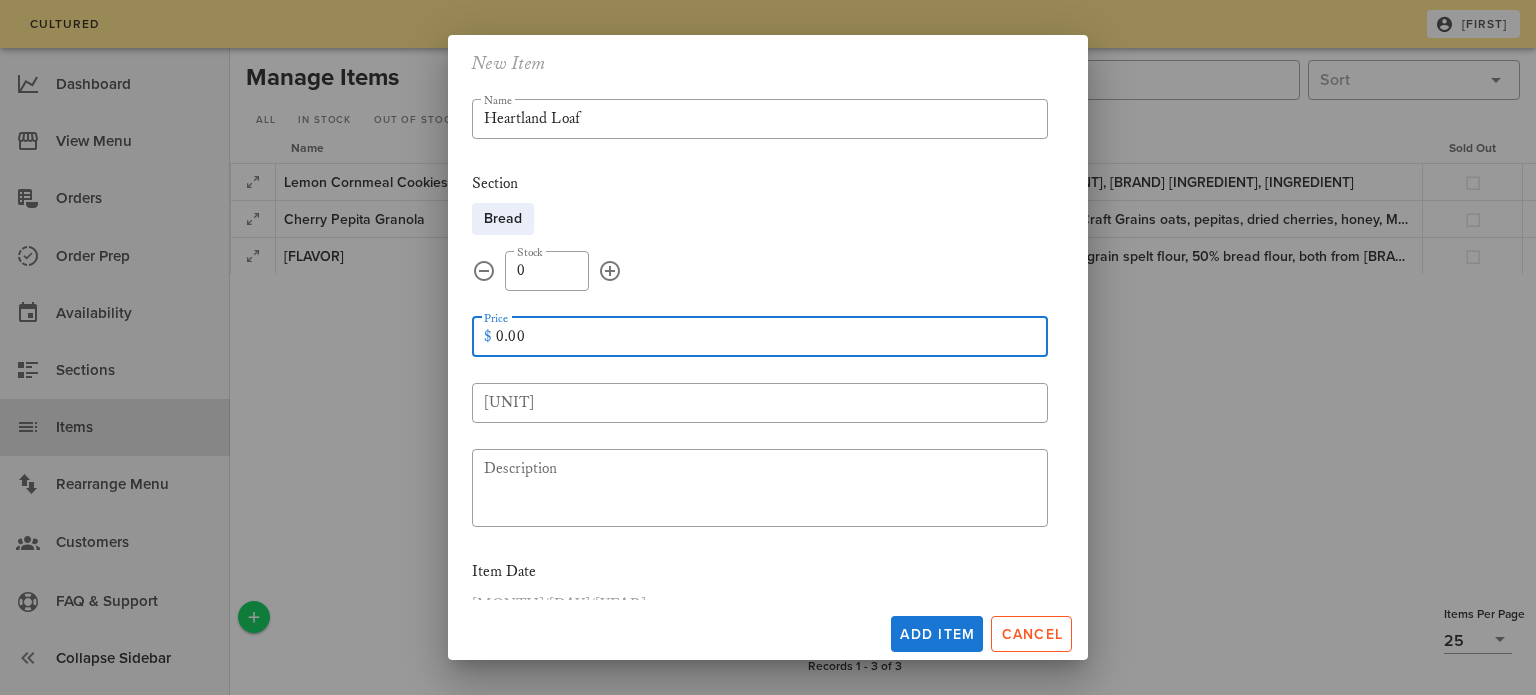 click on "0.00" at bounding box center (766, 337) 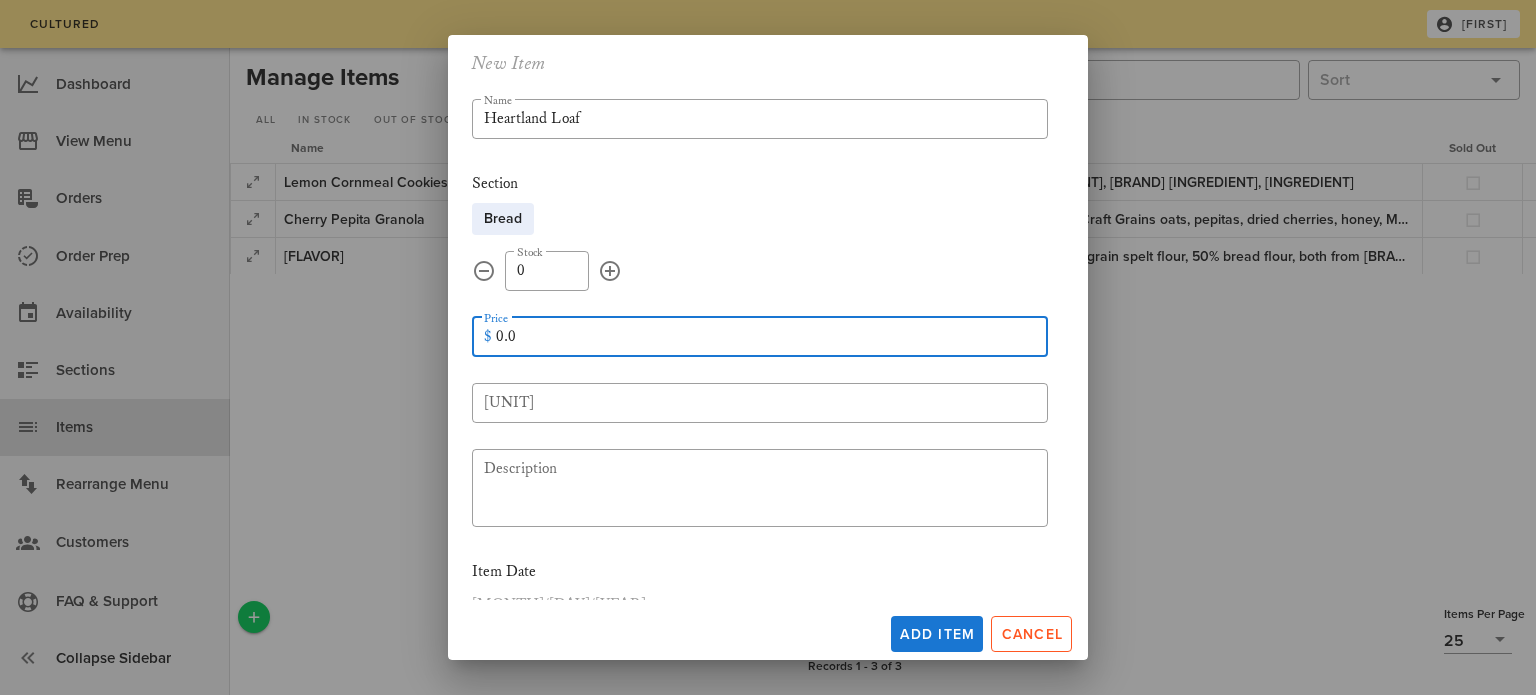 type on "0" 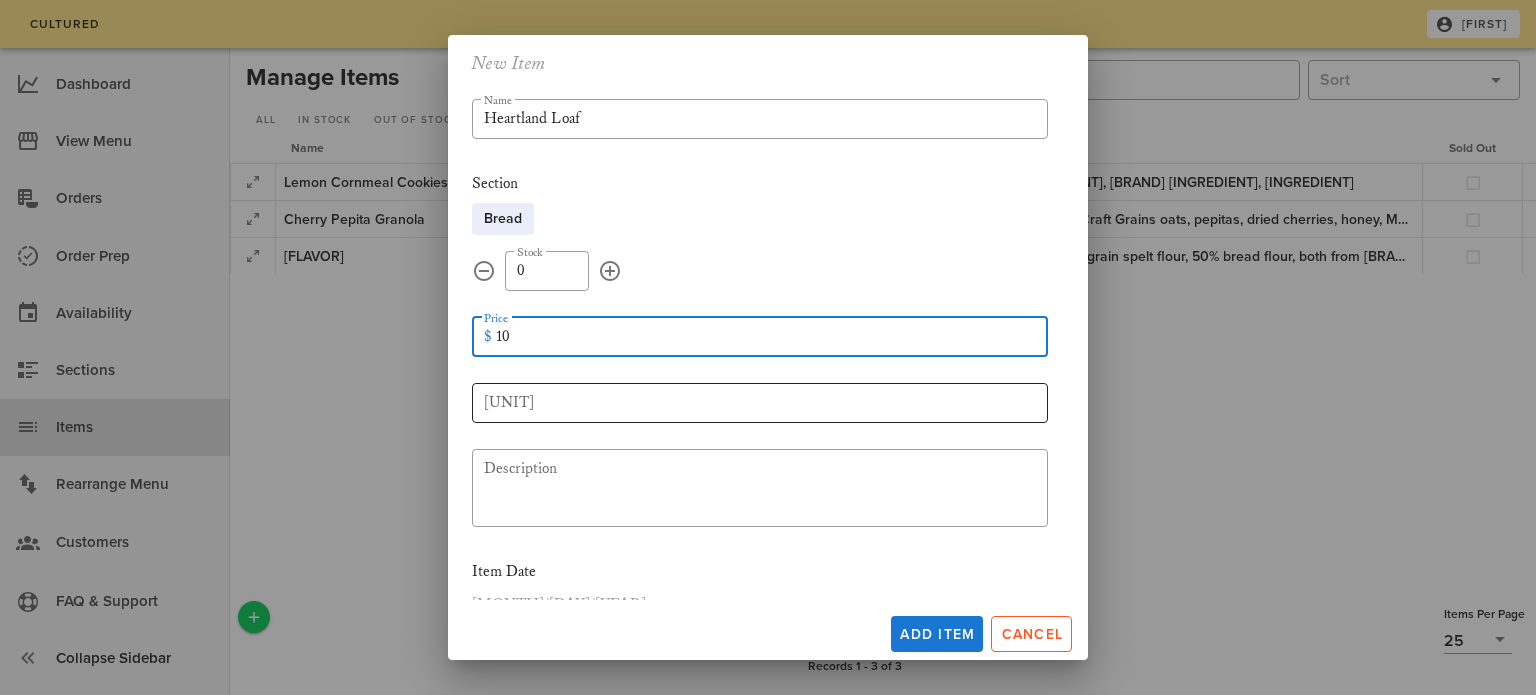 click on "[UNIT]" at bounding box center [760, 403] 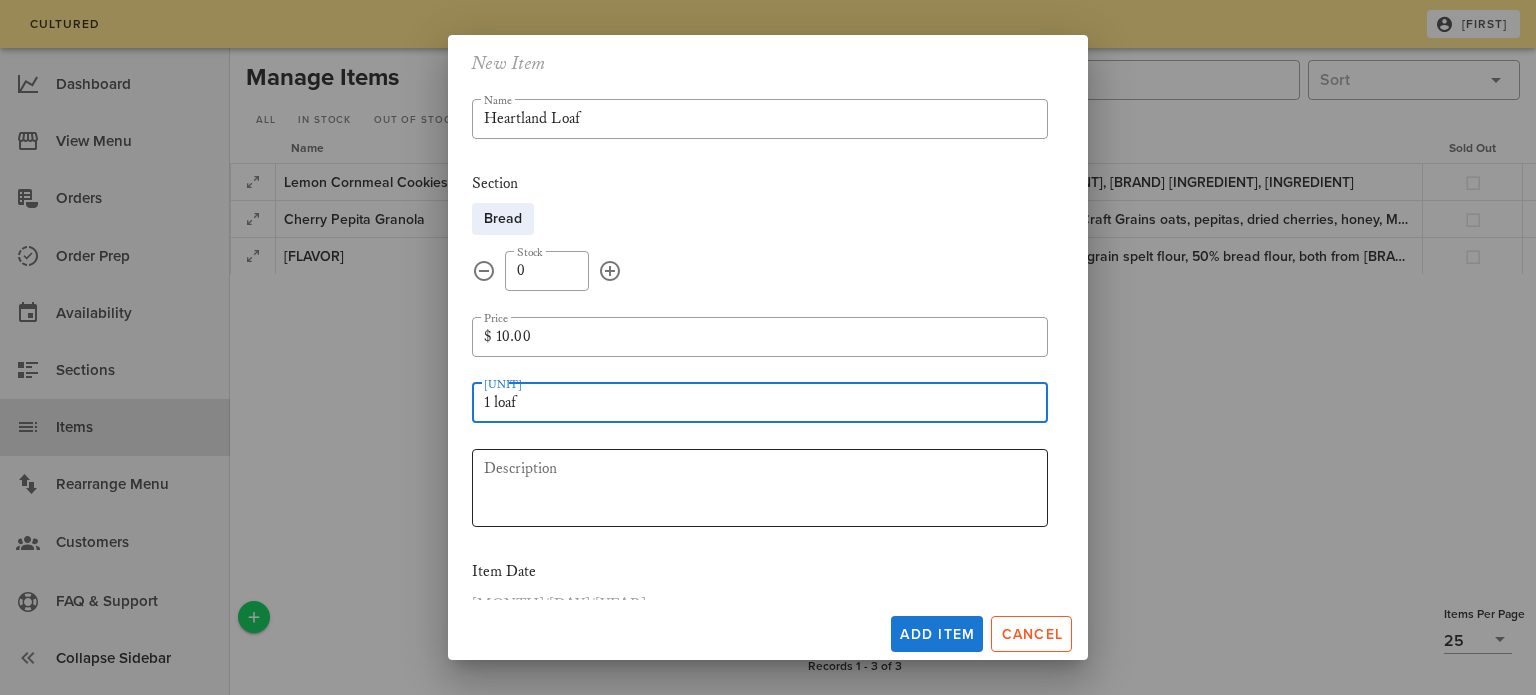 type on "1 loaf" 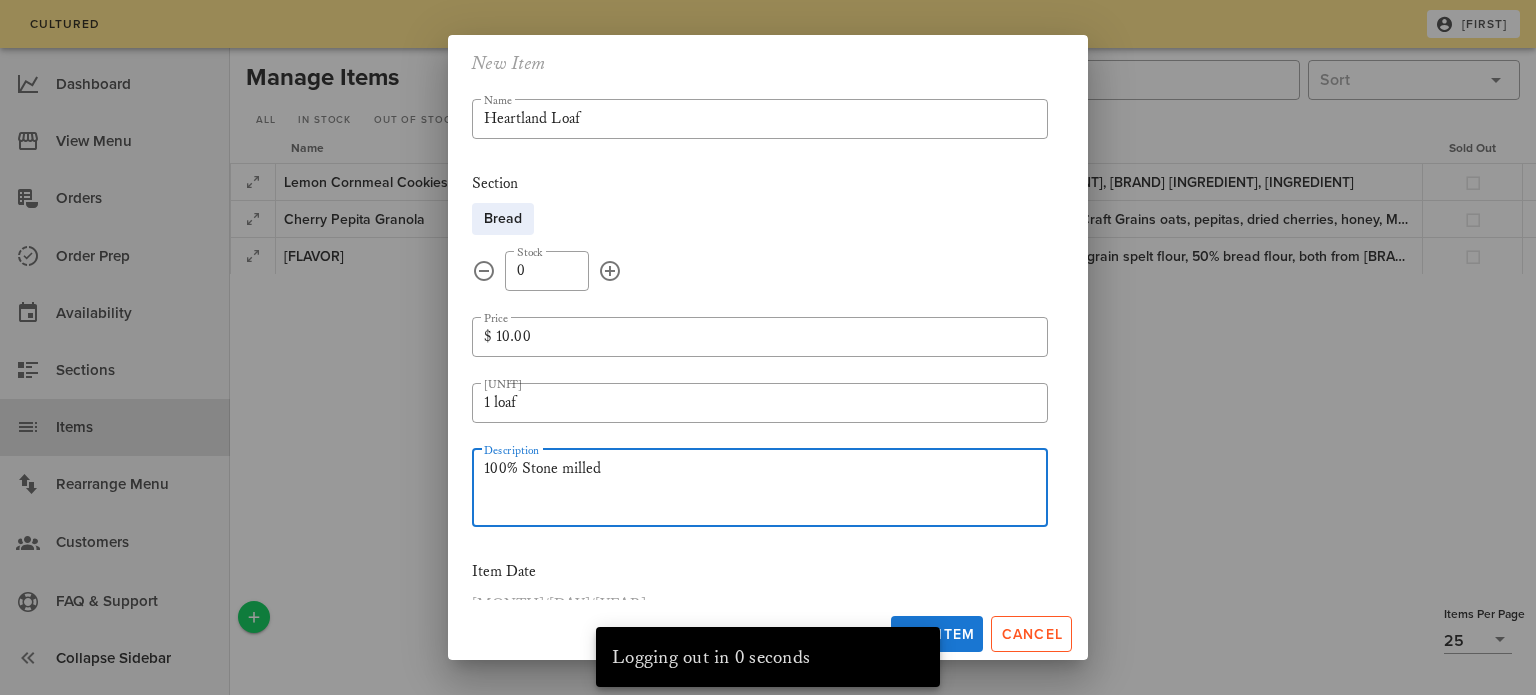 click on "100% Stone milled" at bounding box center [766, 491] 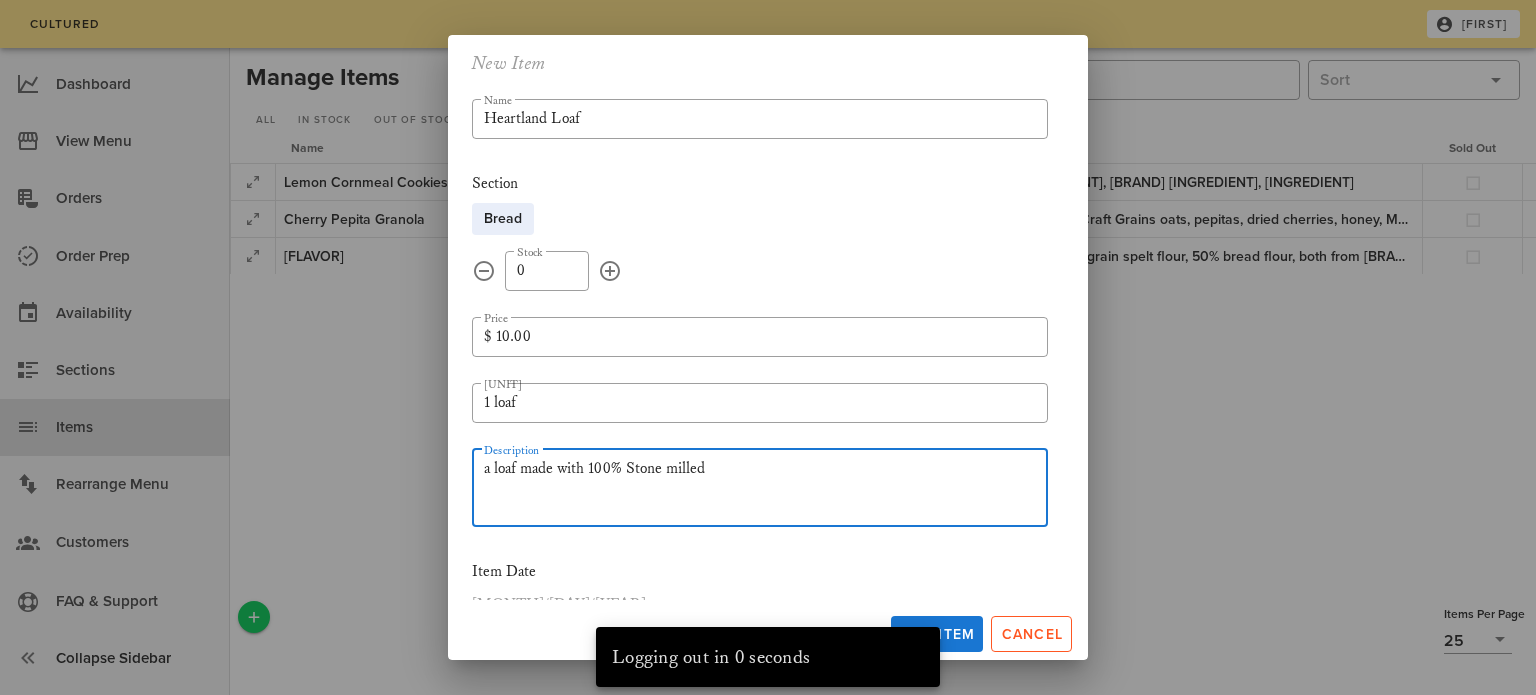 click on "a loaf made with 100% Stone milled" at bounding box center [766, 491] 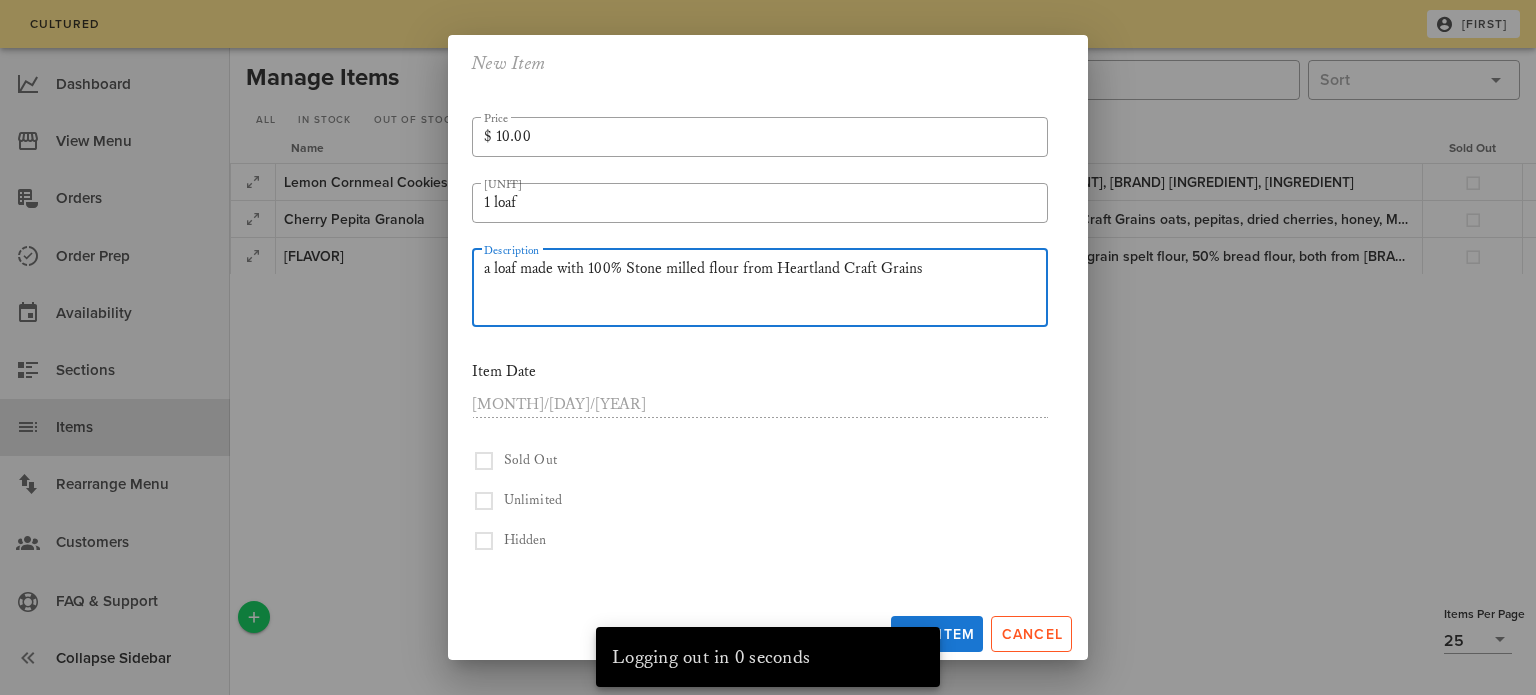 scroll, scrollTop: 194, scrollLeft: 0, axis: vertical 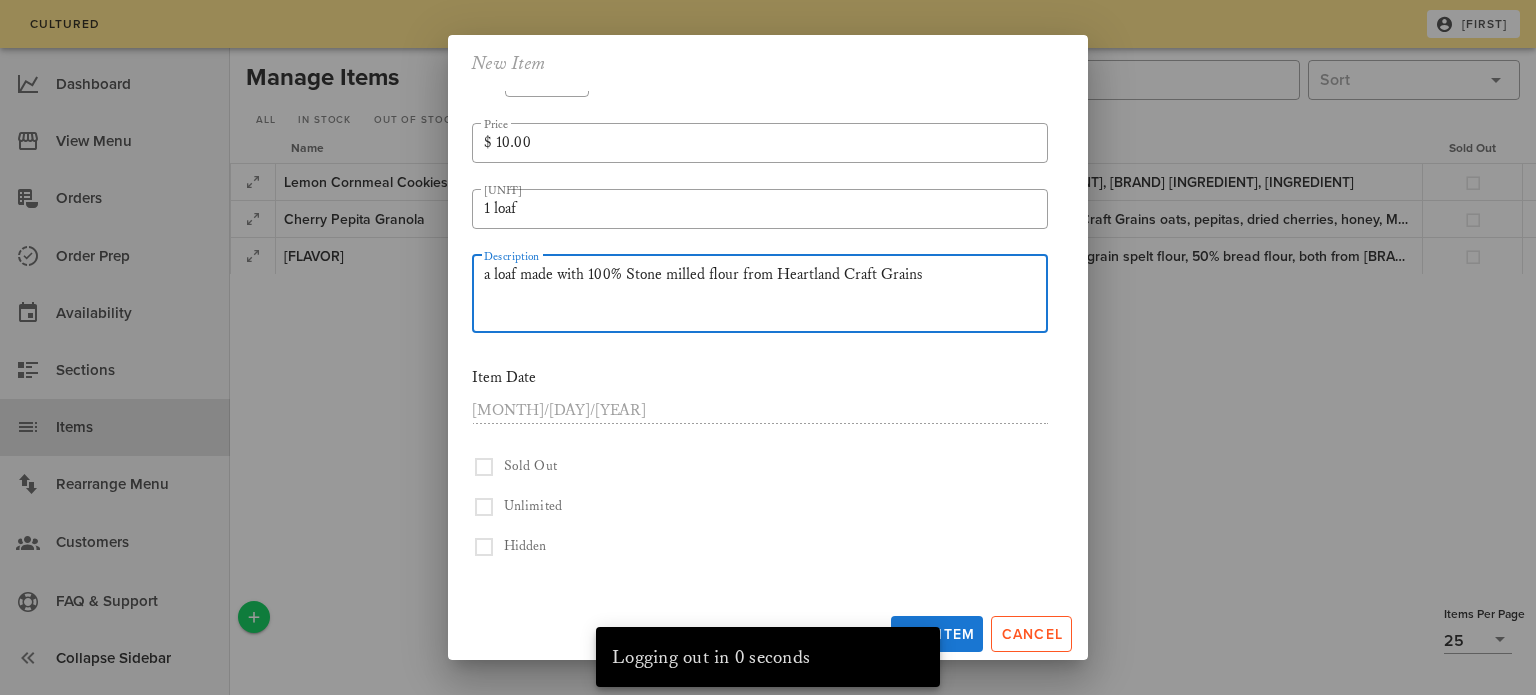 type on "a loaf made with 100% Stone milled flour from Heartland Craft Grains" 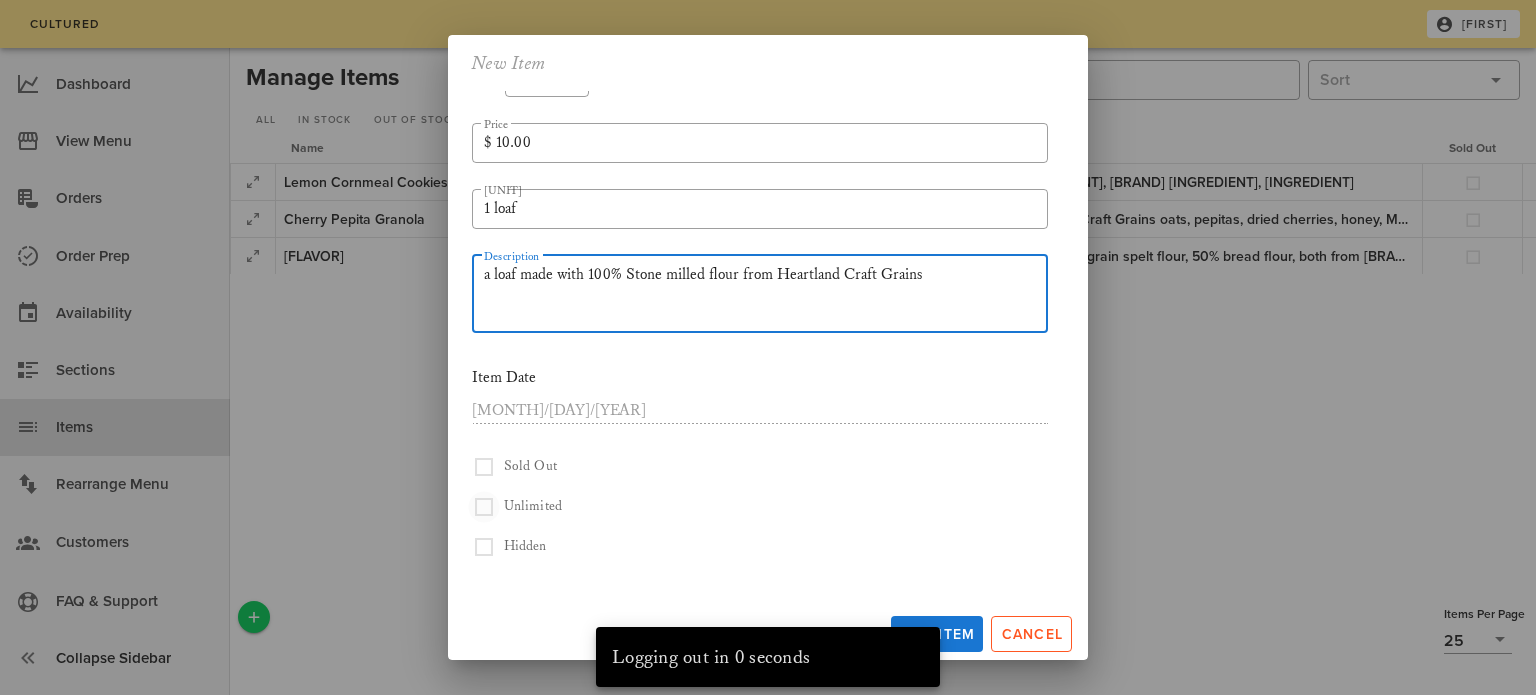 click at bounding box center (484, 467) 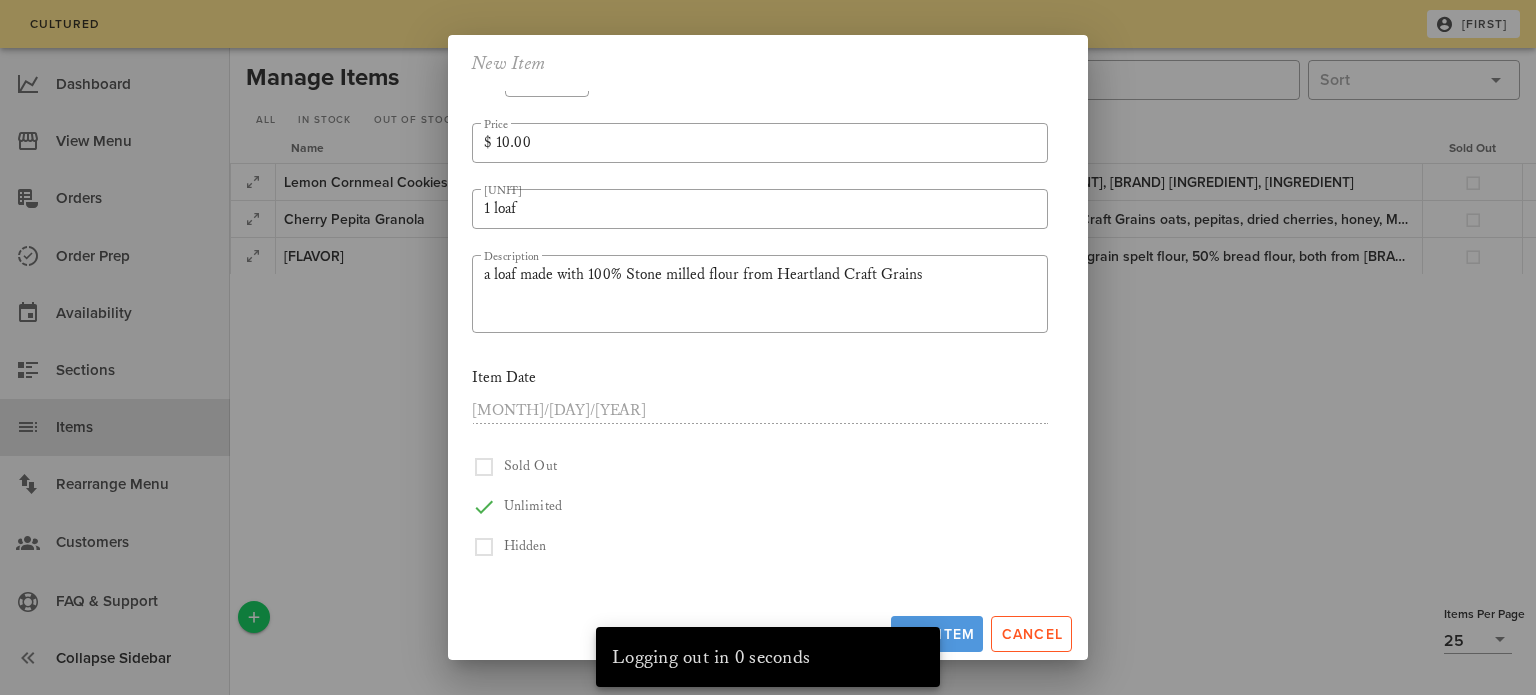 click on "Add Item" at bounding box center (937, 634) 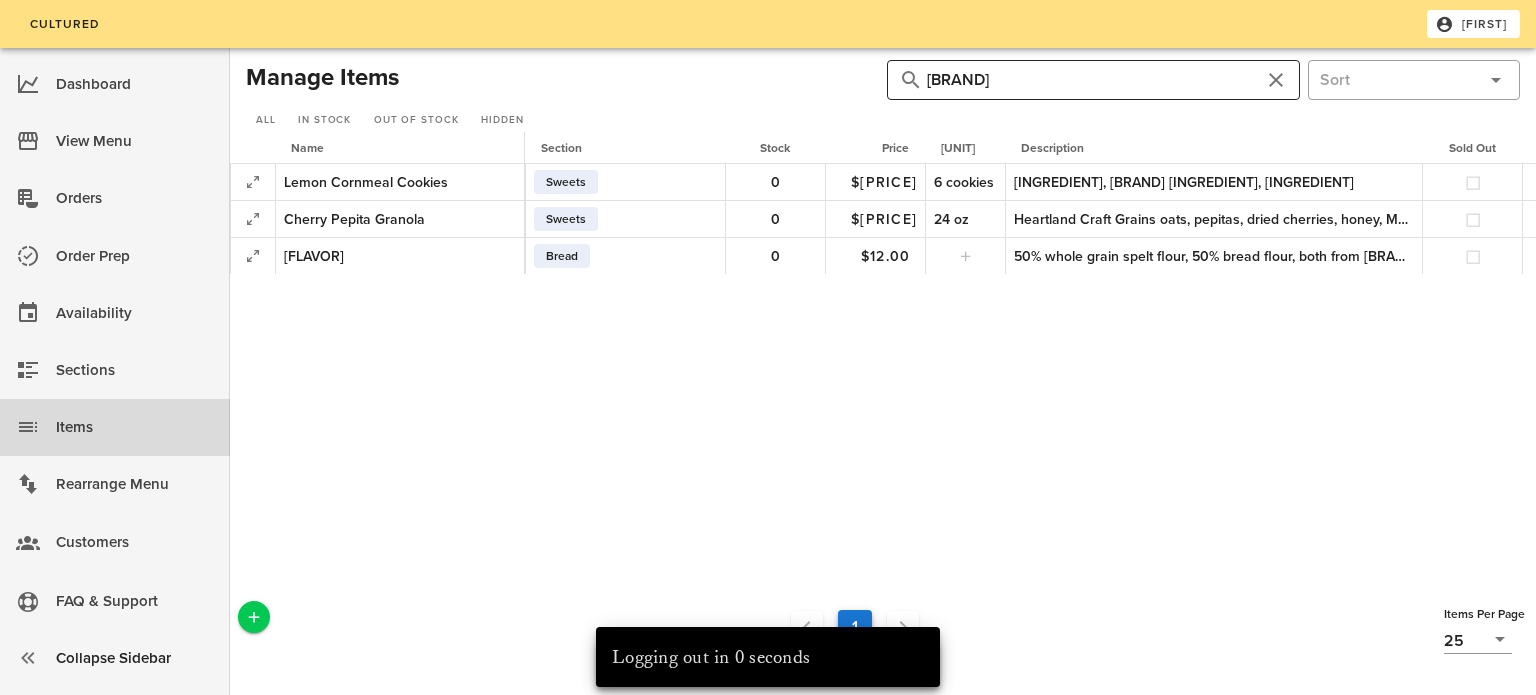 click on "[BRAND]" at bounding box center [1093, 80] 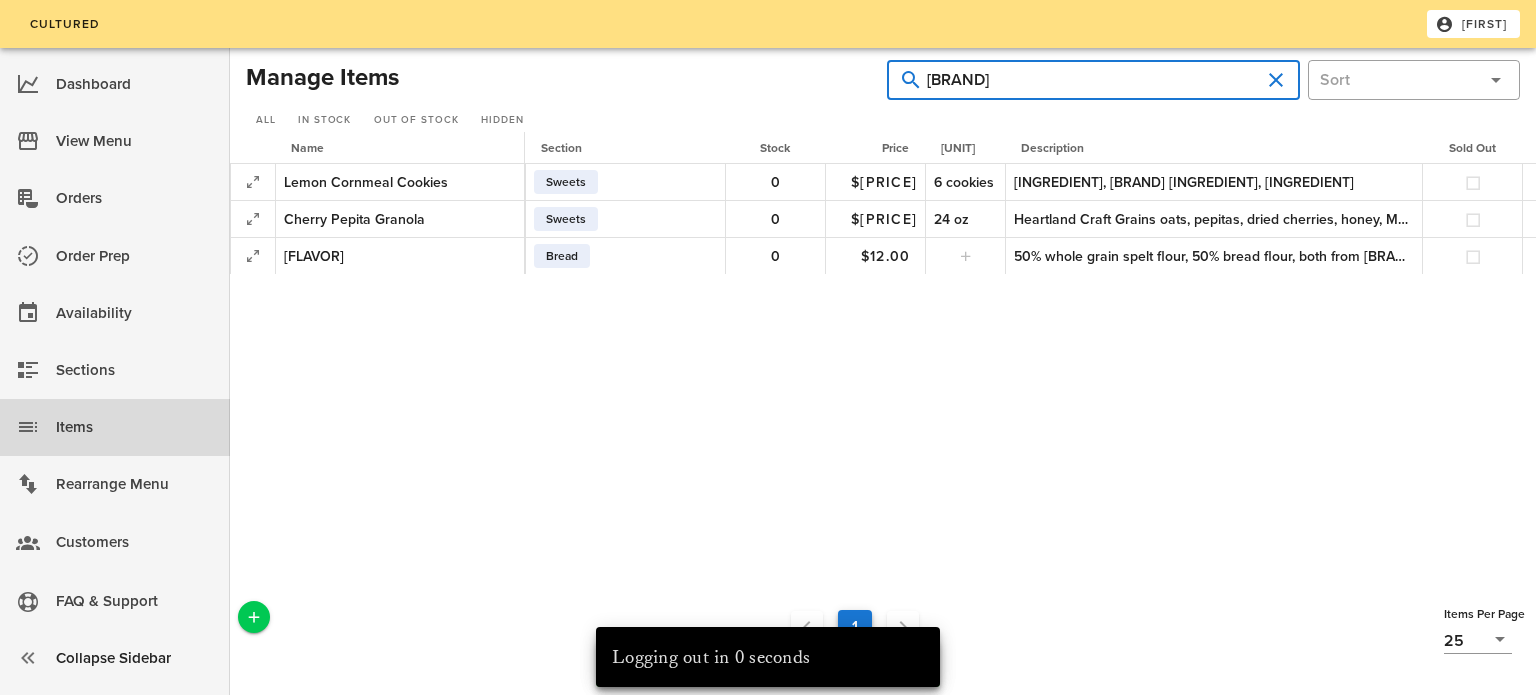 click on "[BRAND]" at bounding box center (1093, 80) 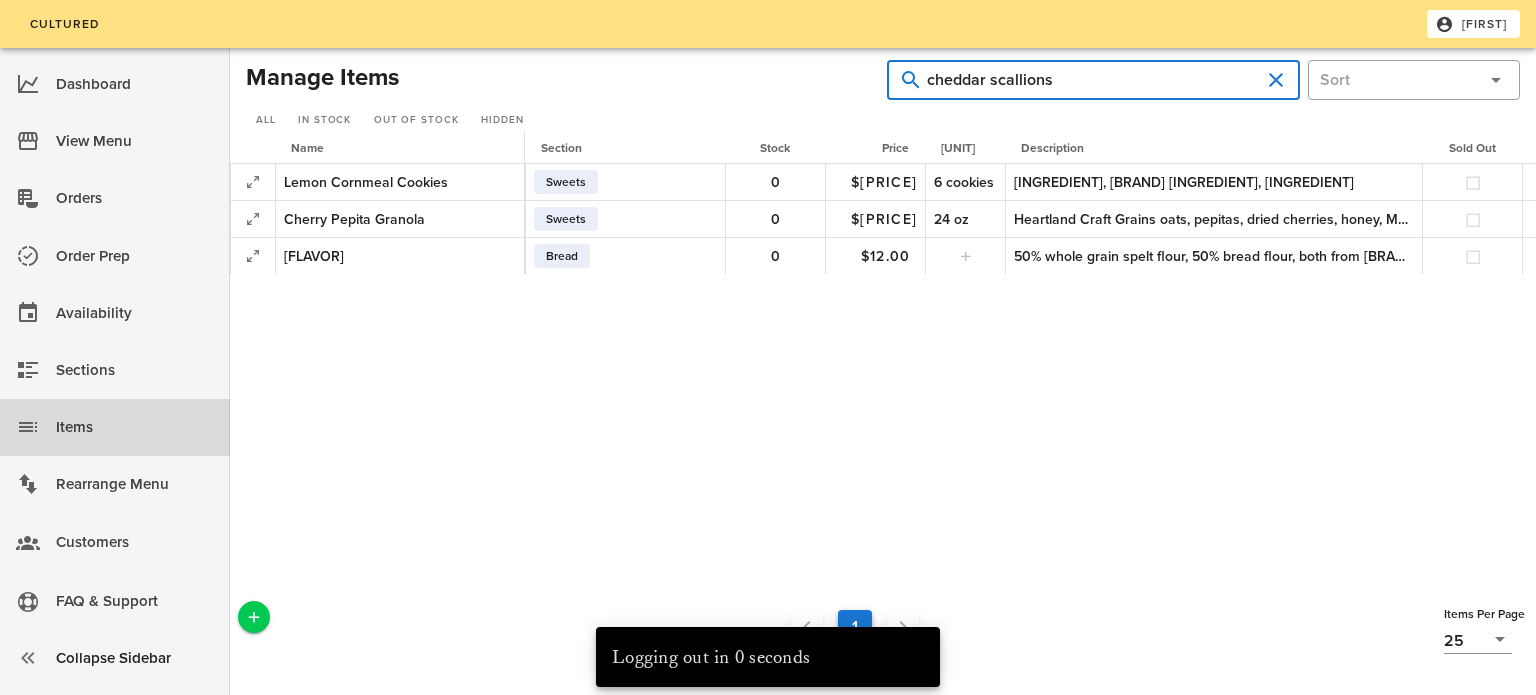 type on "cheddar scallions" 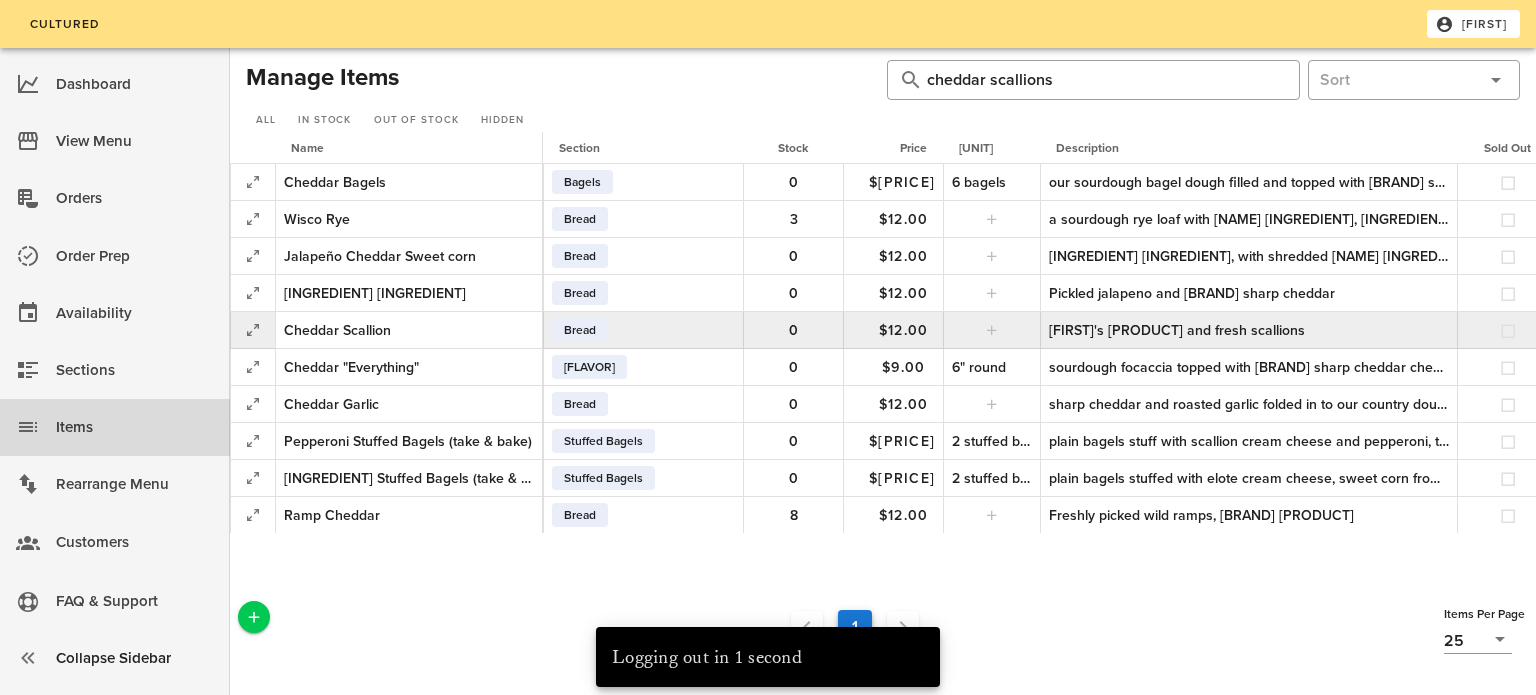 scroll, scrollTop: 0, scrollLeft: 304, axis: horizontal 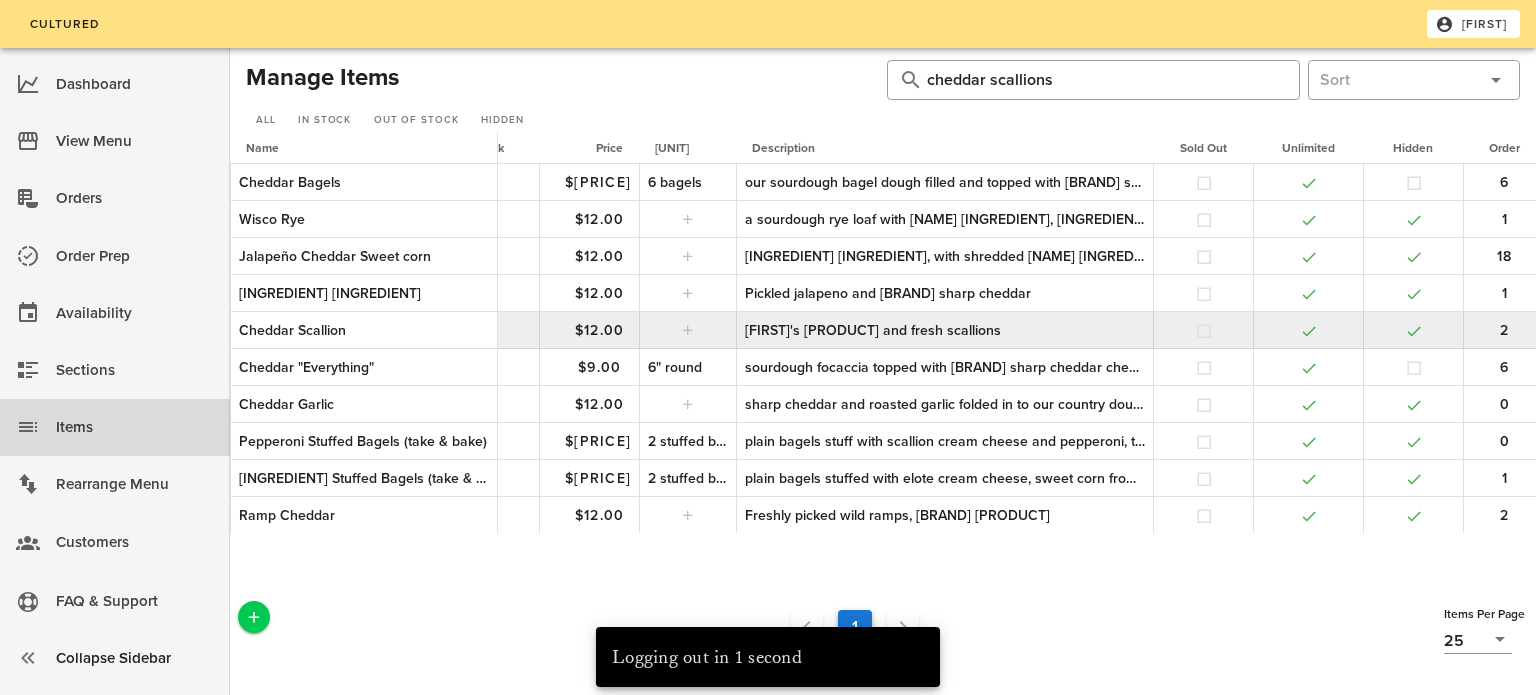 click on "[FIRST]'s [PRODUCT] and fresh scallions" at bounding box center (945, 330) 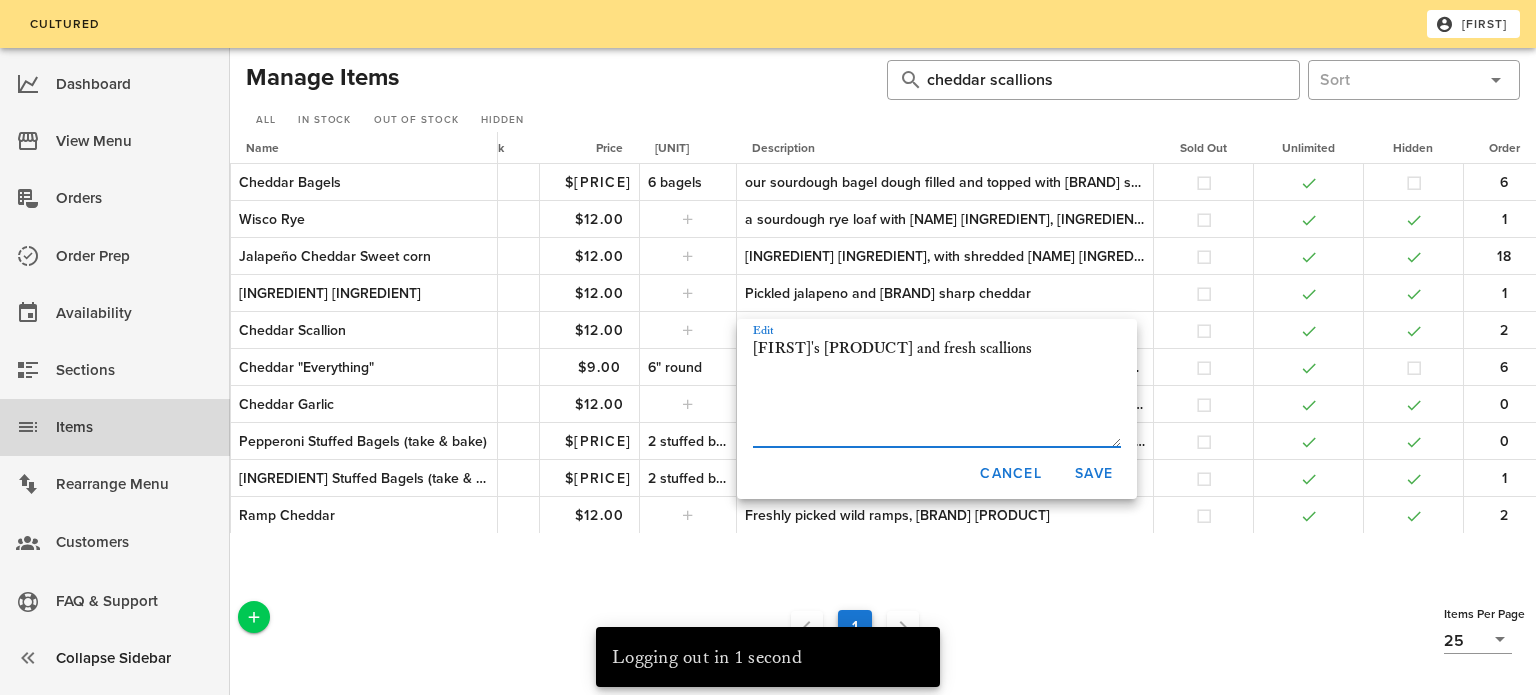 click on "[FIRST]'s [PRODUCT] and fresh scallions" at bounding box center [937, 391] 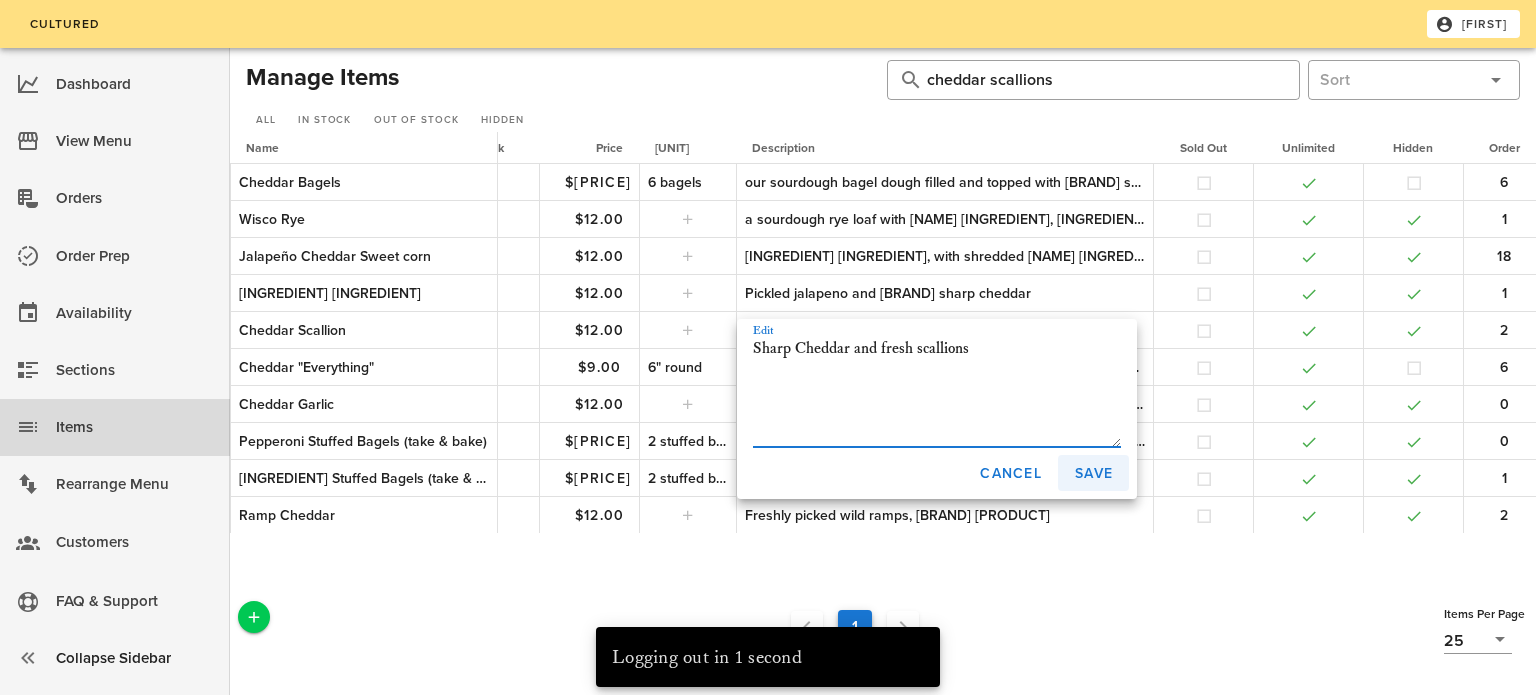 type on "Sharp Cheddar and fresh scallions" 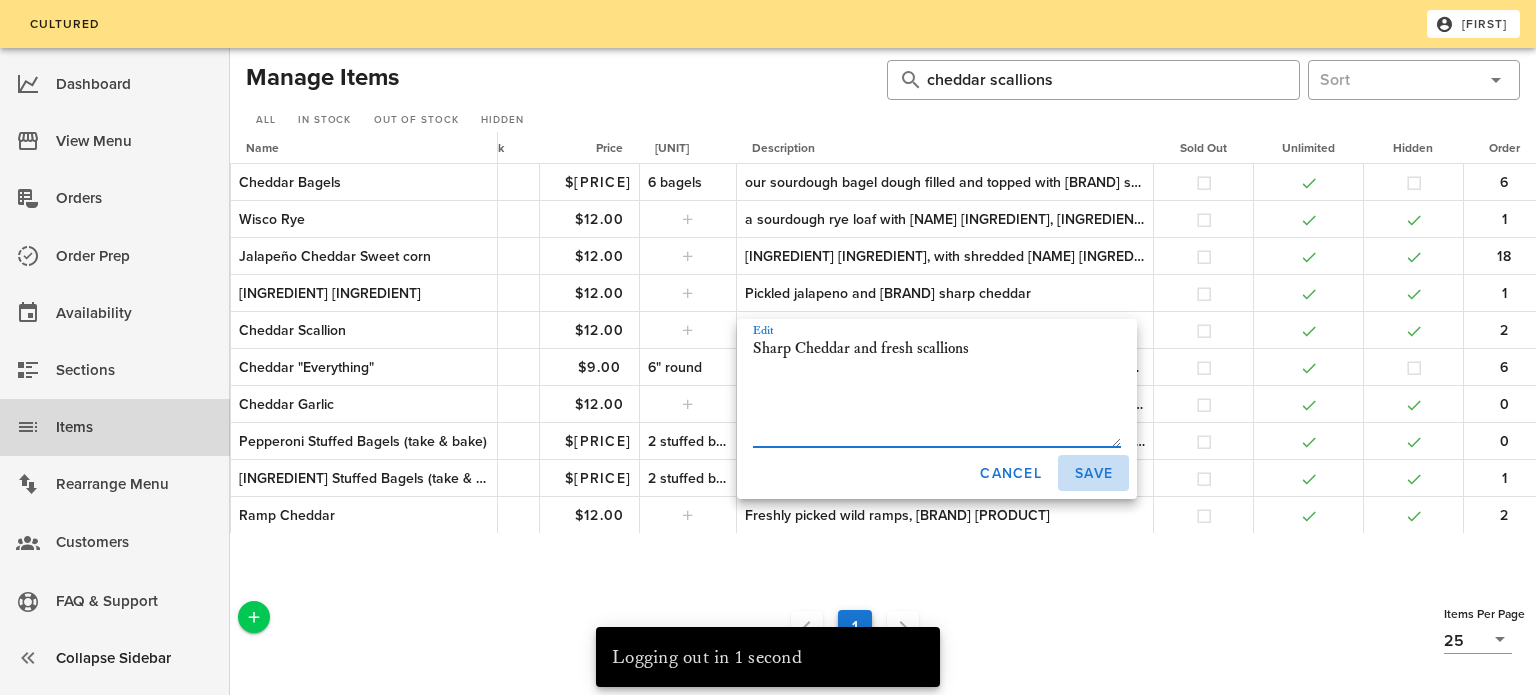 click on "Save" at bounding box center (1093, 473) 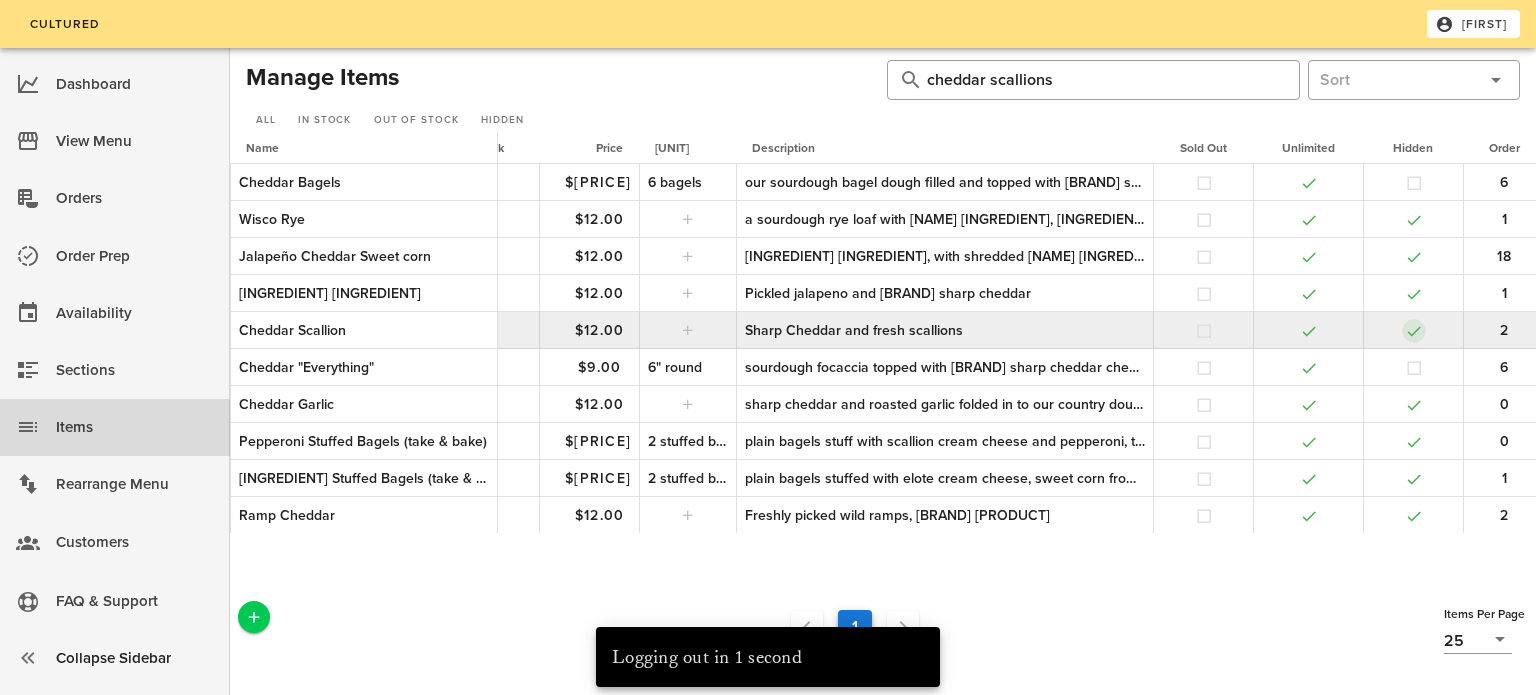 click at bounding box center (1414, 331) 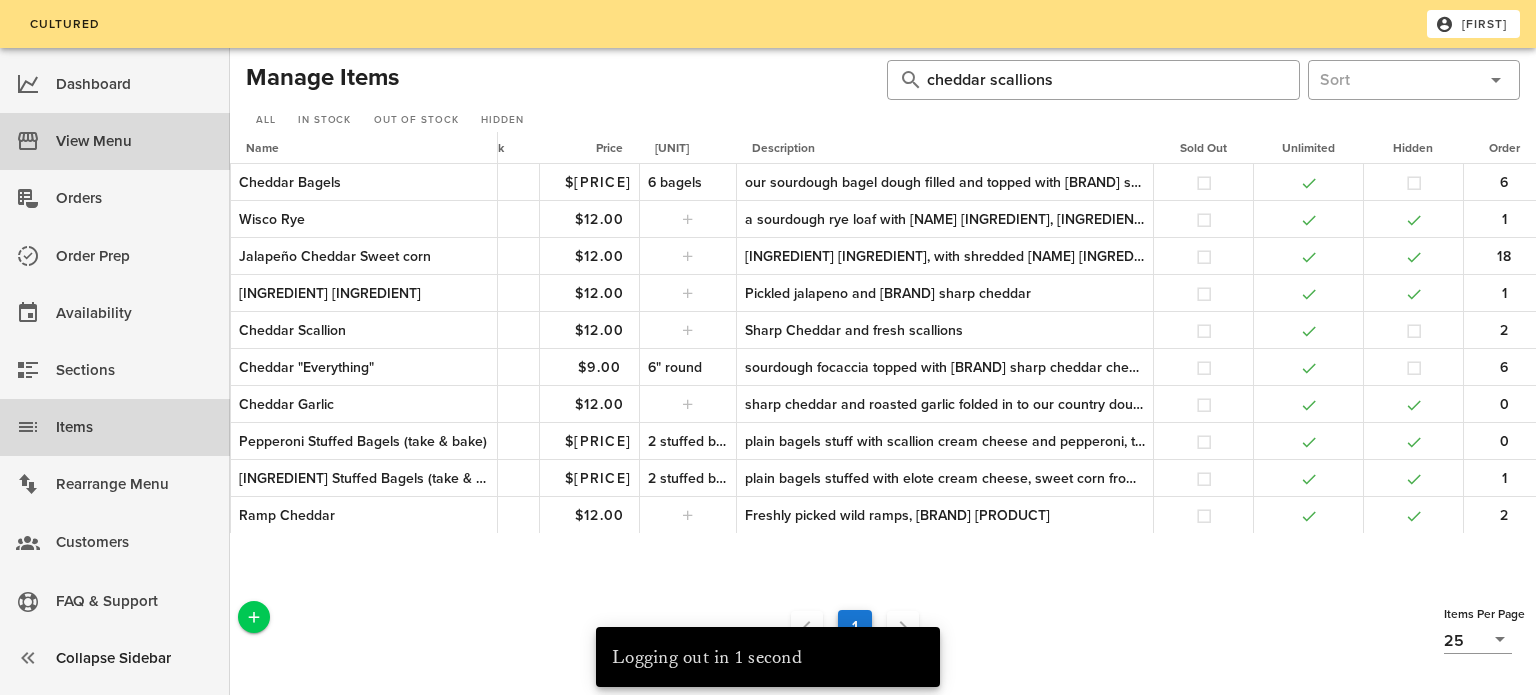 click on "View Menu" at bounding box center (135, 141) 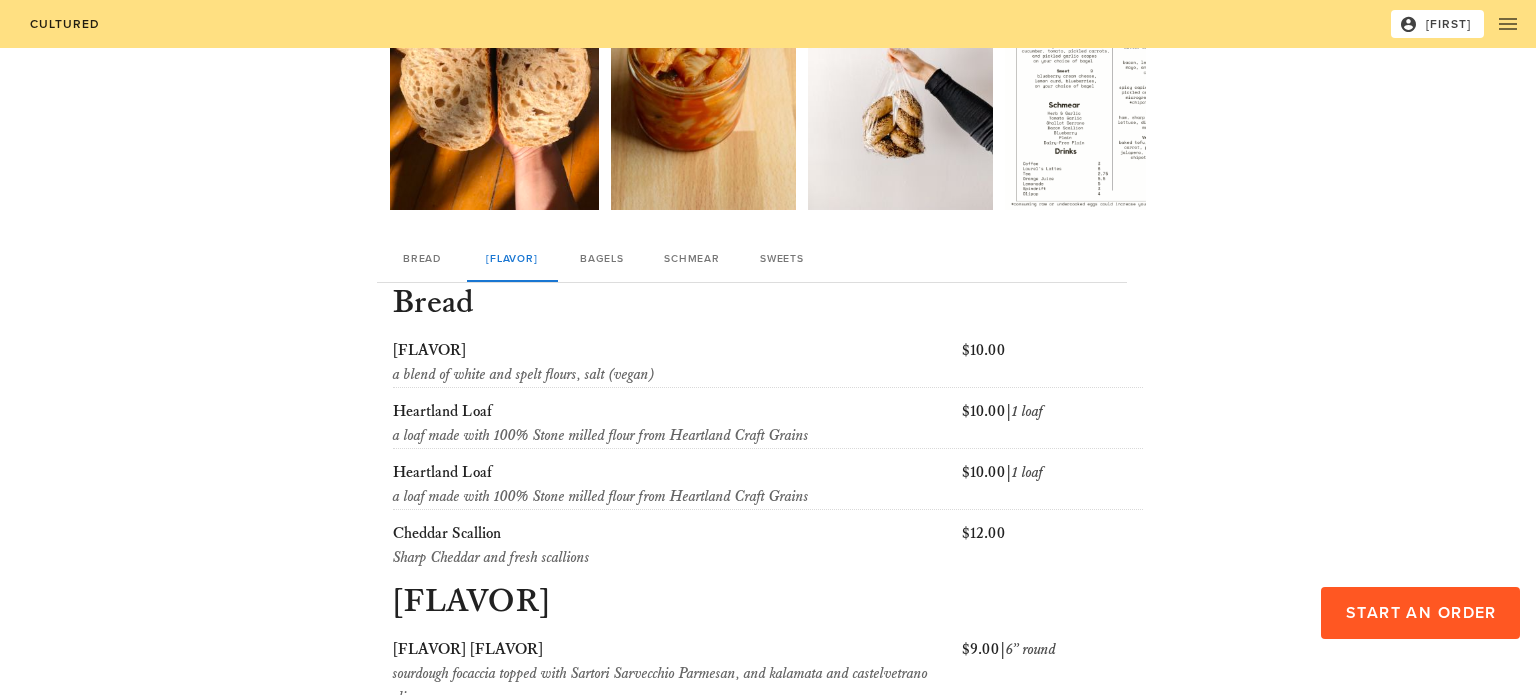 scroll, scrollTop: 177, scrollLeft: 0, axis: vertical 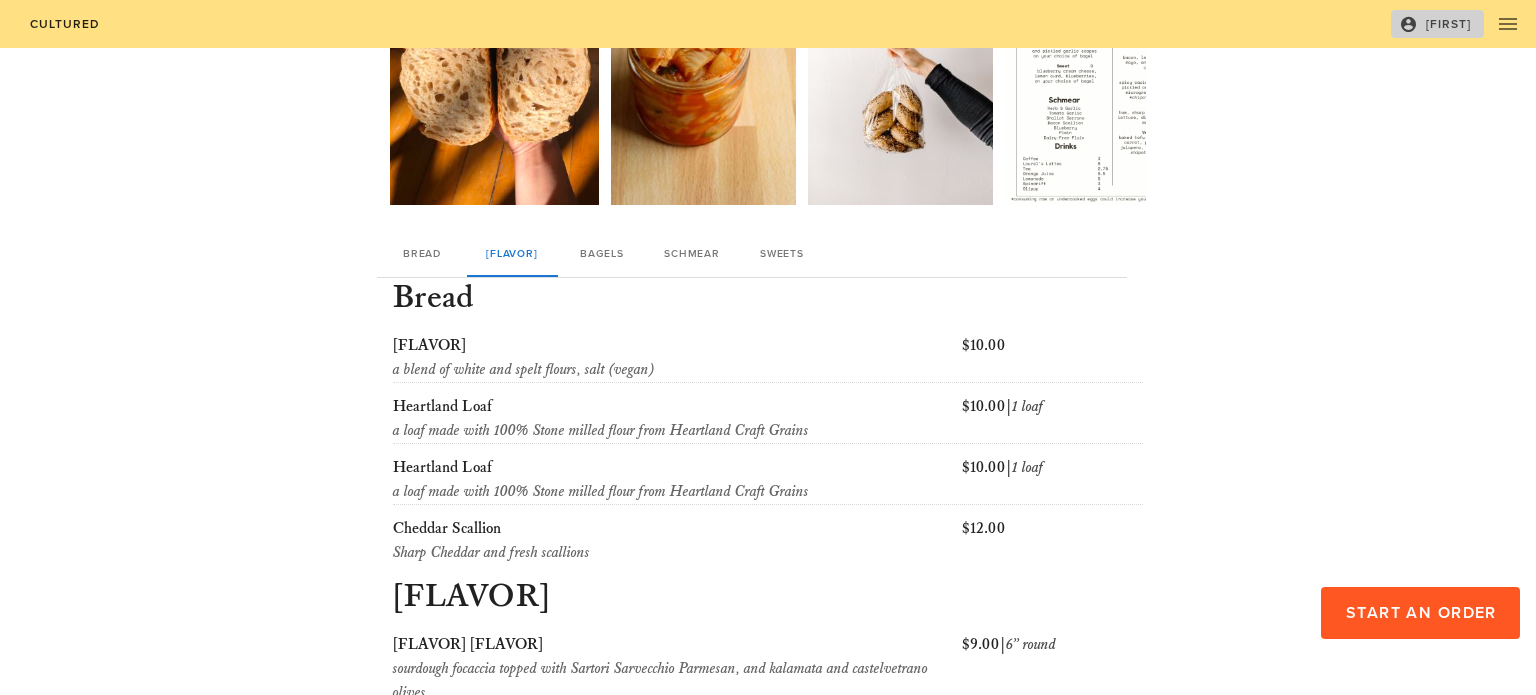 click on "[FIRST]" at bounding box center [1437, 24] 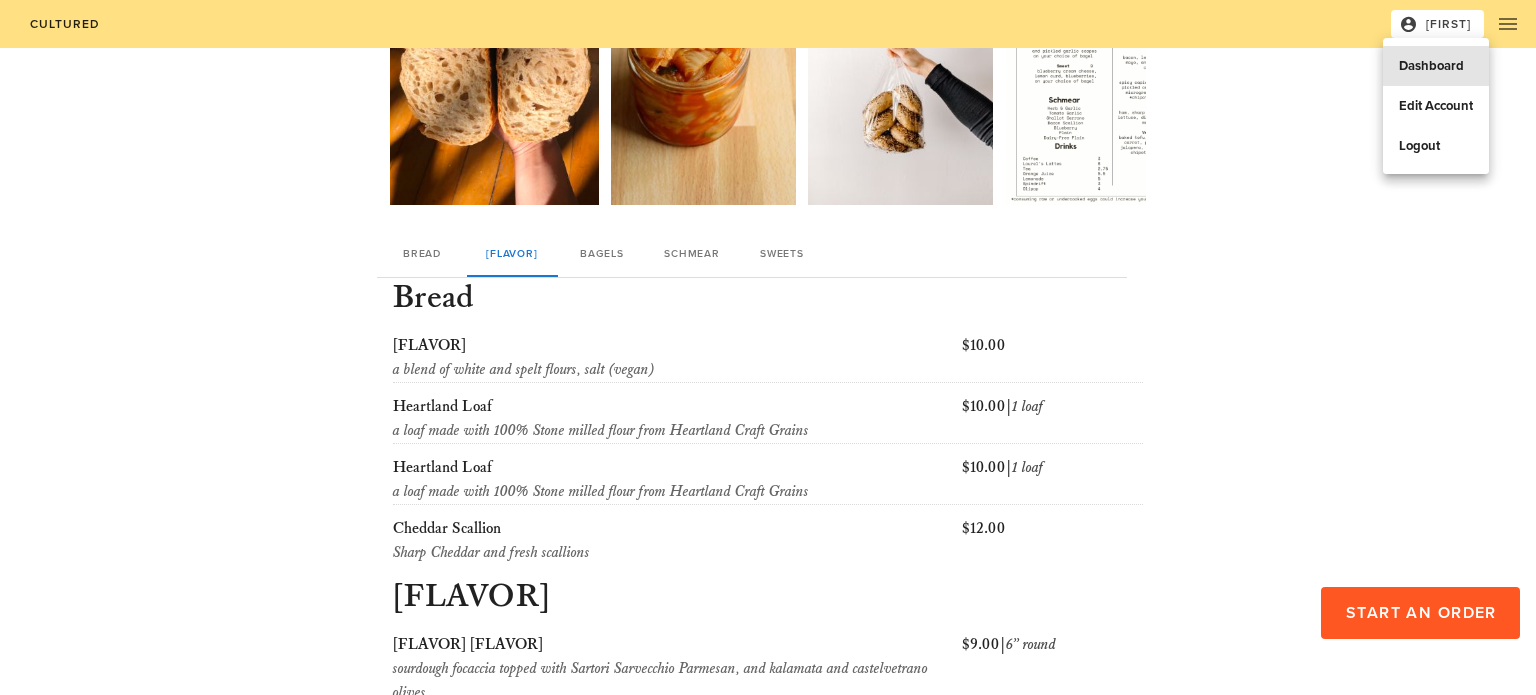 click on "Dashboard" at bounding box center [1436, 66] 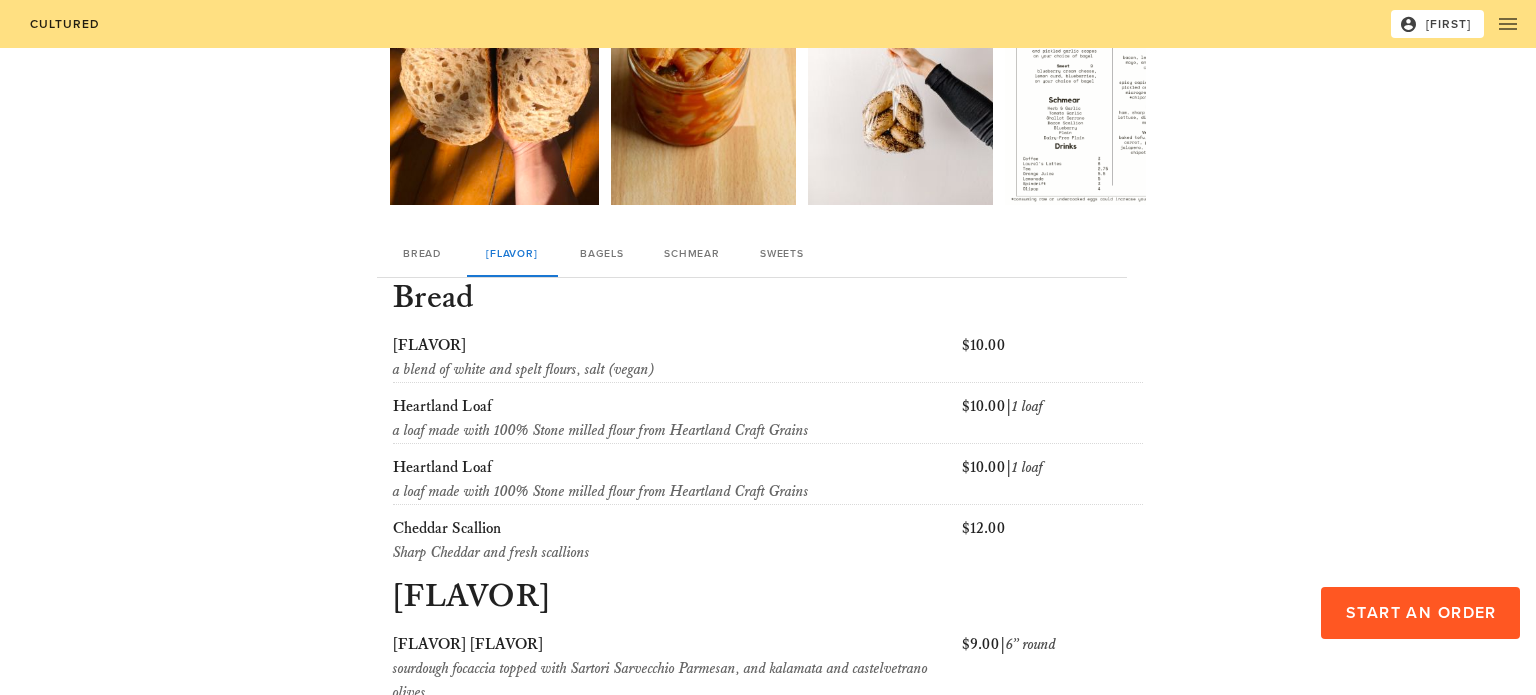 scroll, scrollTop: 0, scrollLeft: 0, axis: both 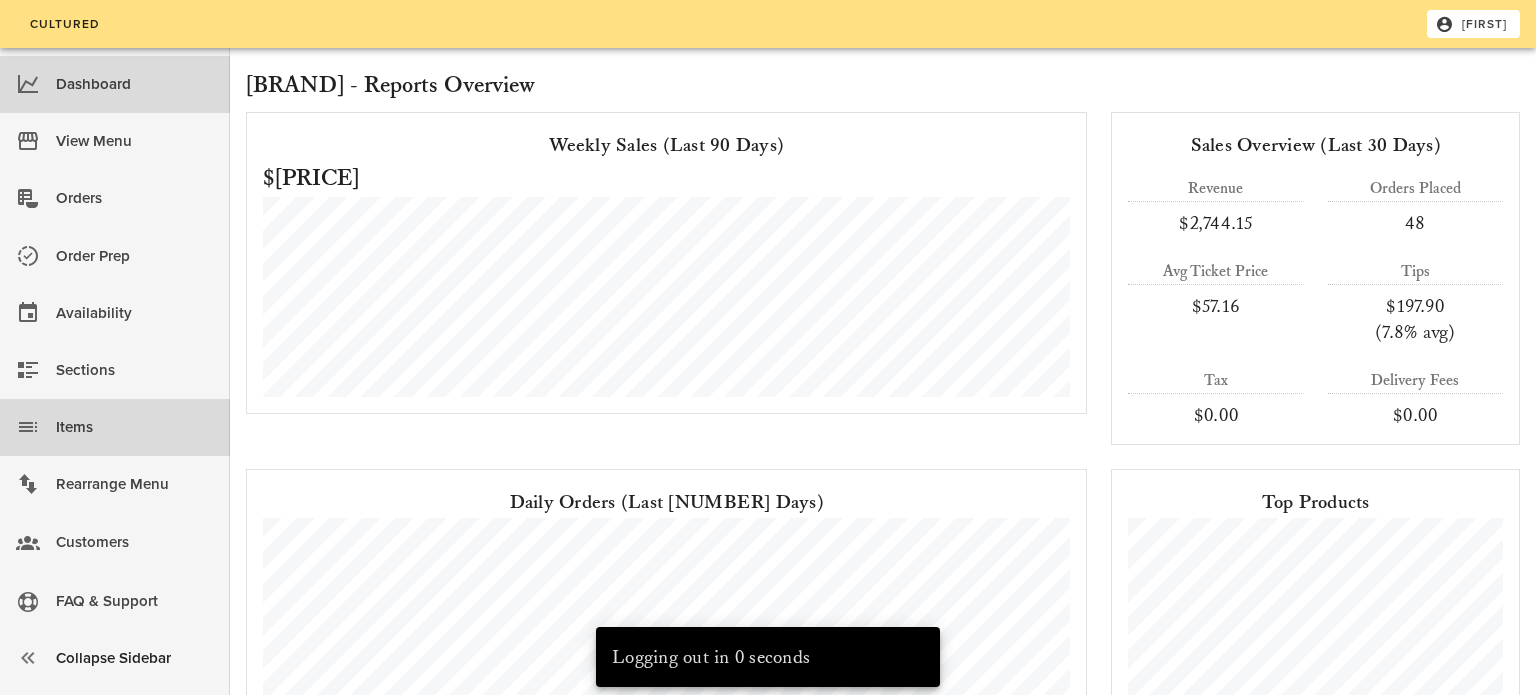 click on "Items" at bounding box center (115, 427) 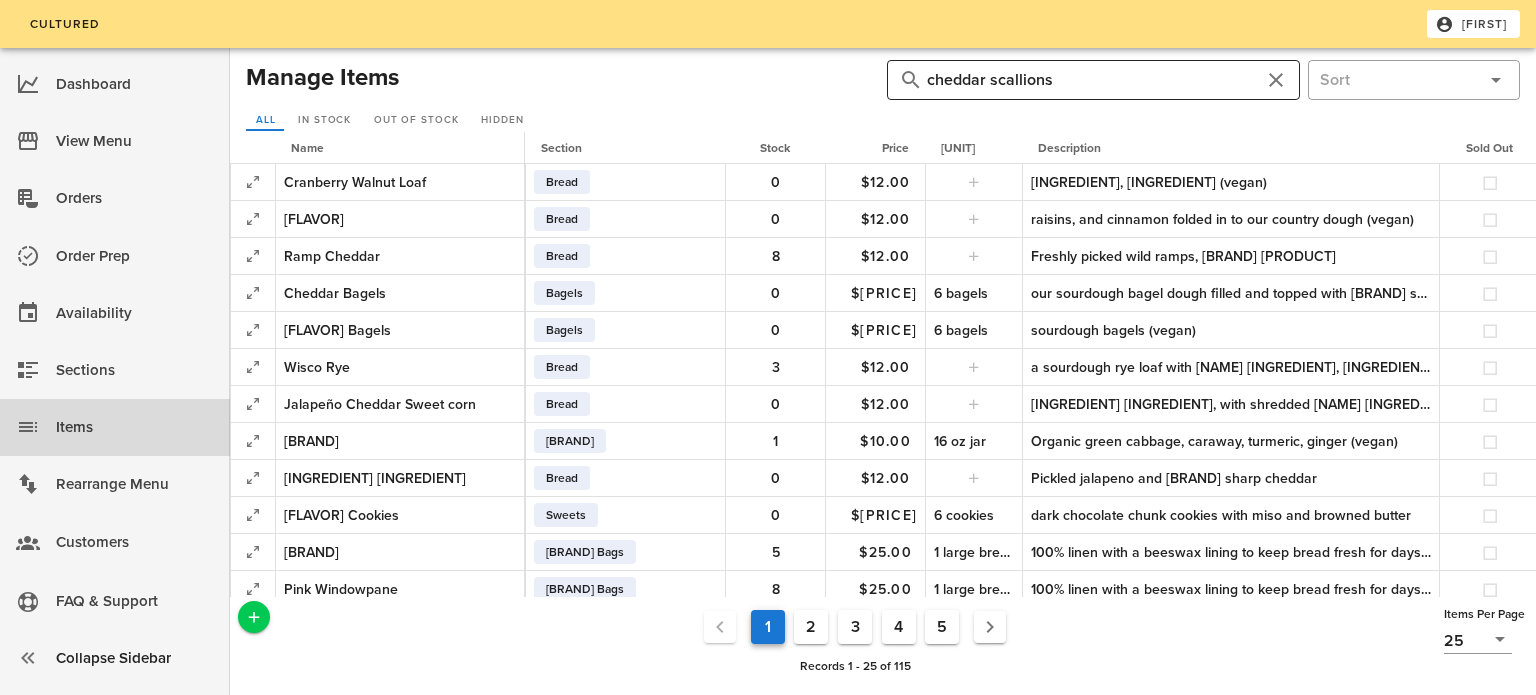 click on "cheddar scallions" at bounding box center [1093, 80] 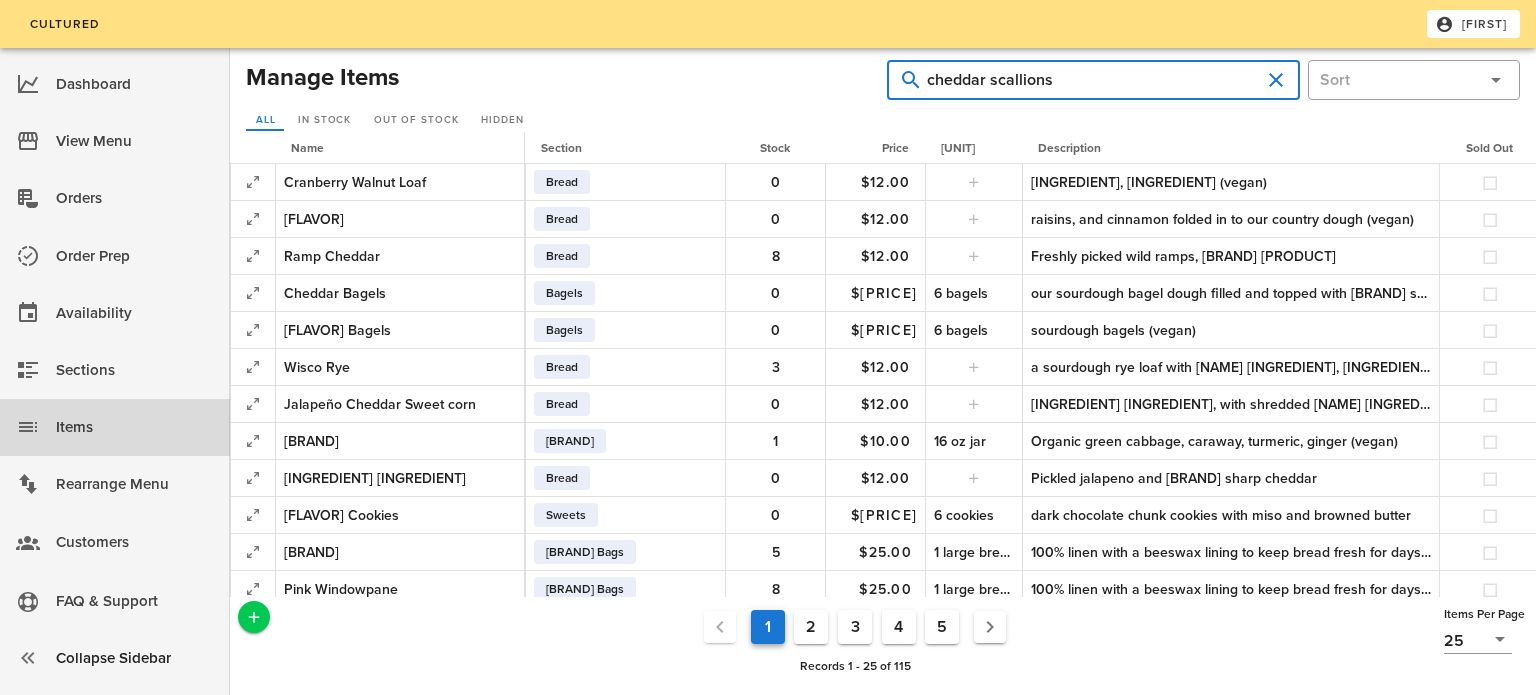 click on "cheddar scallions" at bounding box center [1093, 80] 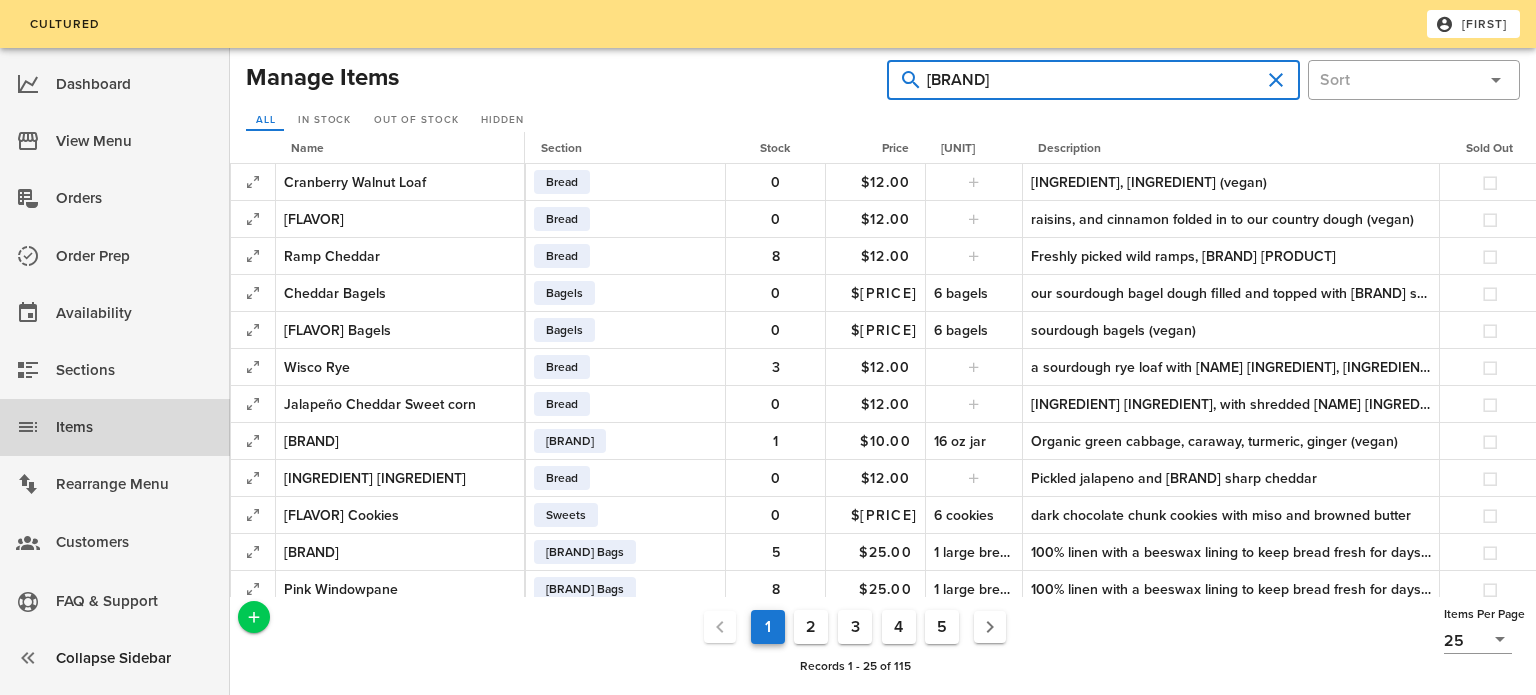 type on "[BRAND]" 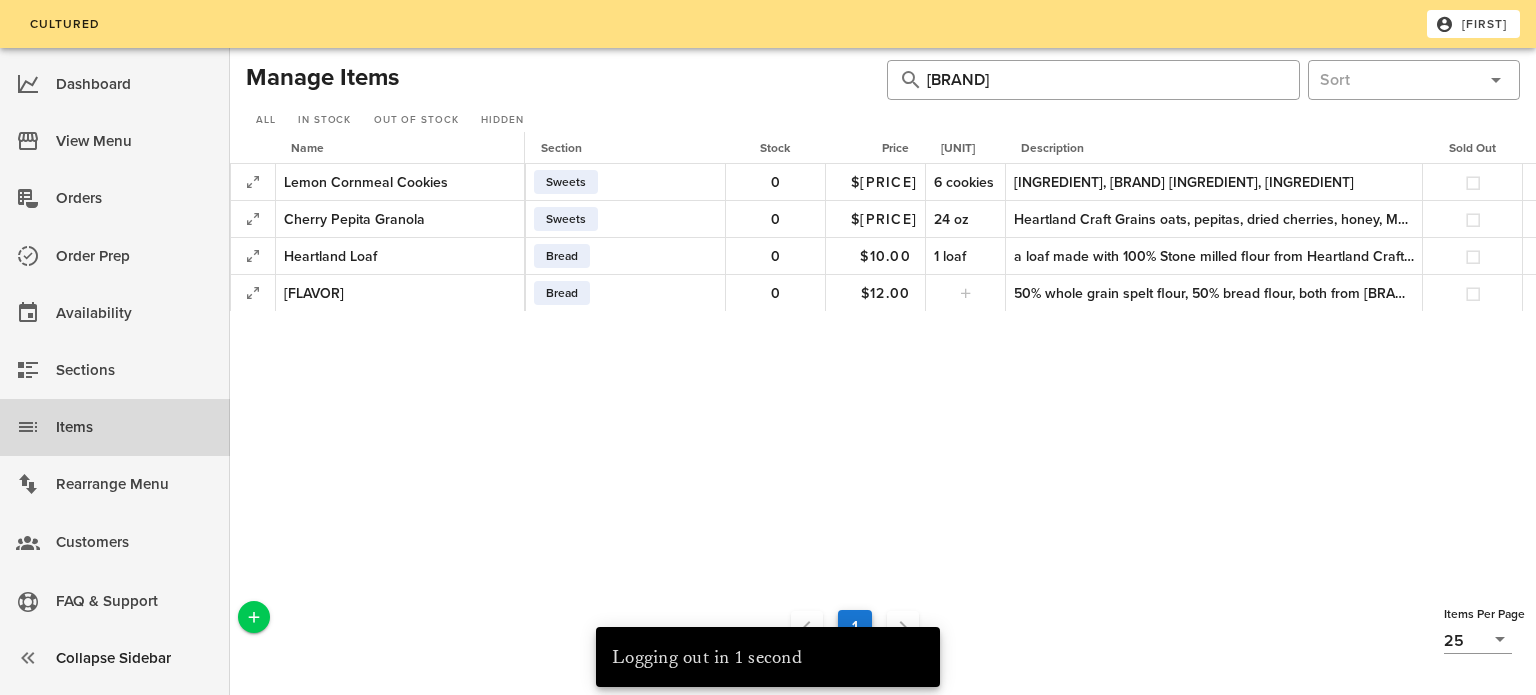 scroll, scrollTop: 0, scrollLeft: 276, axis: horizontal 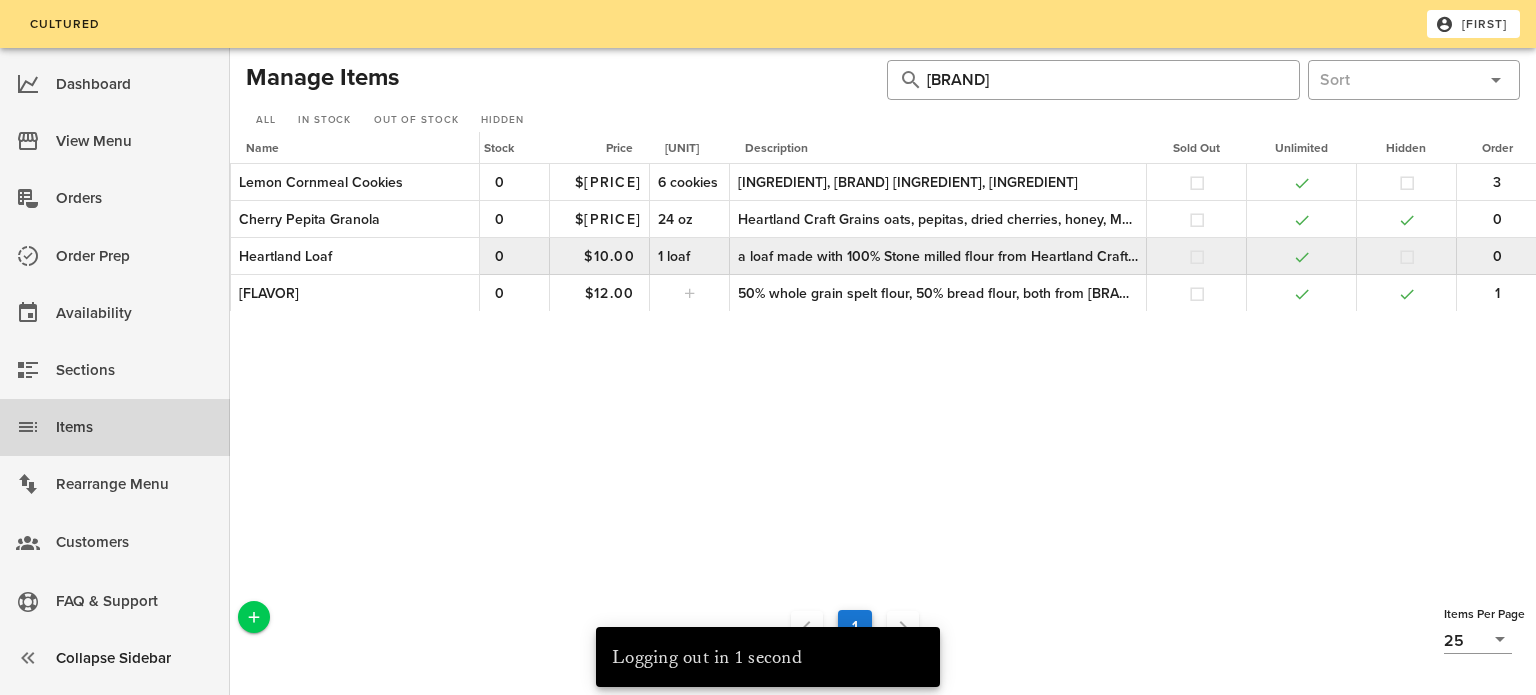 click on "1 loaf" at bounding box center (689, 256) 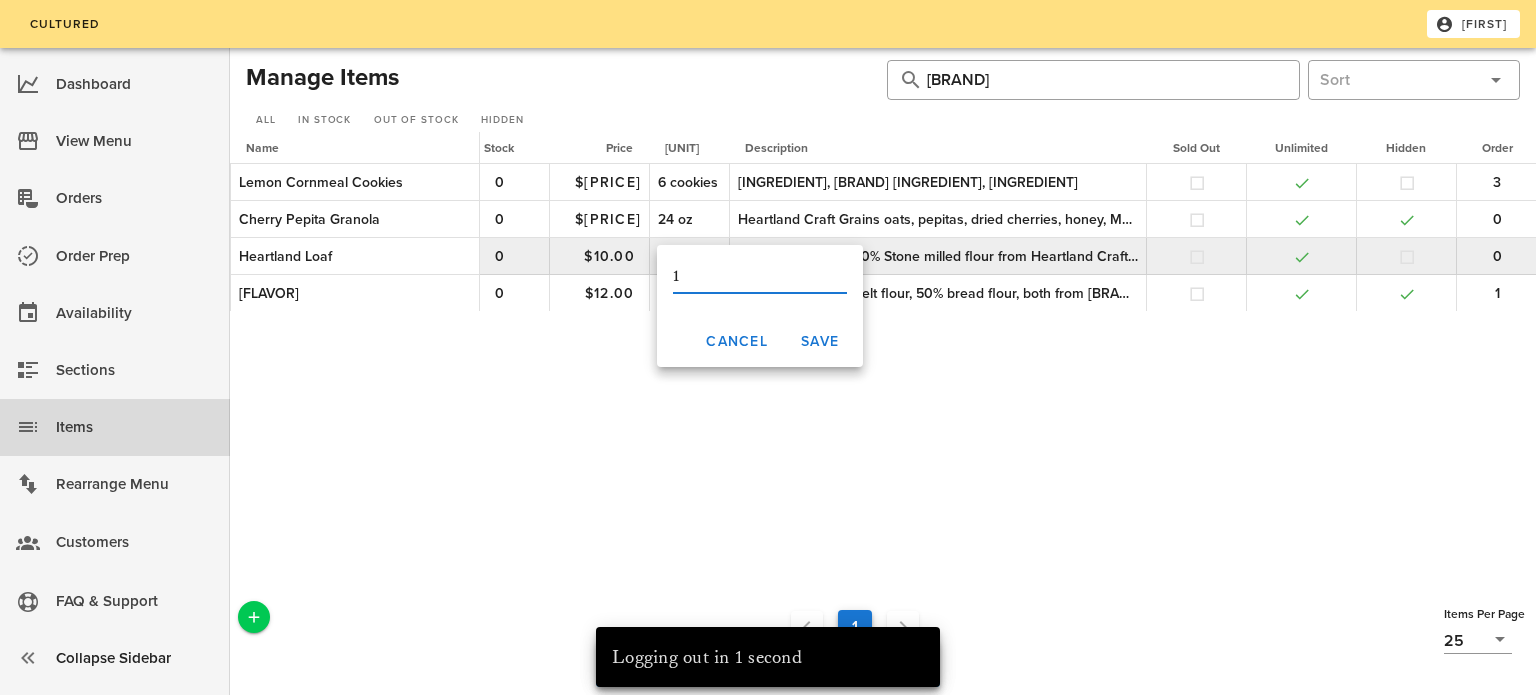 type on "1" 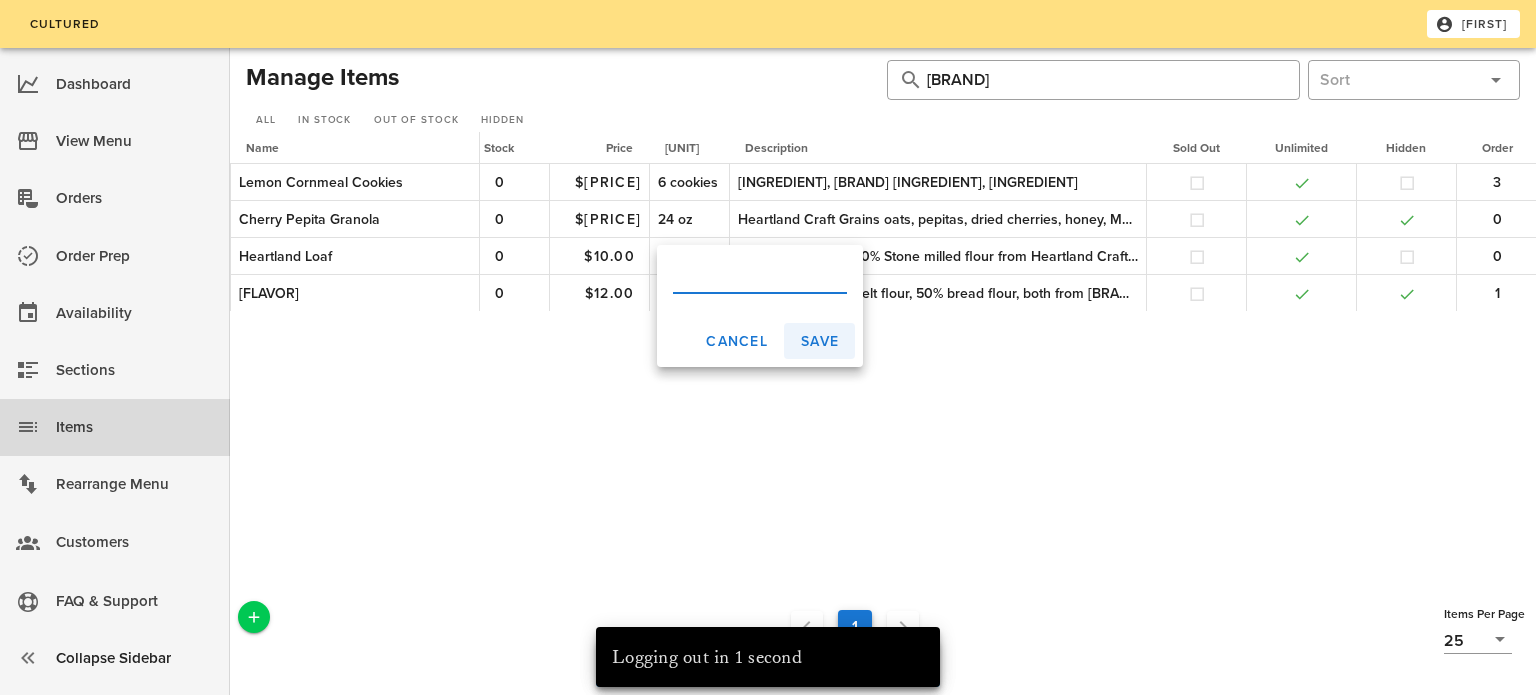 type 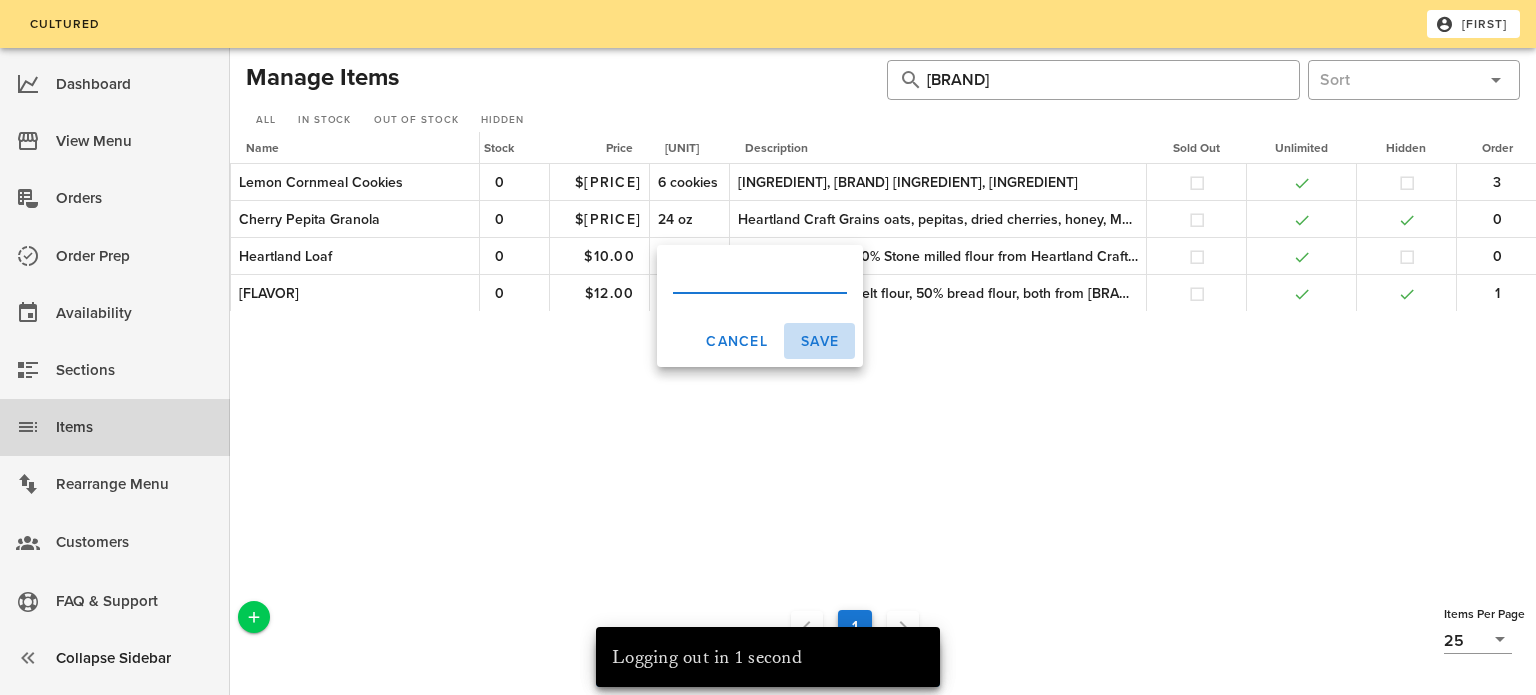 click on "Save" at bounding box center [819, 341] 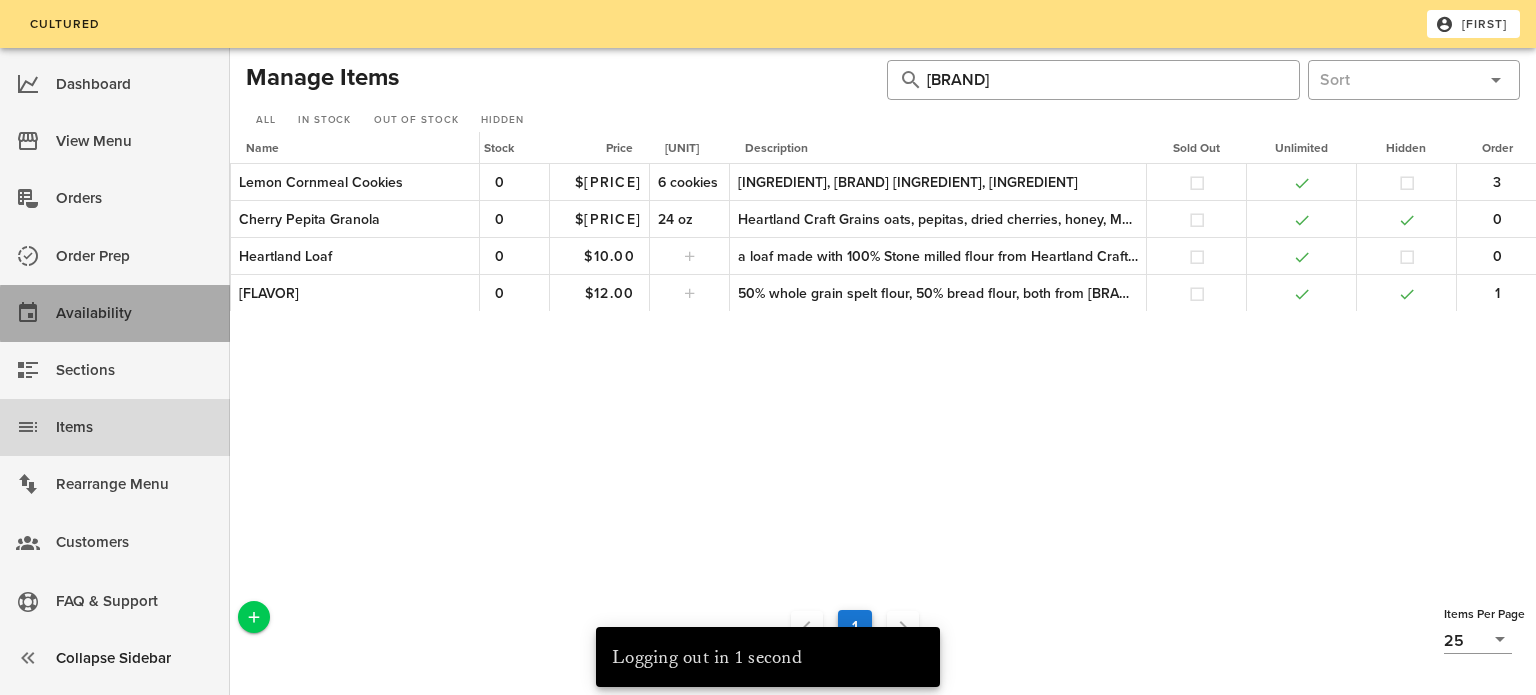 click on "Availability" at bounding box center [115, 313] 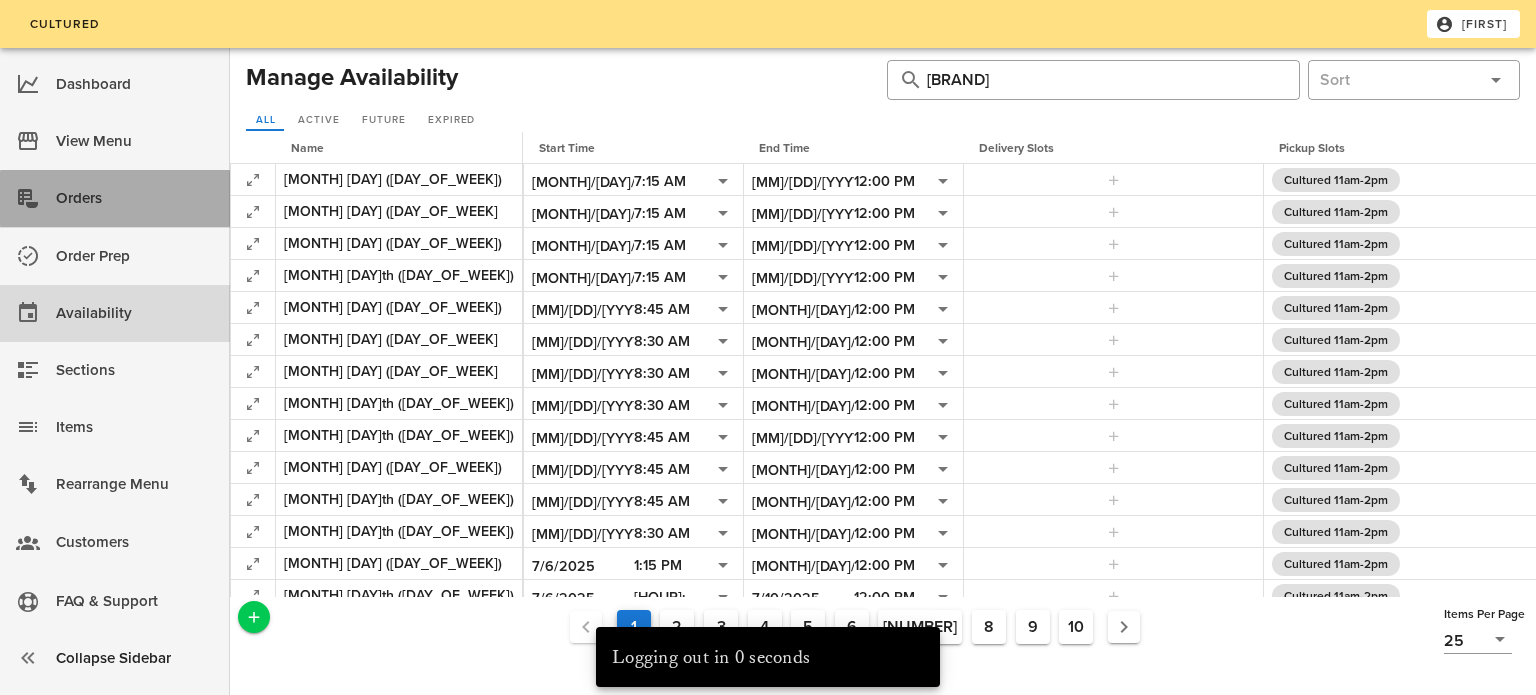 click on "Orders" at bounding box center [135, 198] 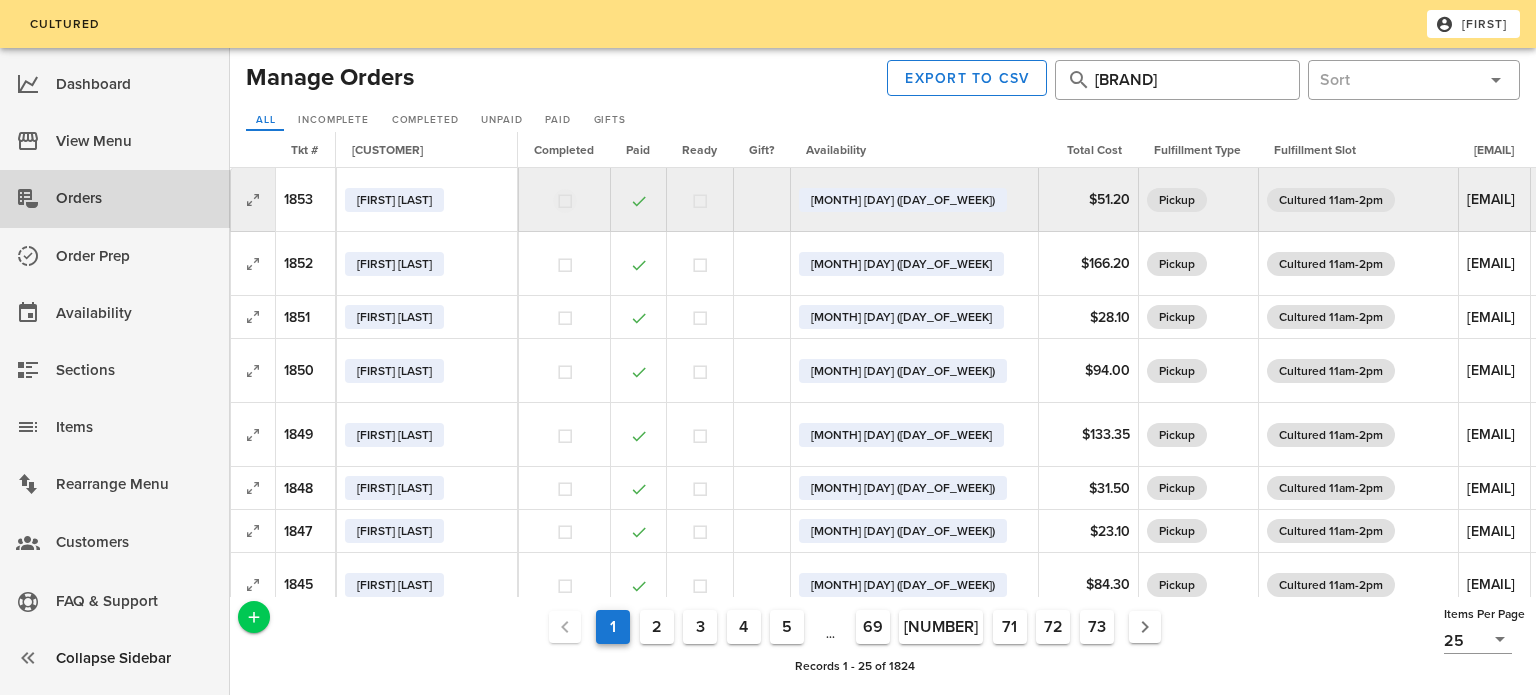 click at bounding box center [565, 201] 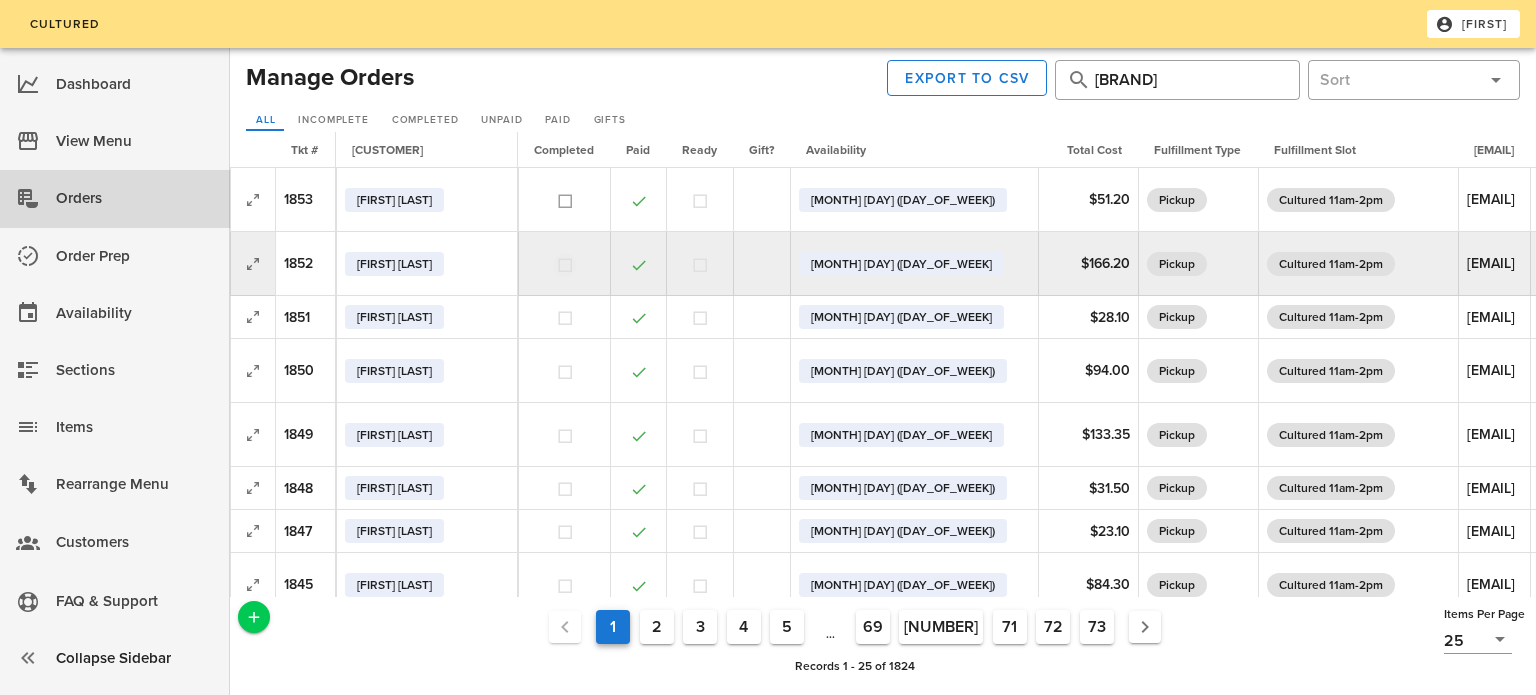 click at bounding box center [565, 265] 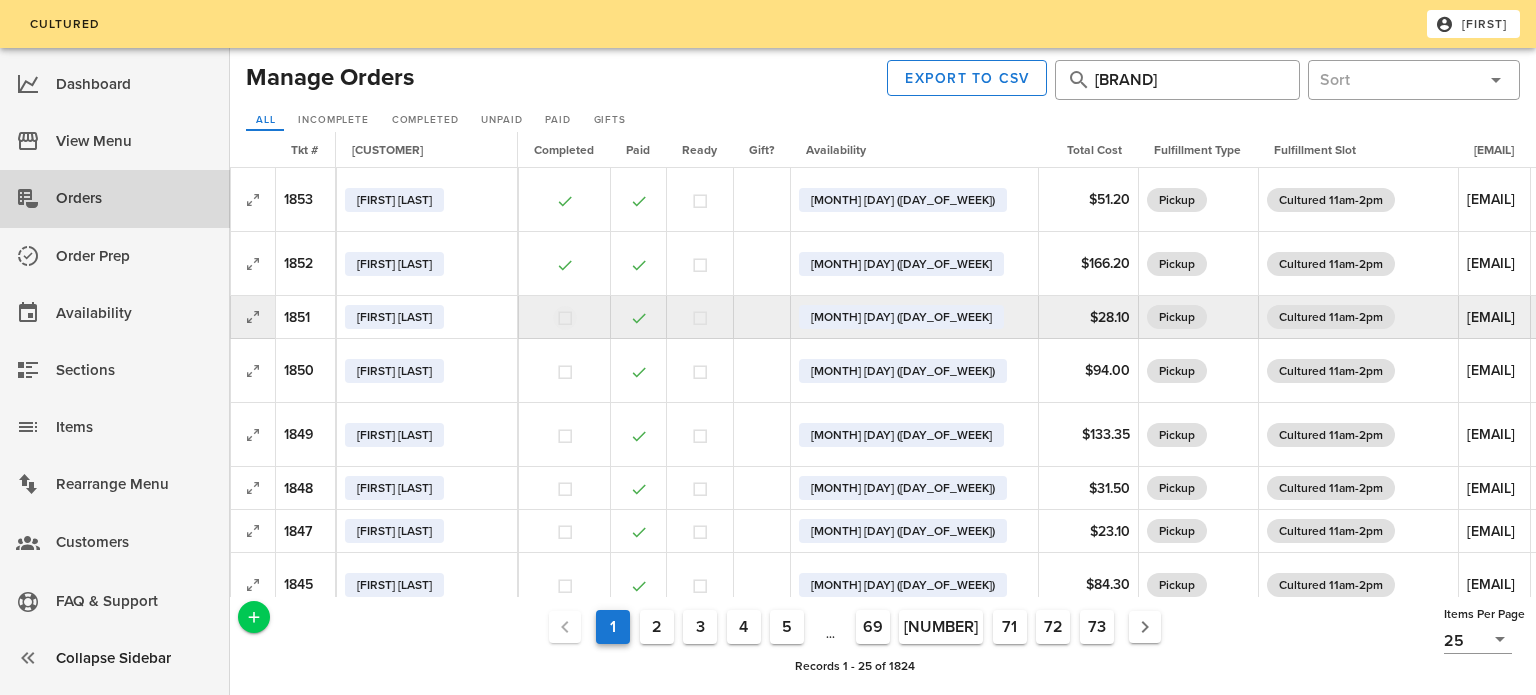 click at bounding box center (565, 318) 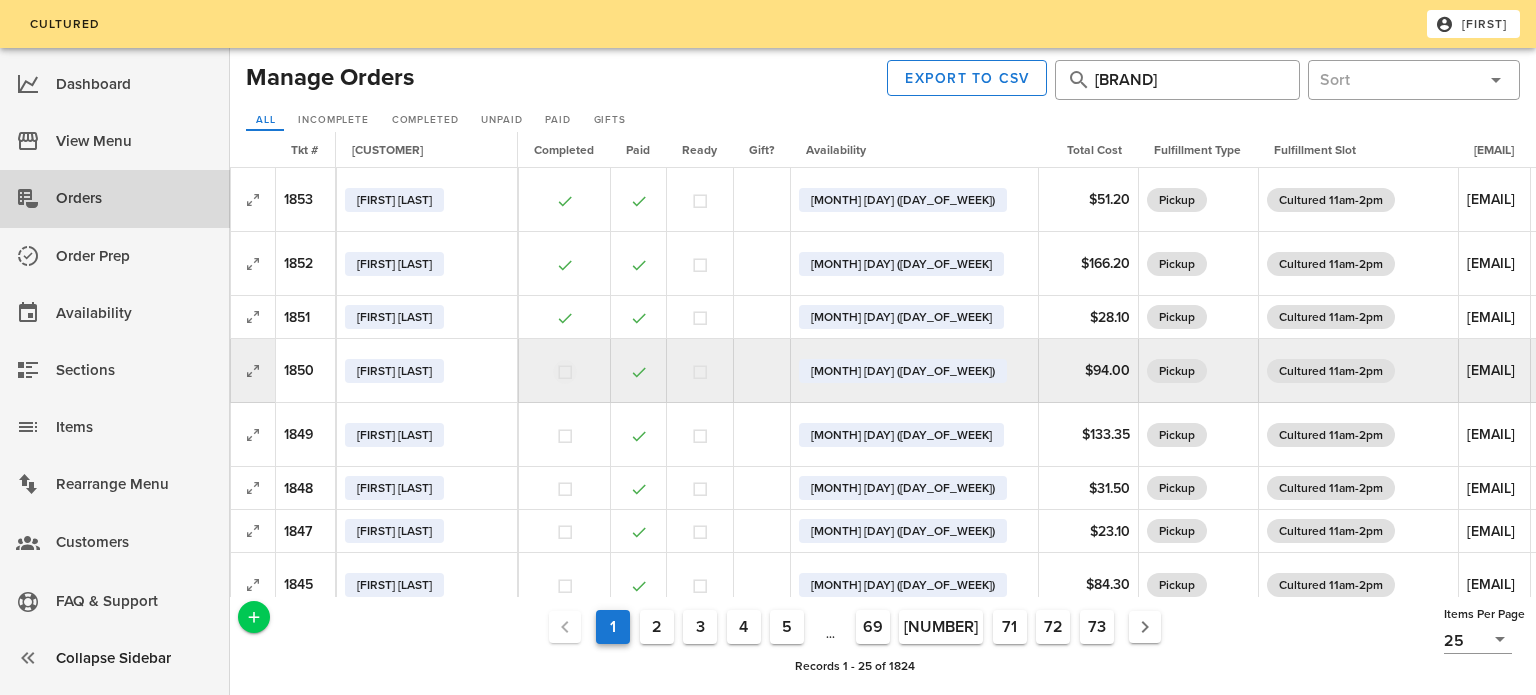click at bounding box center [565, 372] 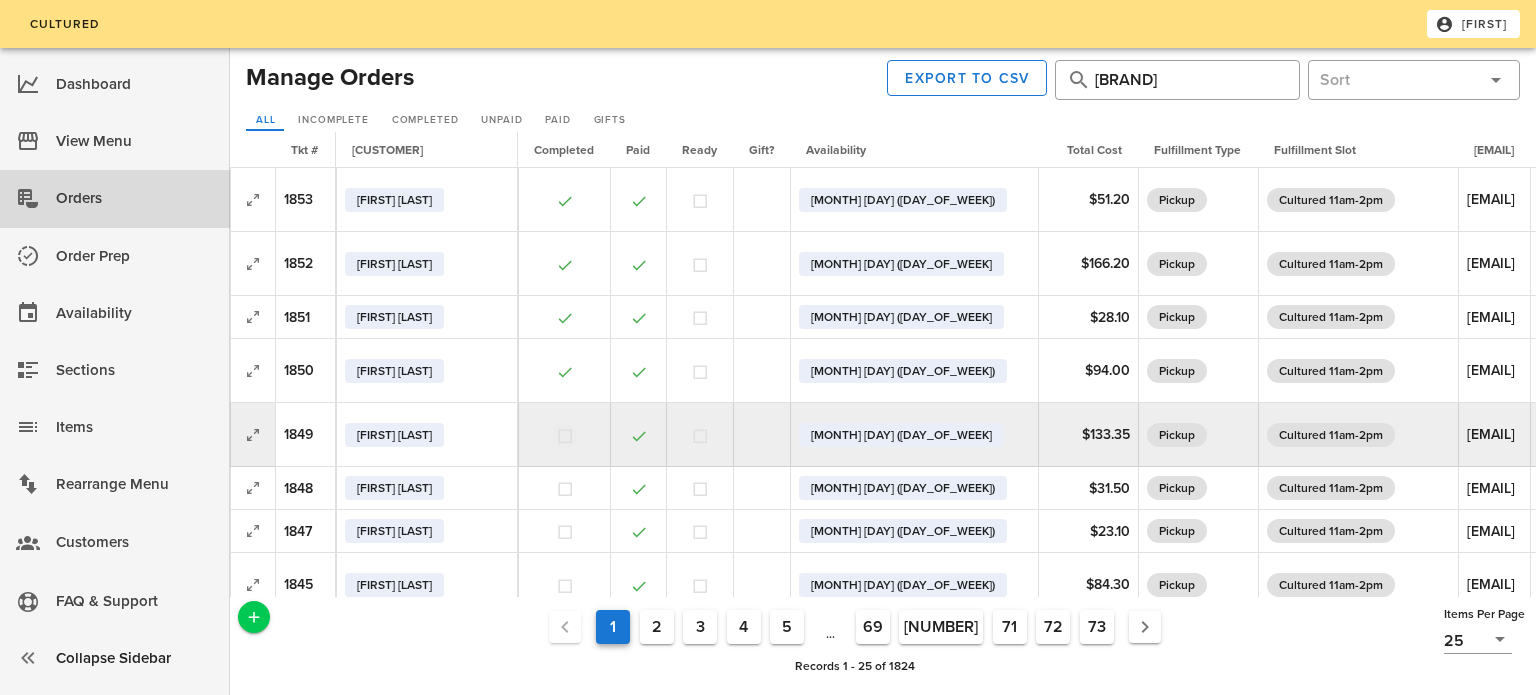 click at bounding box center [565, 436] 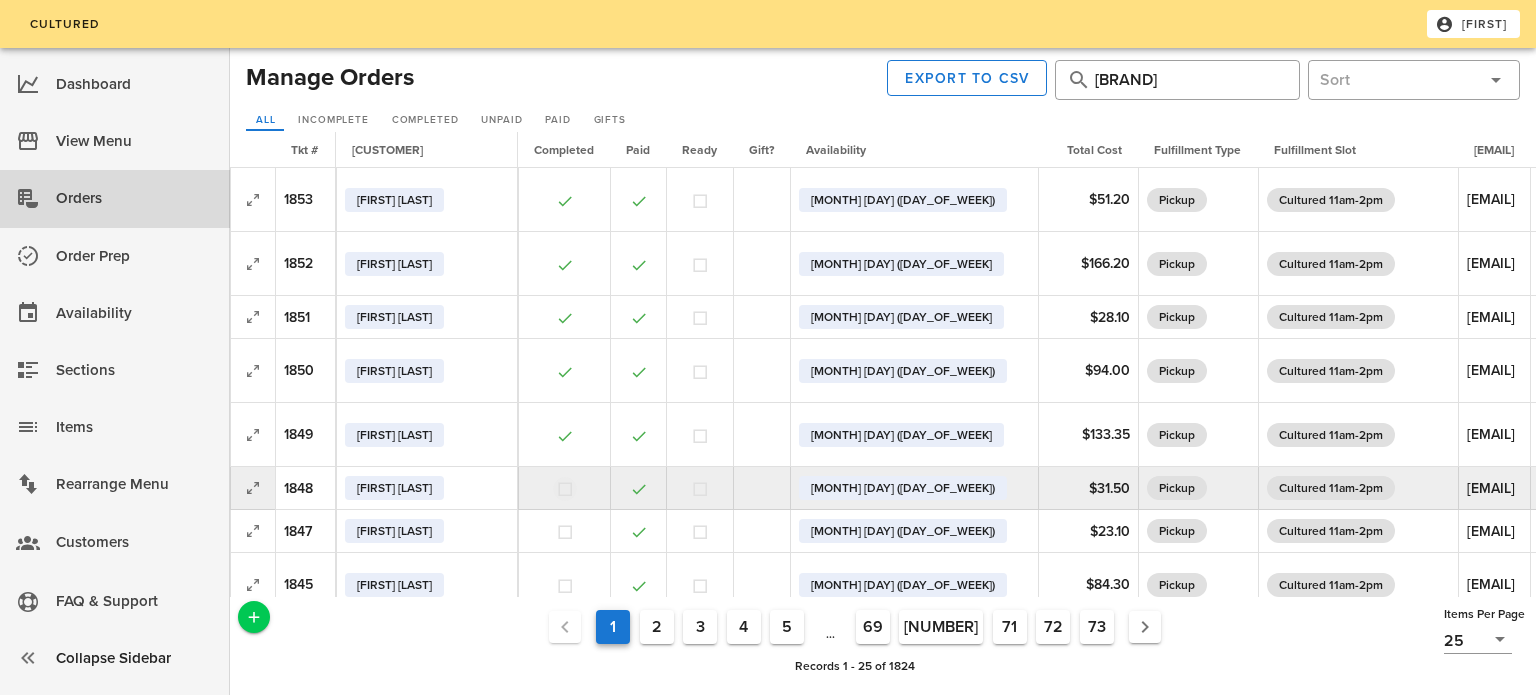 click at bounding box center (565, 489) 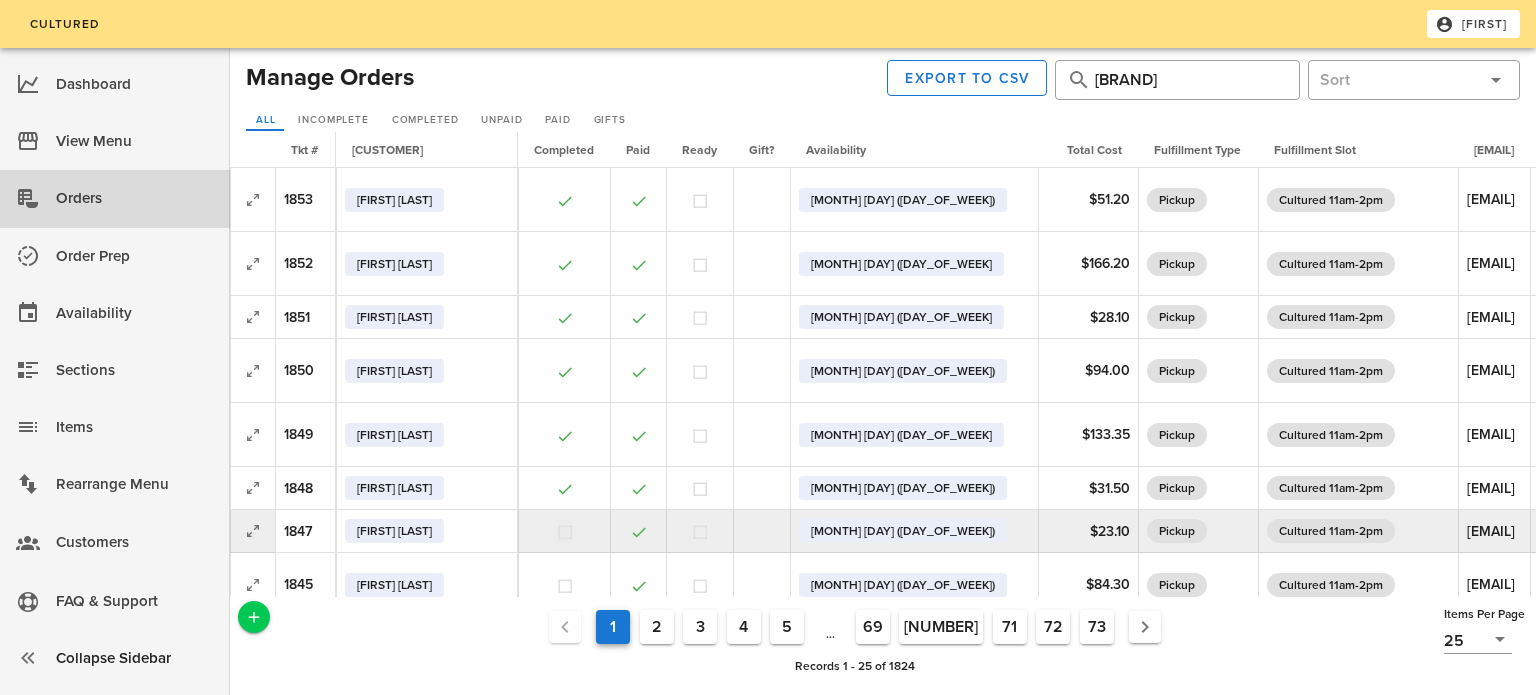click at bounding box center [565, 532] 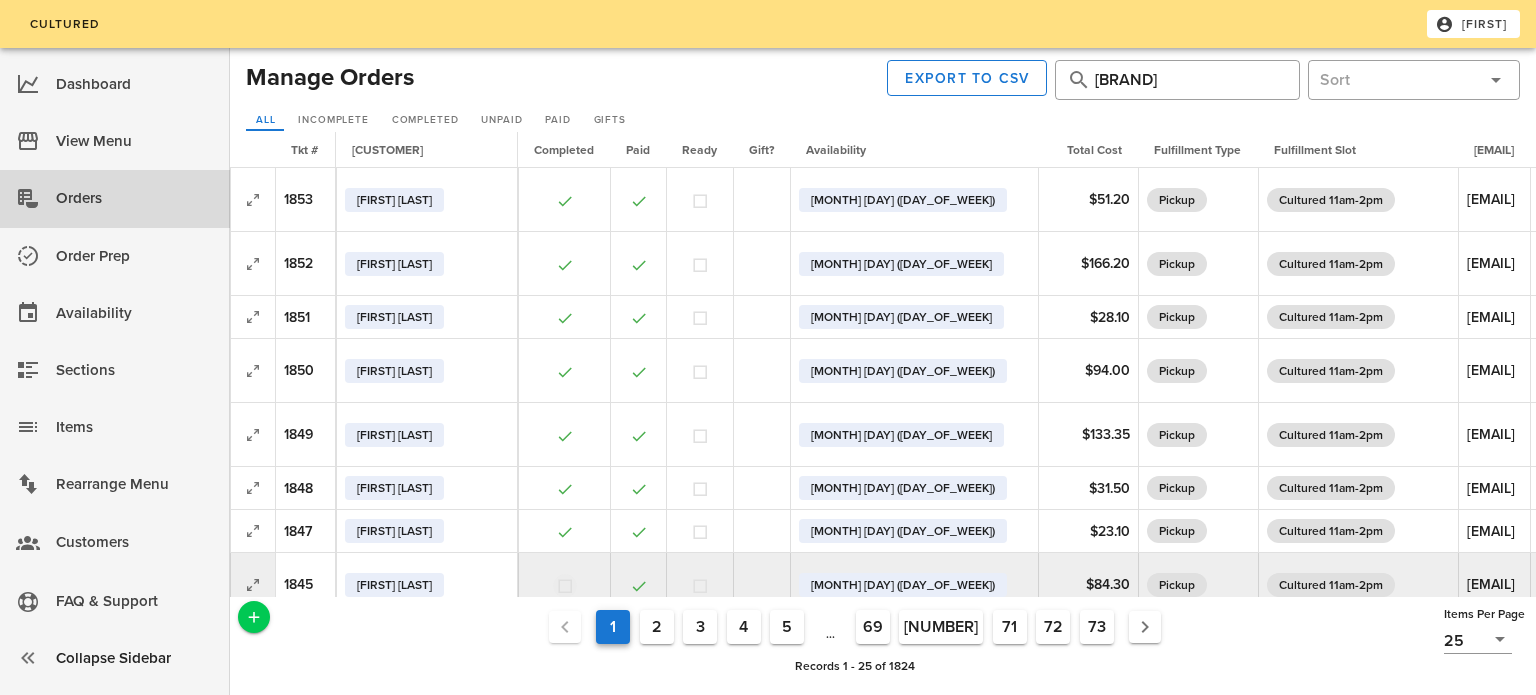 click at bounding box center (565, 586) 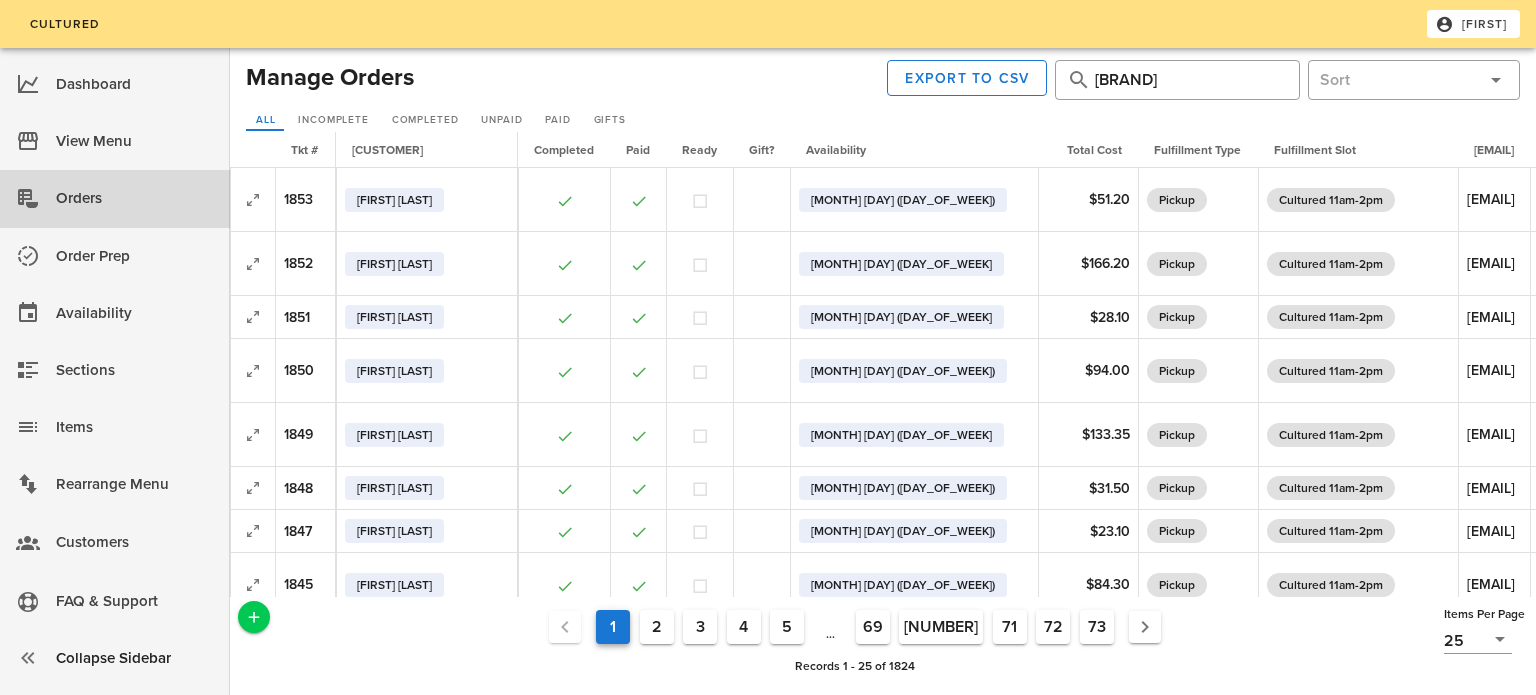 click at bounding box center [565, 650] 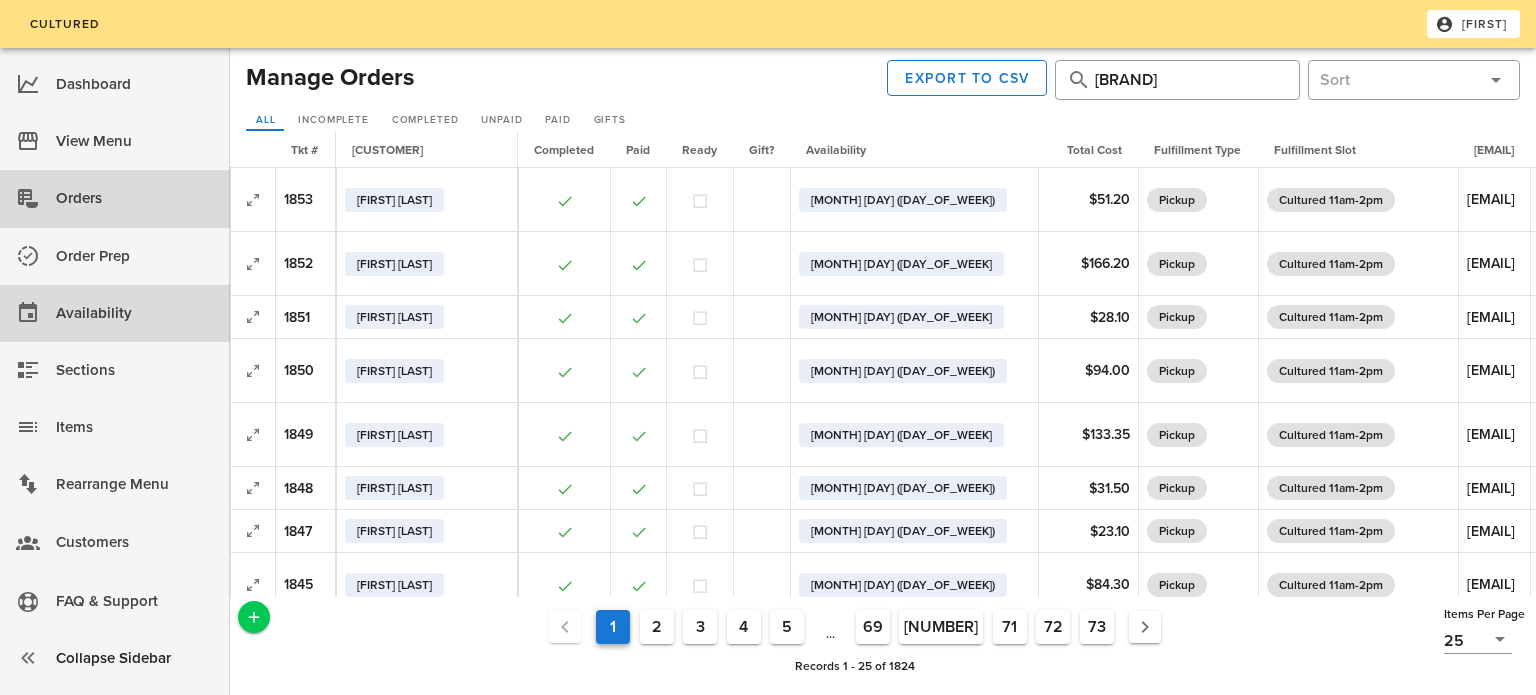 click on "Availability" at bounding box center (135, 313) 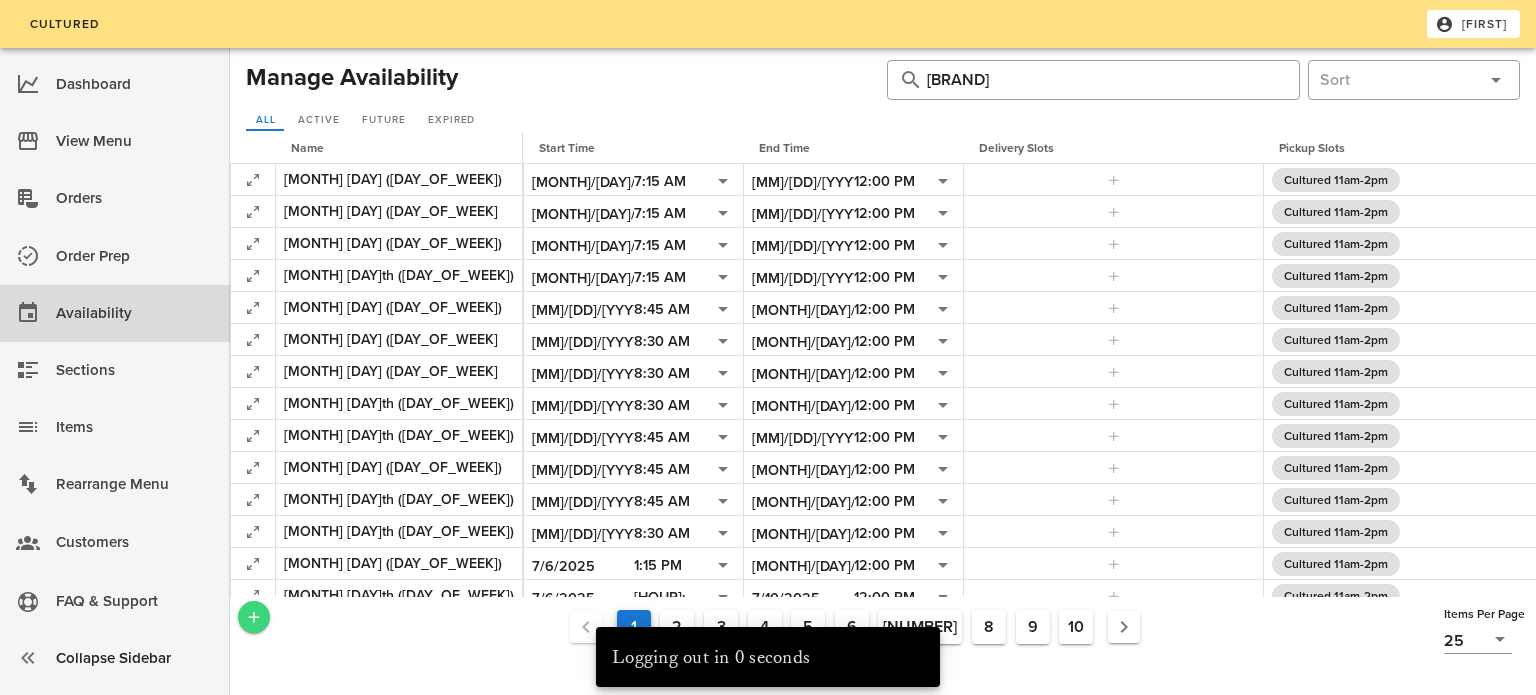 click at bounding box center [254, 617] 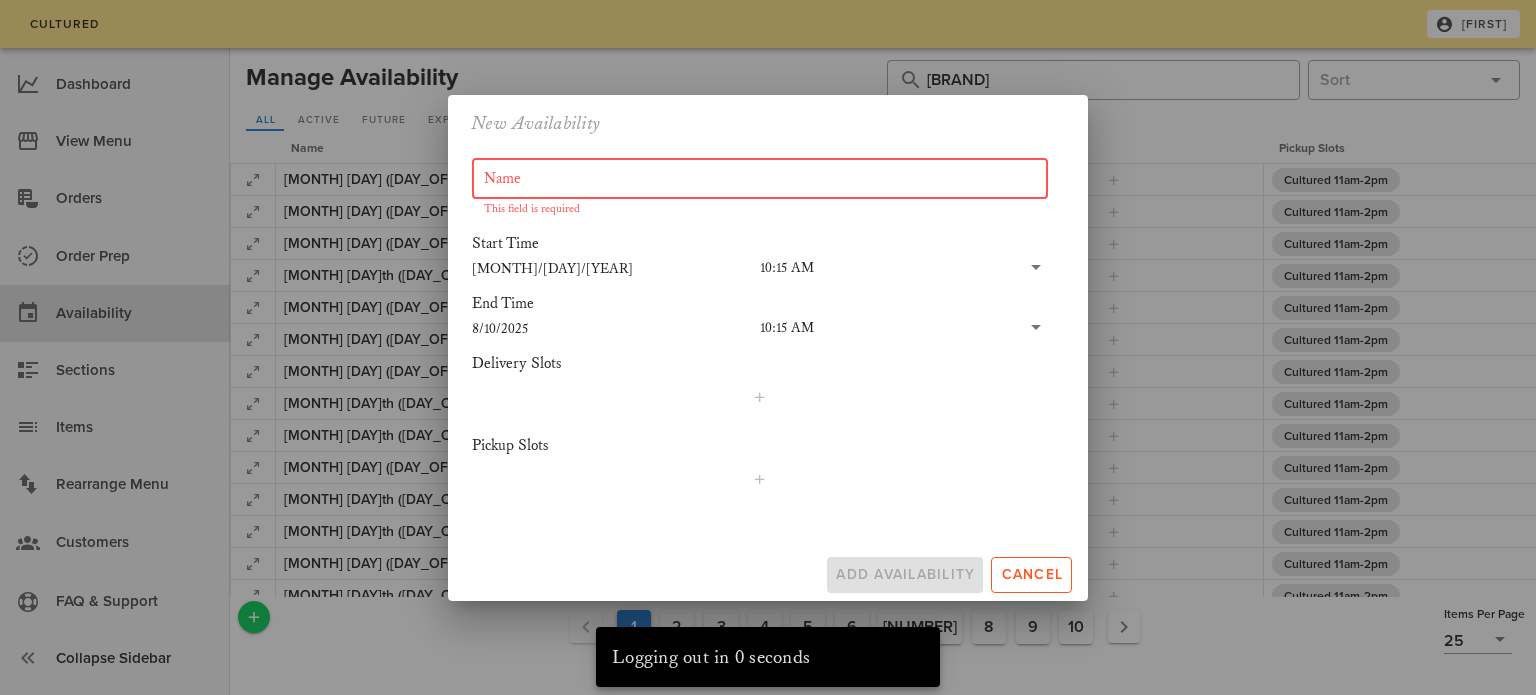 click on "8/10/2025" at bounding box center (616, 328) 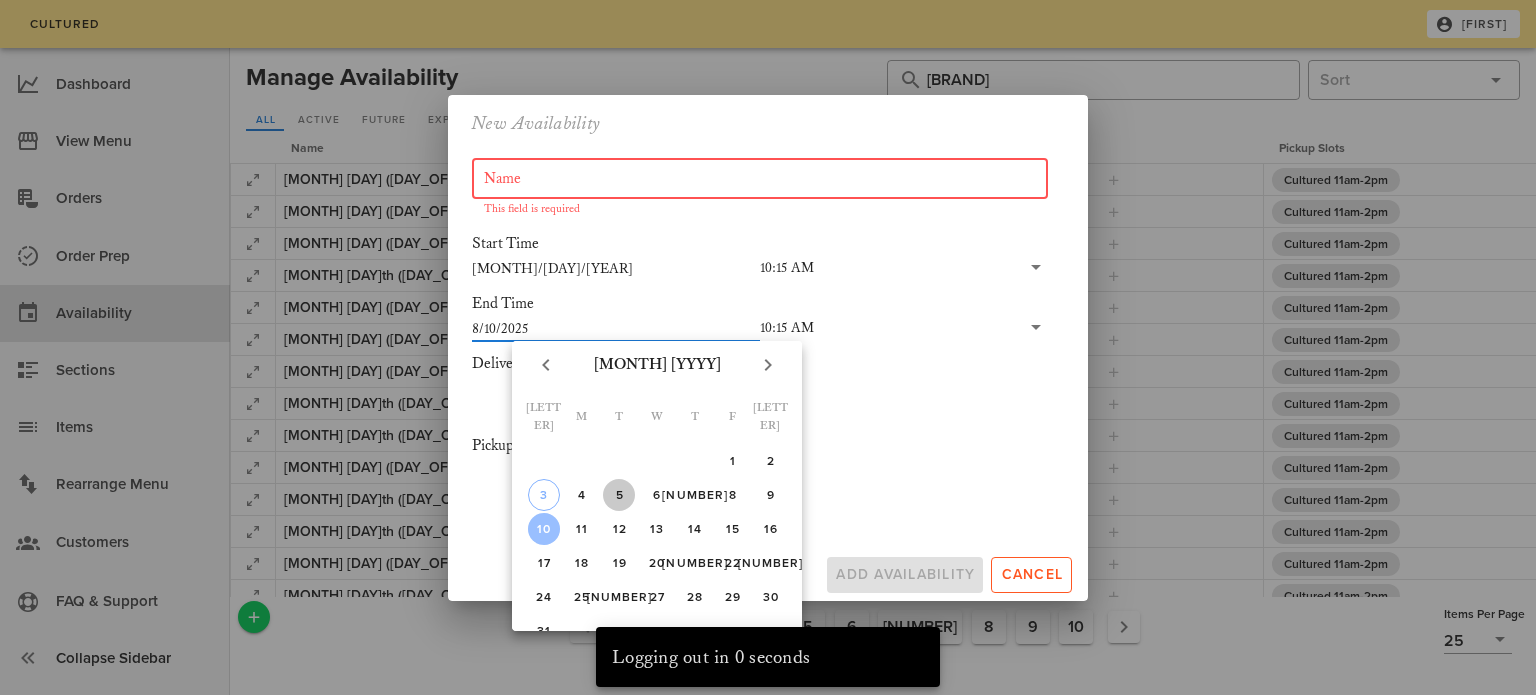 click on "5" at bounding box center [619, 495] 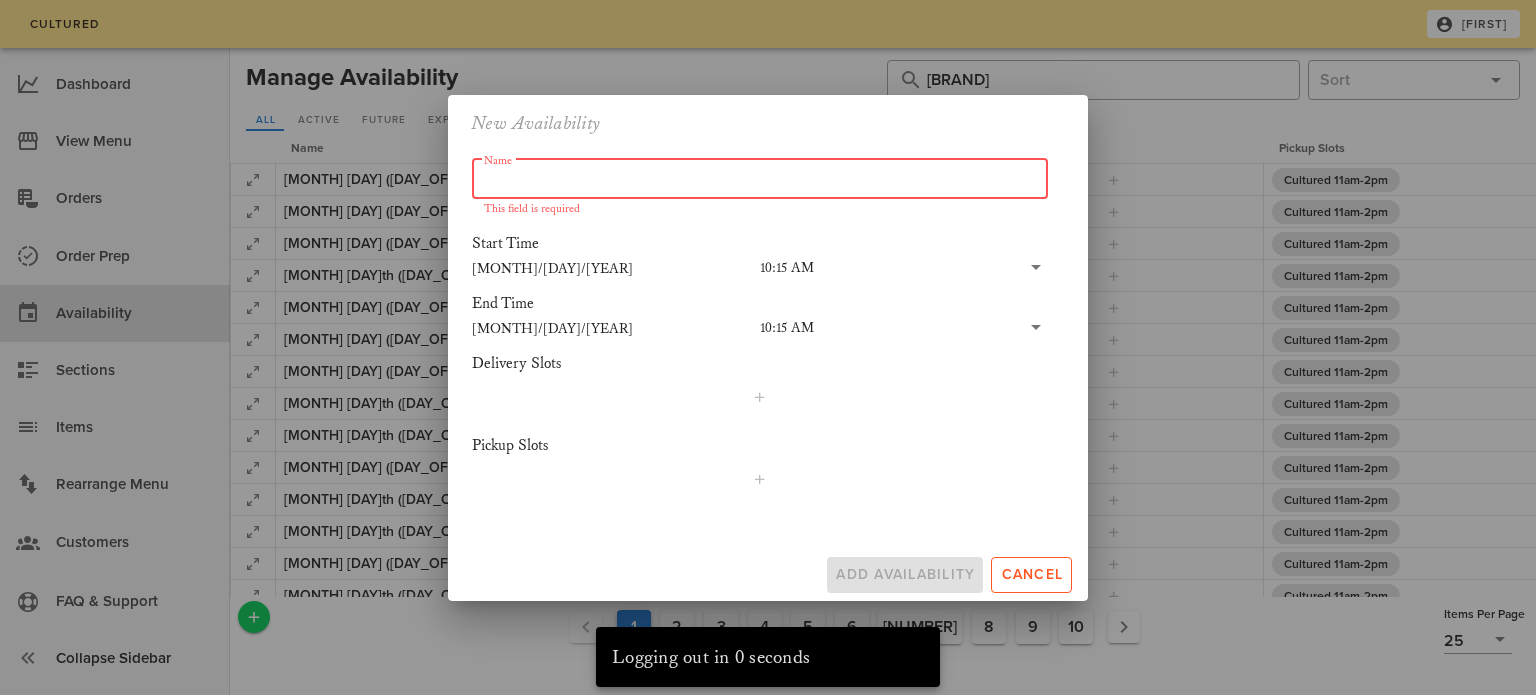 click on "Name" at bounding box center (760, 179) 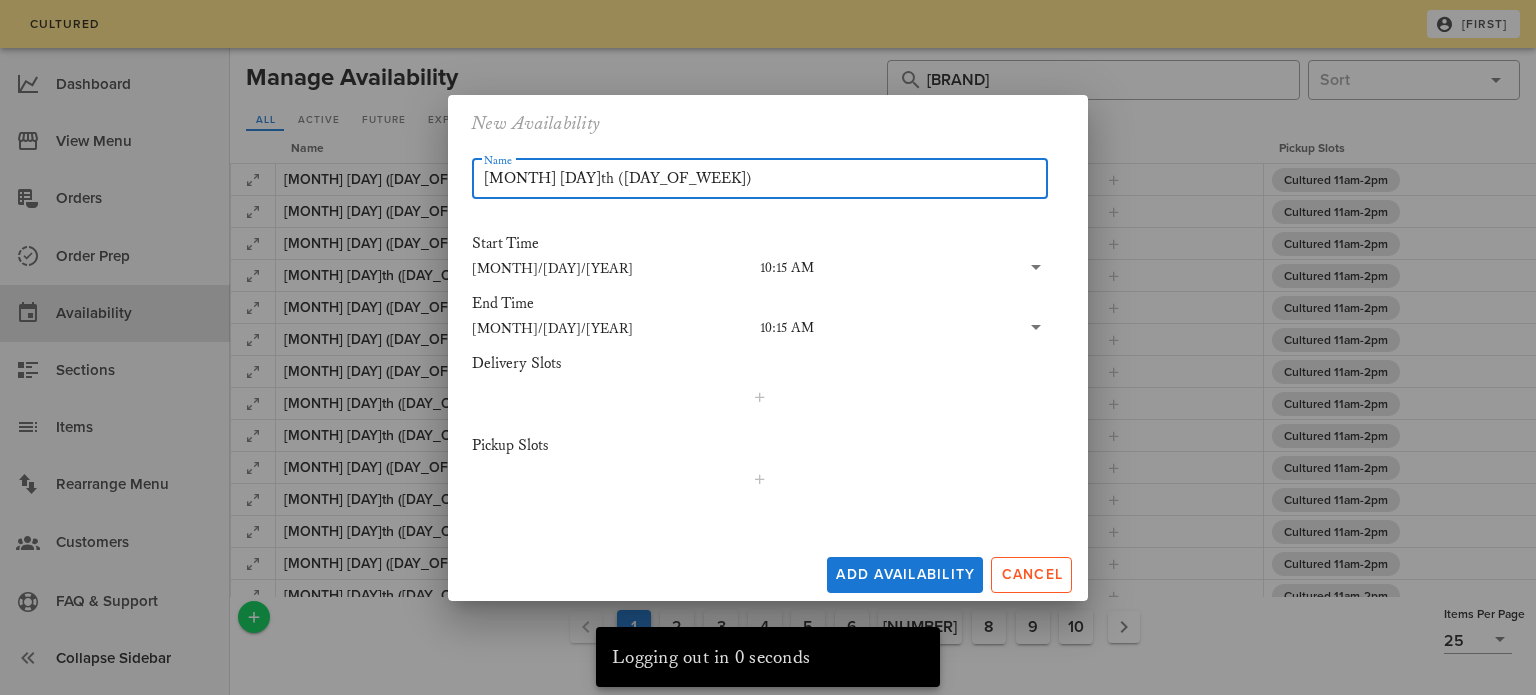 type on "[MONTH] [DAY]th ([DAY_OF_WEEK])" 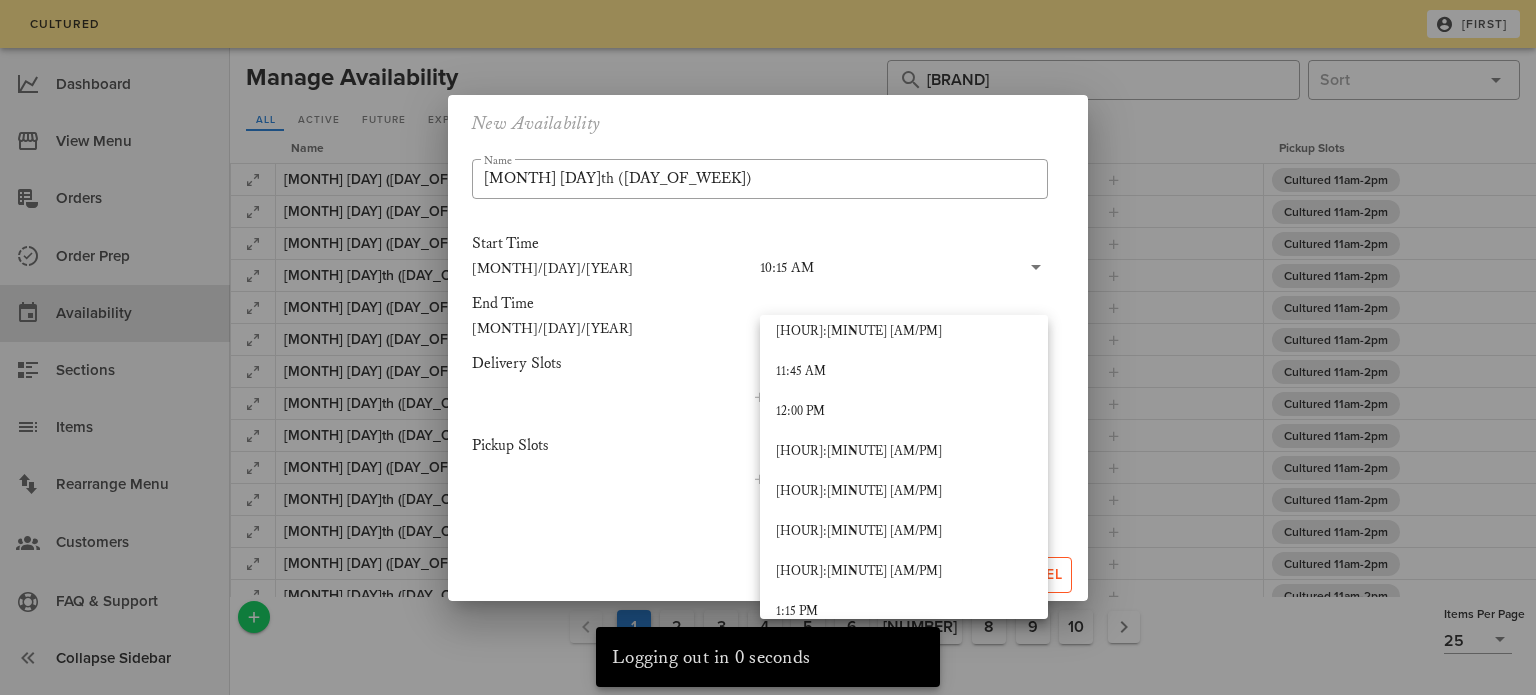 scroll, scrollTop: 1850, scrollLeft: 0, axis: vertical 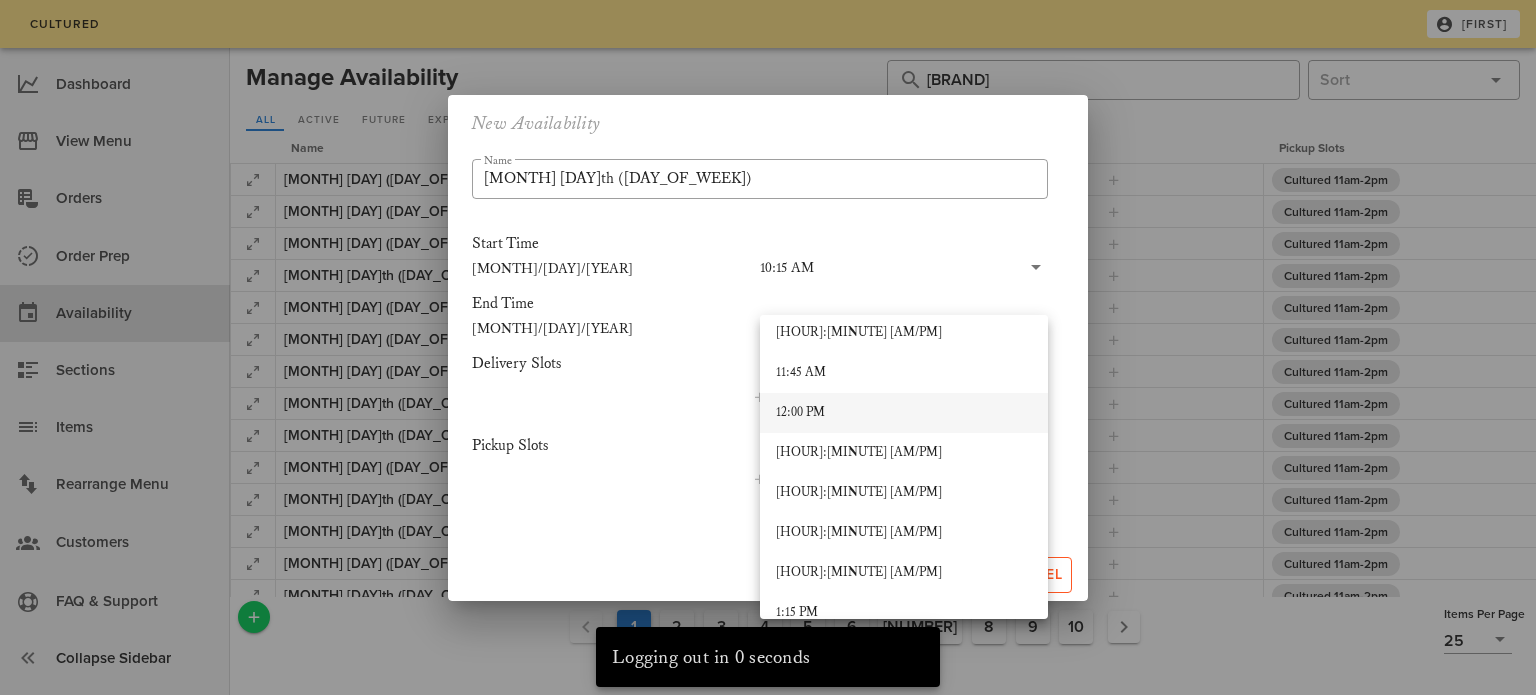 click on "12:00 PM" at bounding box center [904, 413] 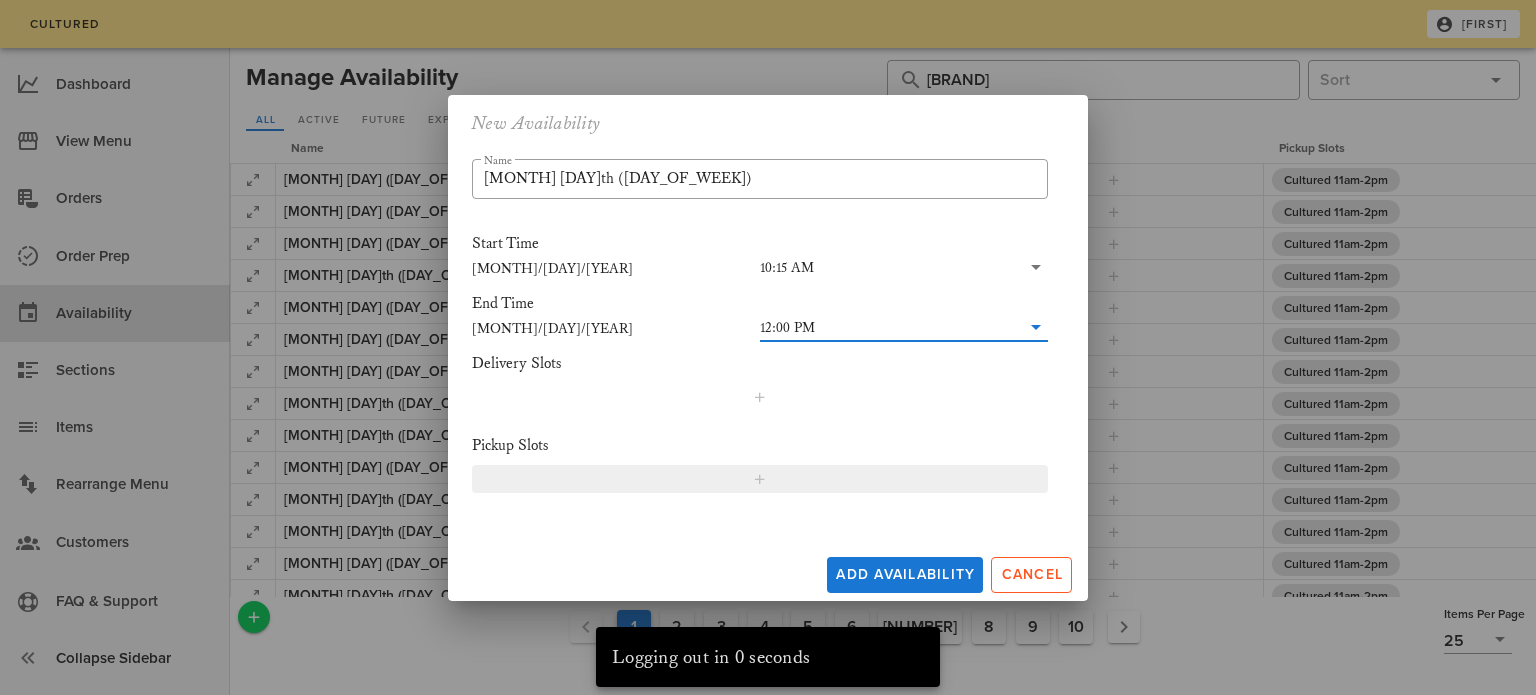 click at bounding box center [759, 479] 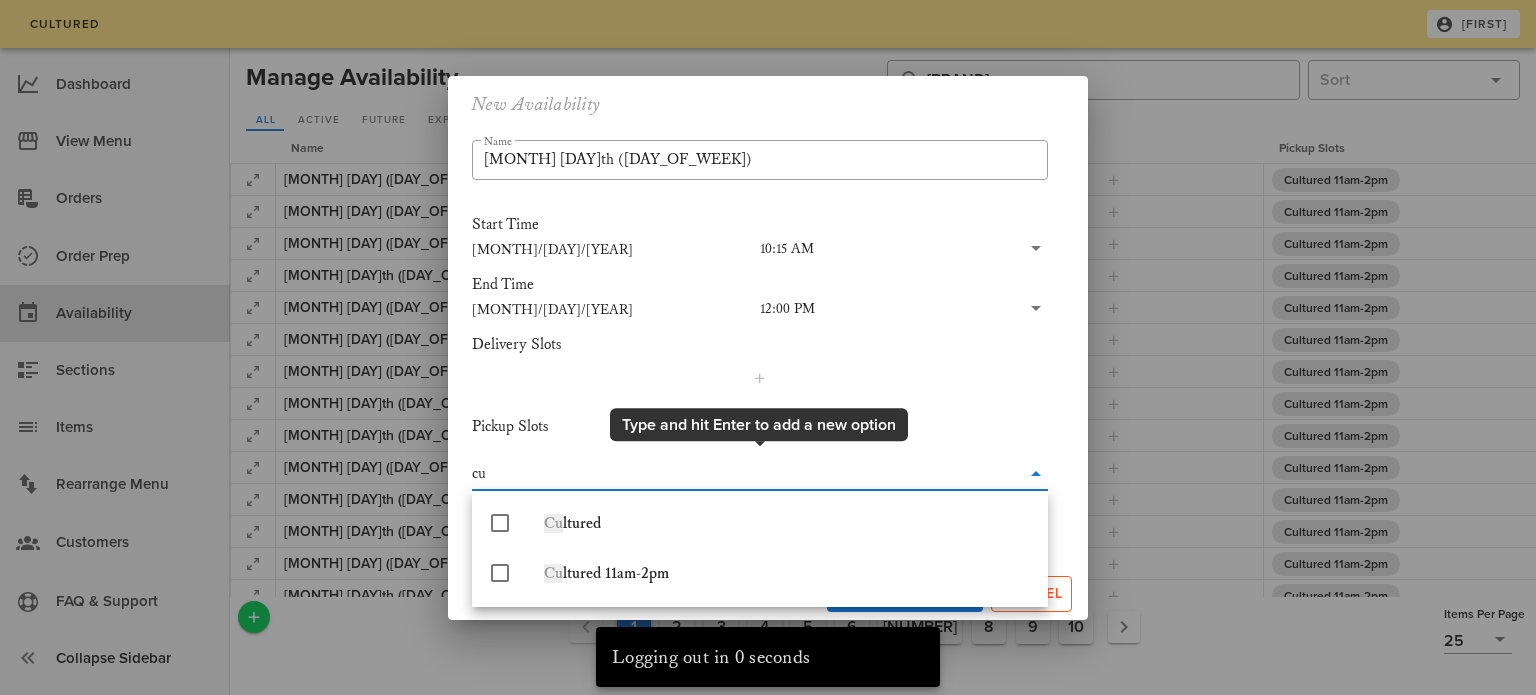 type on "cul" 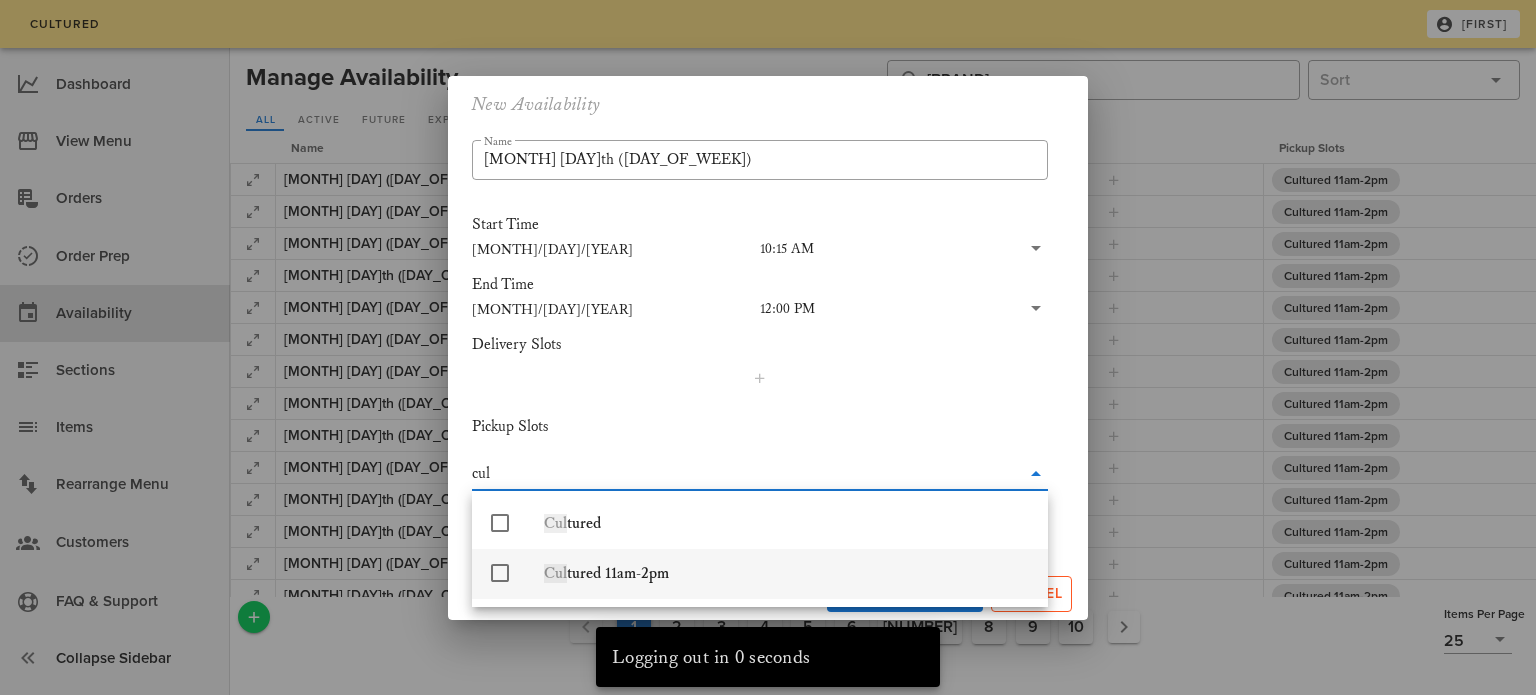 click on "Cultured 11am-2pm" at bounding box center [788, 573] 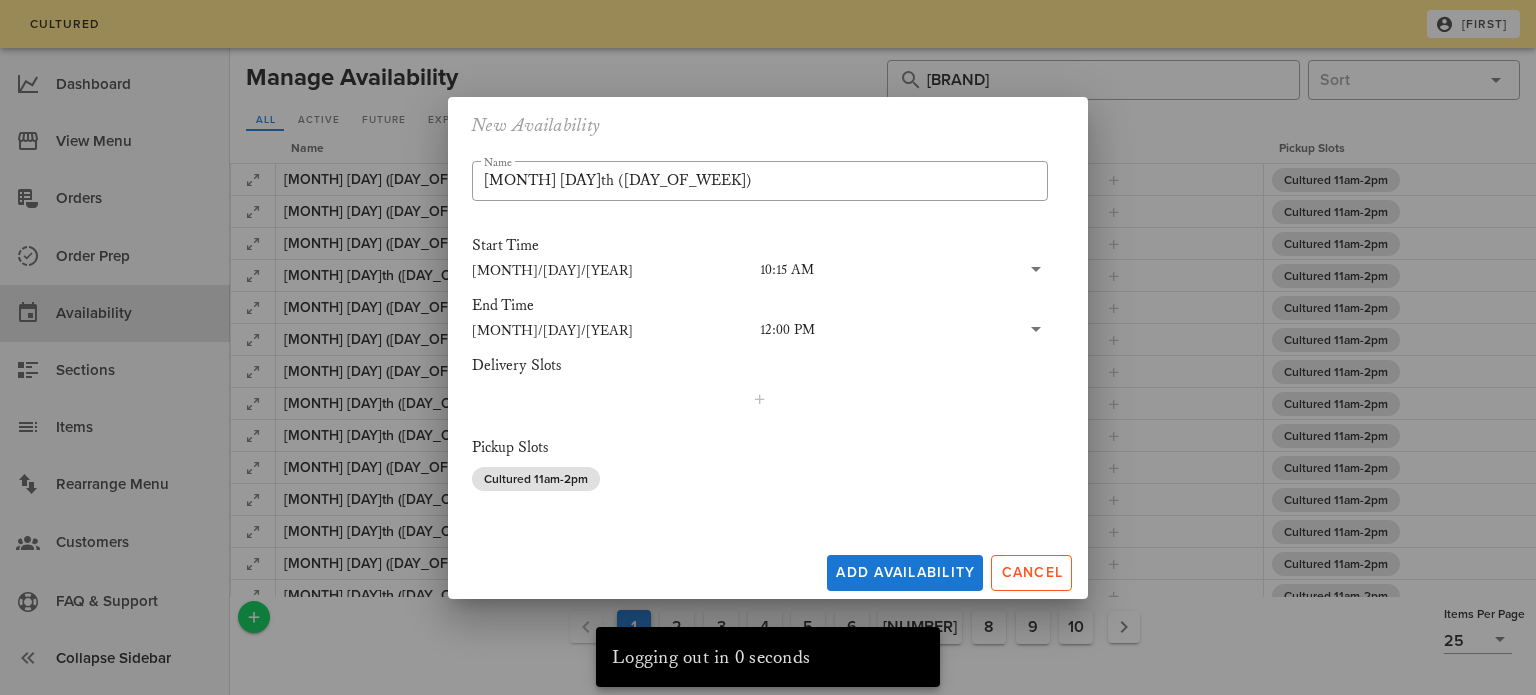 click on "Add Availability   Cancel" at bounding box center [768, 569] 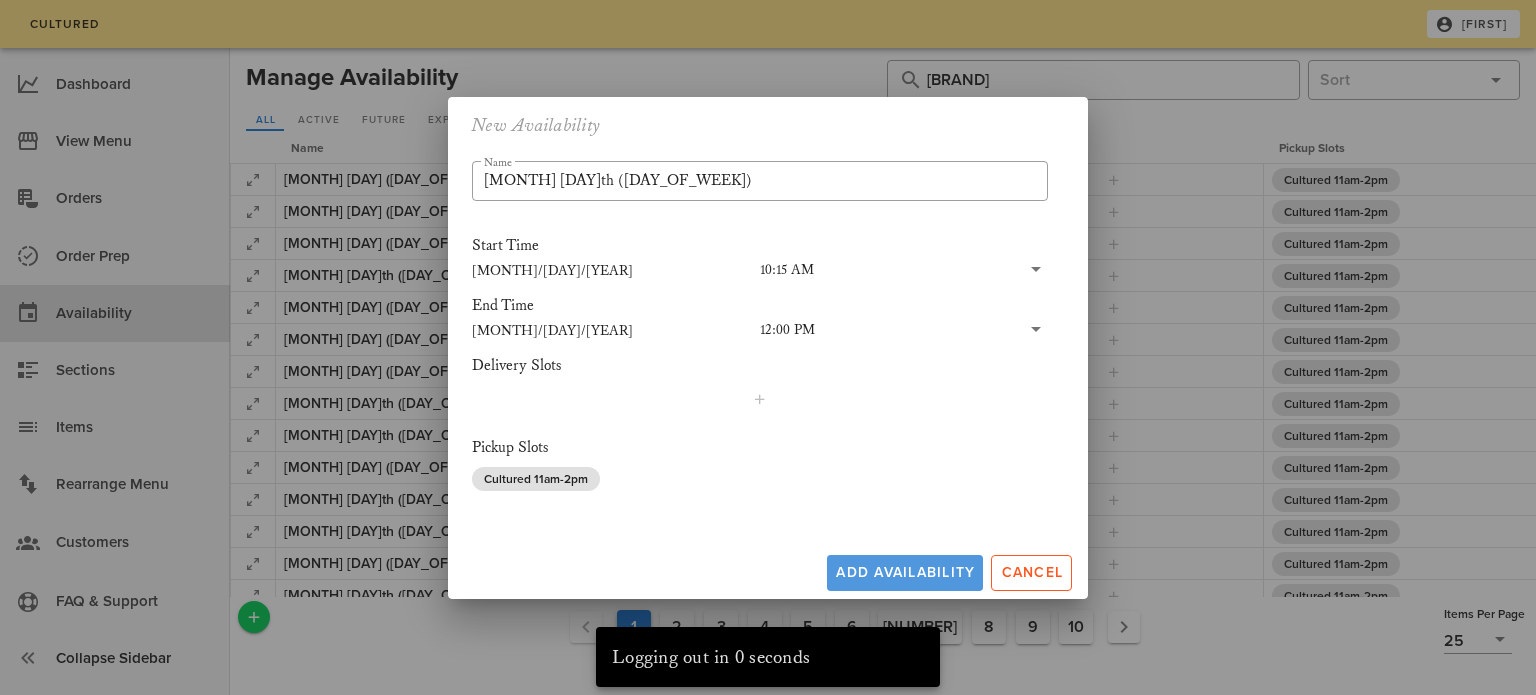 click on "Add Availability" at bounding box center [905, 572] 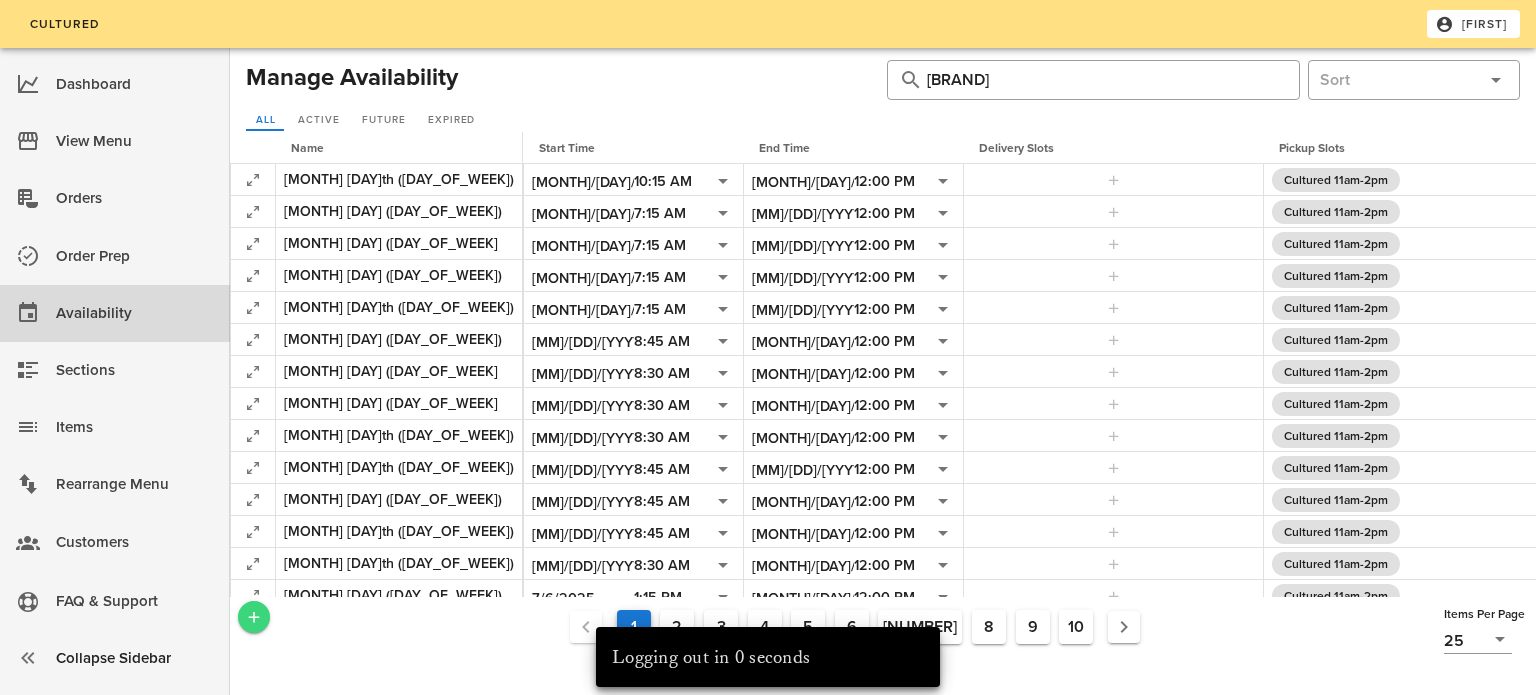 click at bounding box center (254, 617) 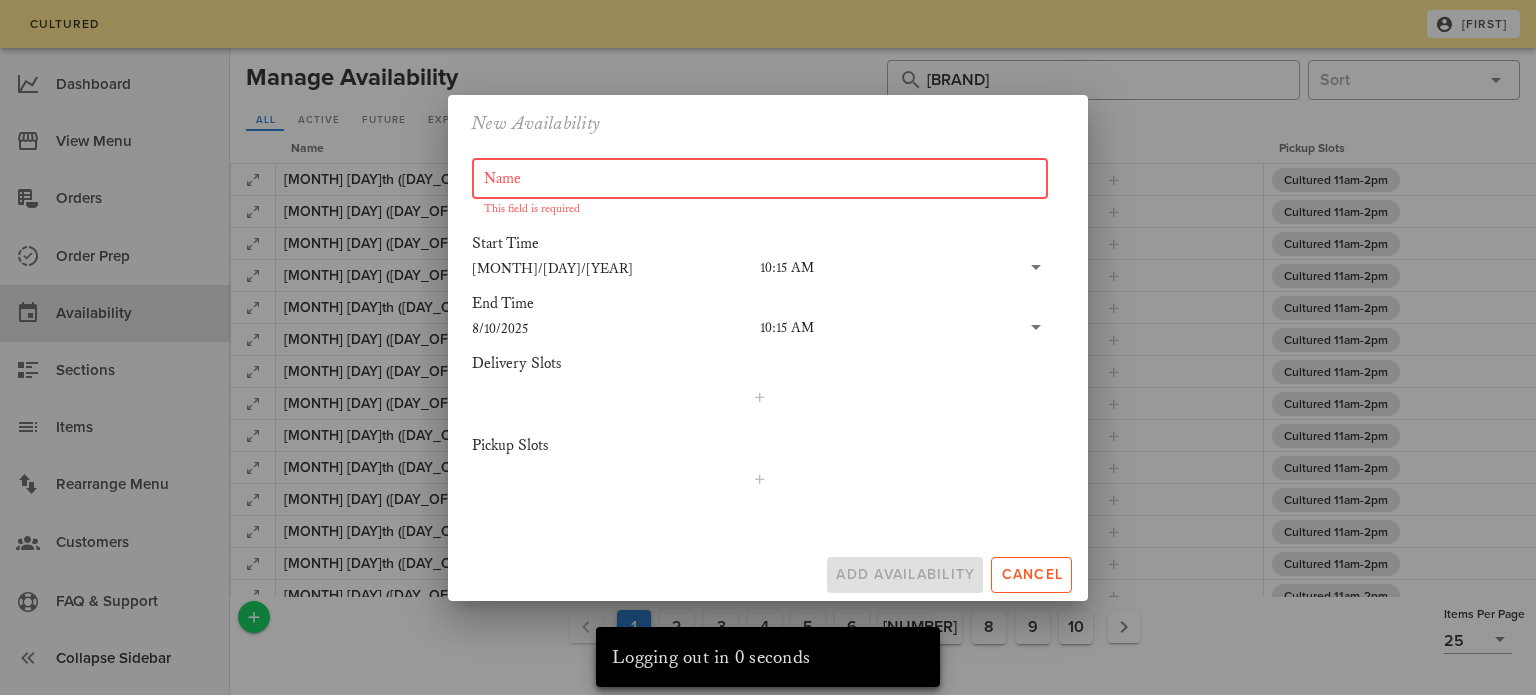click on "This field is required" at bounding box center (760, 209) 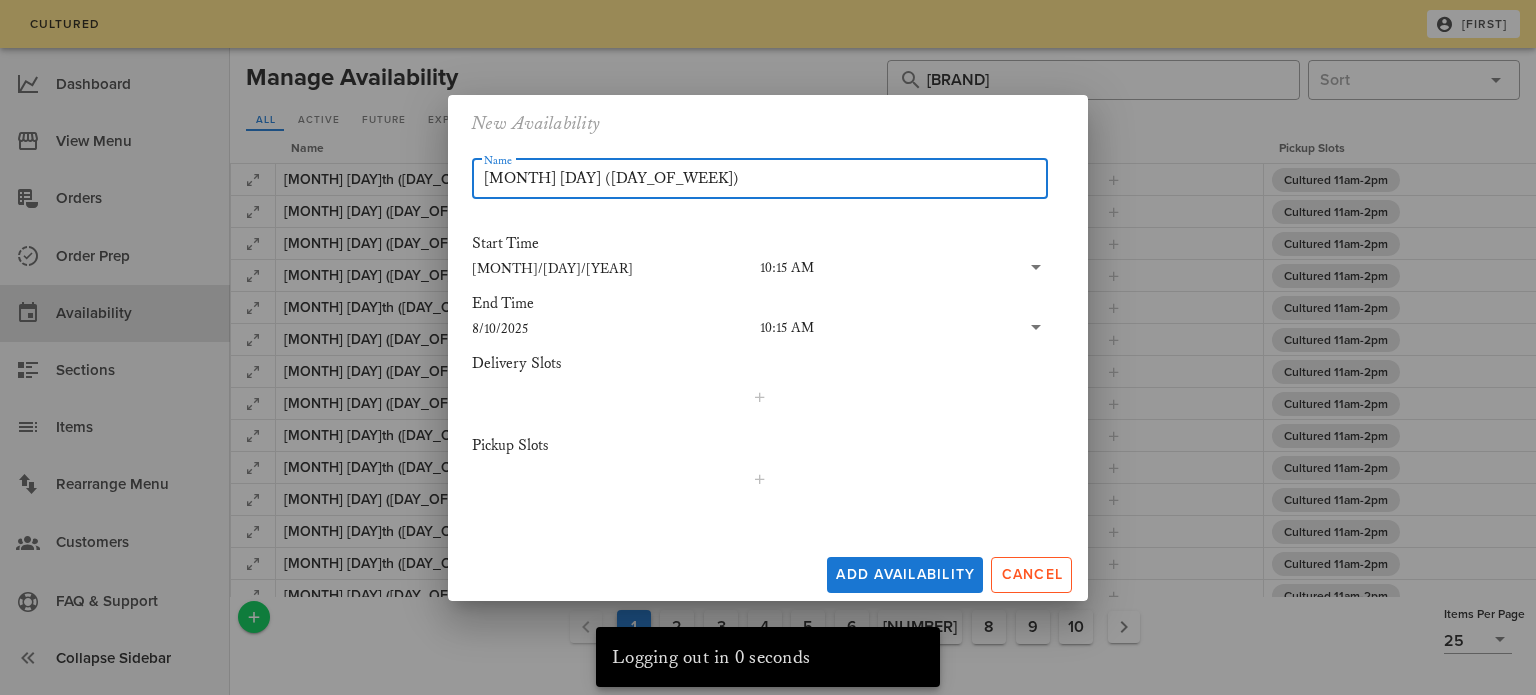 type on "[MONTH] [DAY] ([DAY_OF_WEEK])" 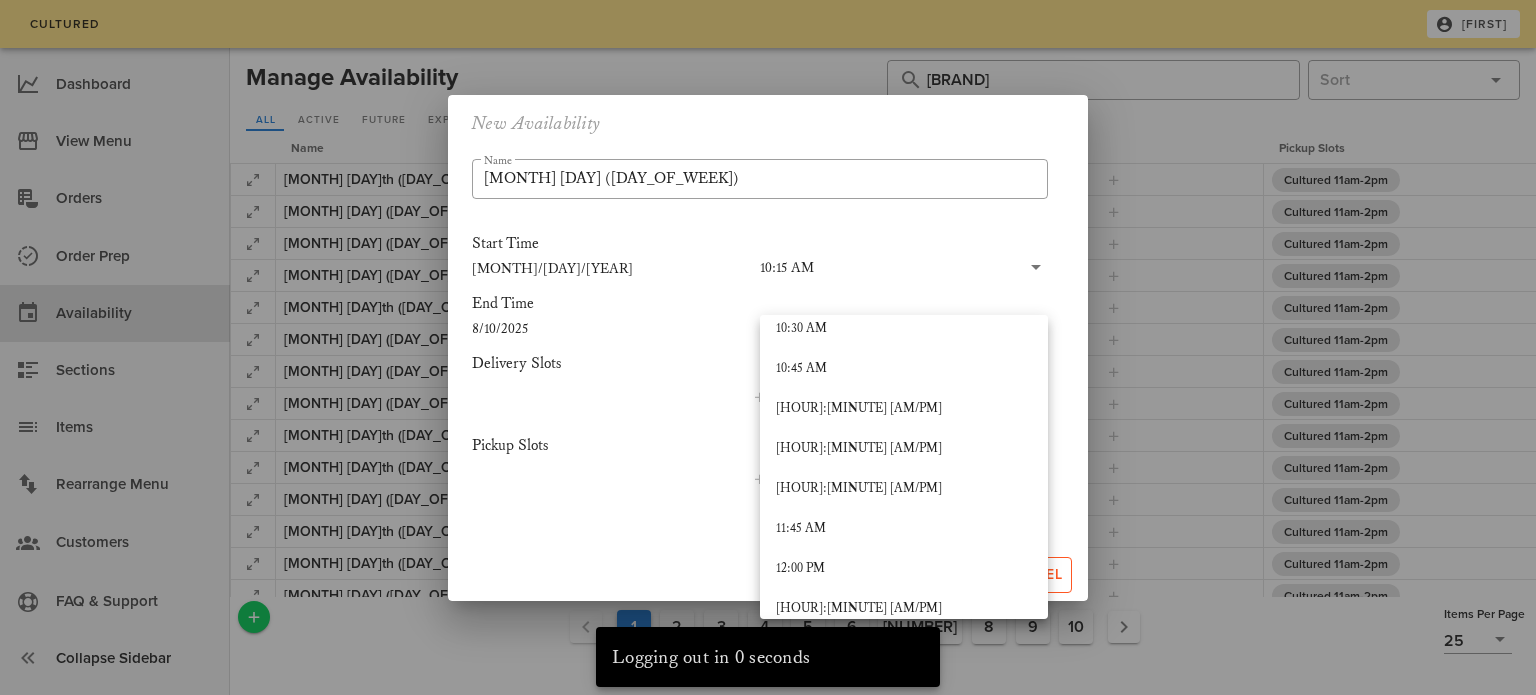 scroll, scrollTop: 1758, scrollLeft: 0, axis: vertical 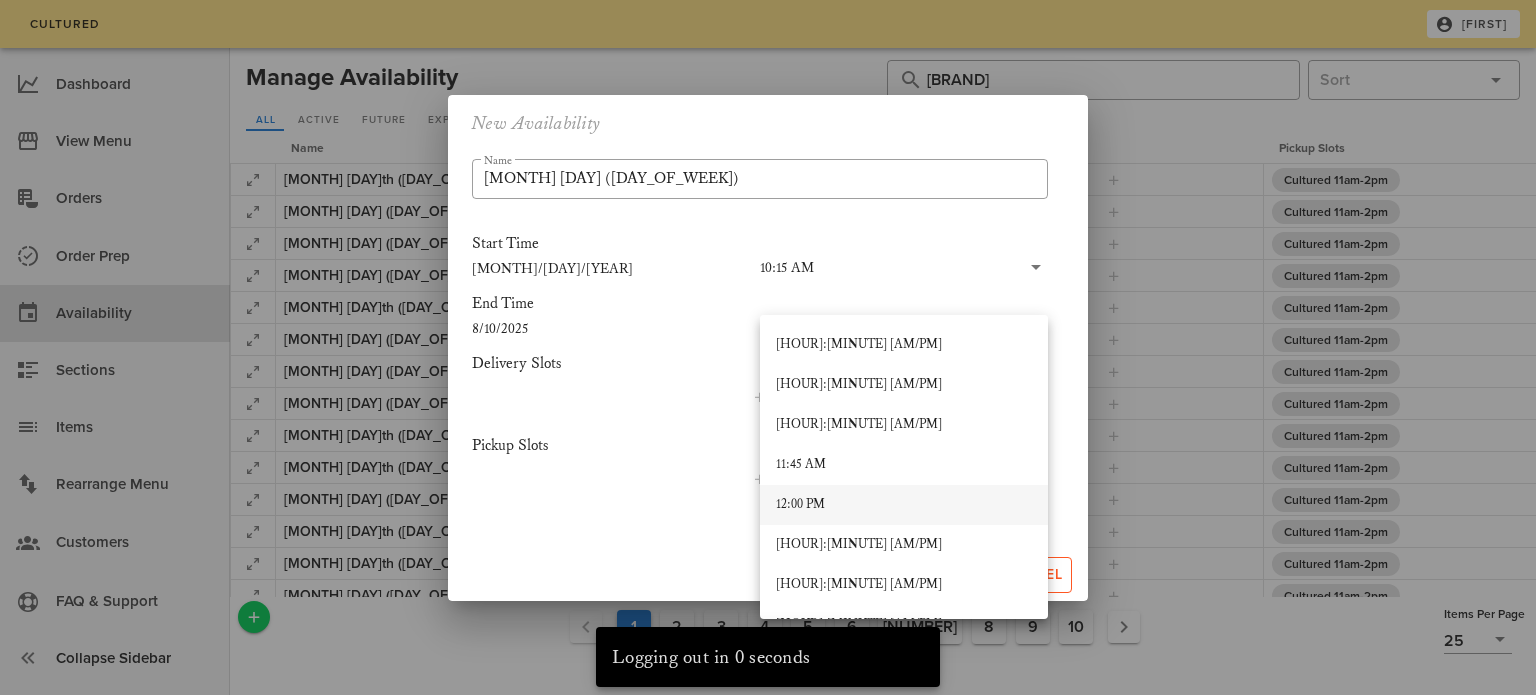 click on "12:00 PM" at bounding box center [904, 505] 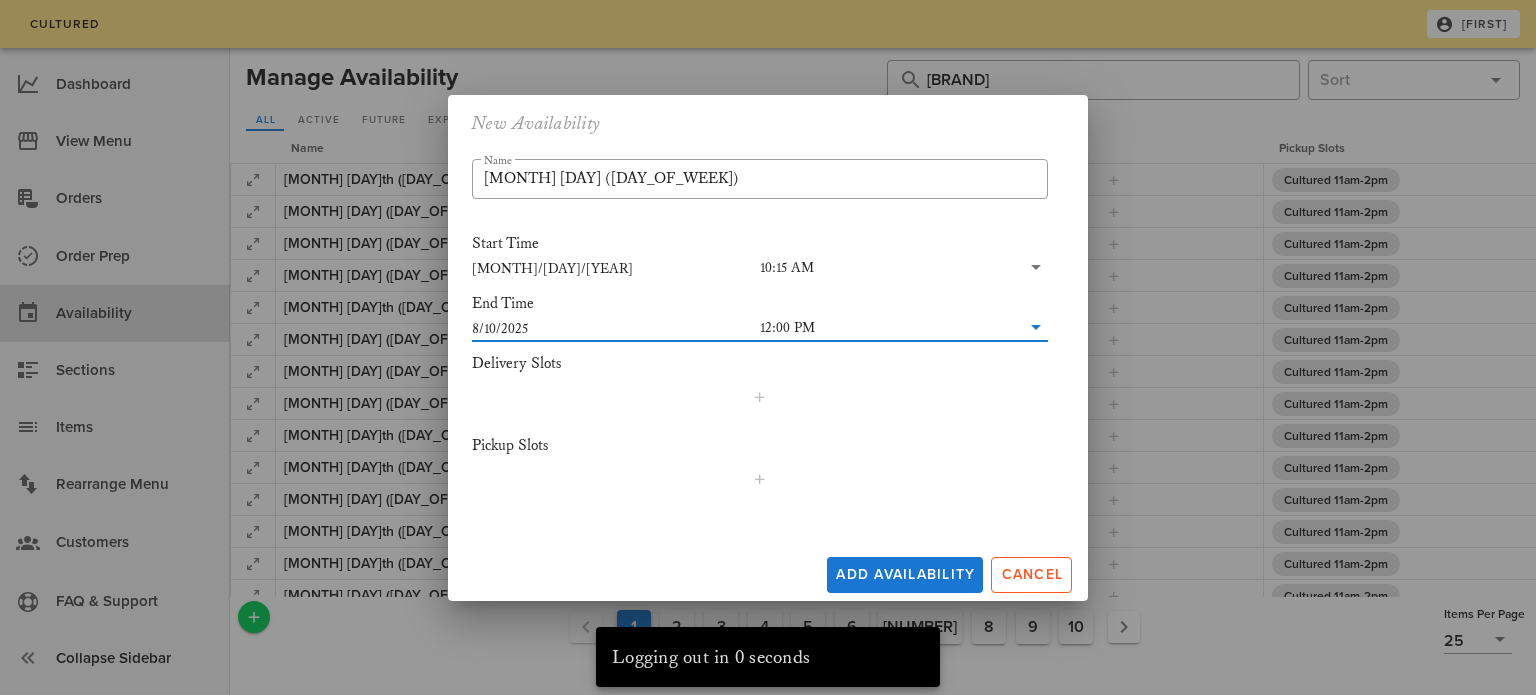 click on "8/10/2025" at bounding box center [616, 328] 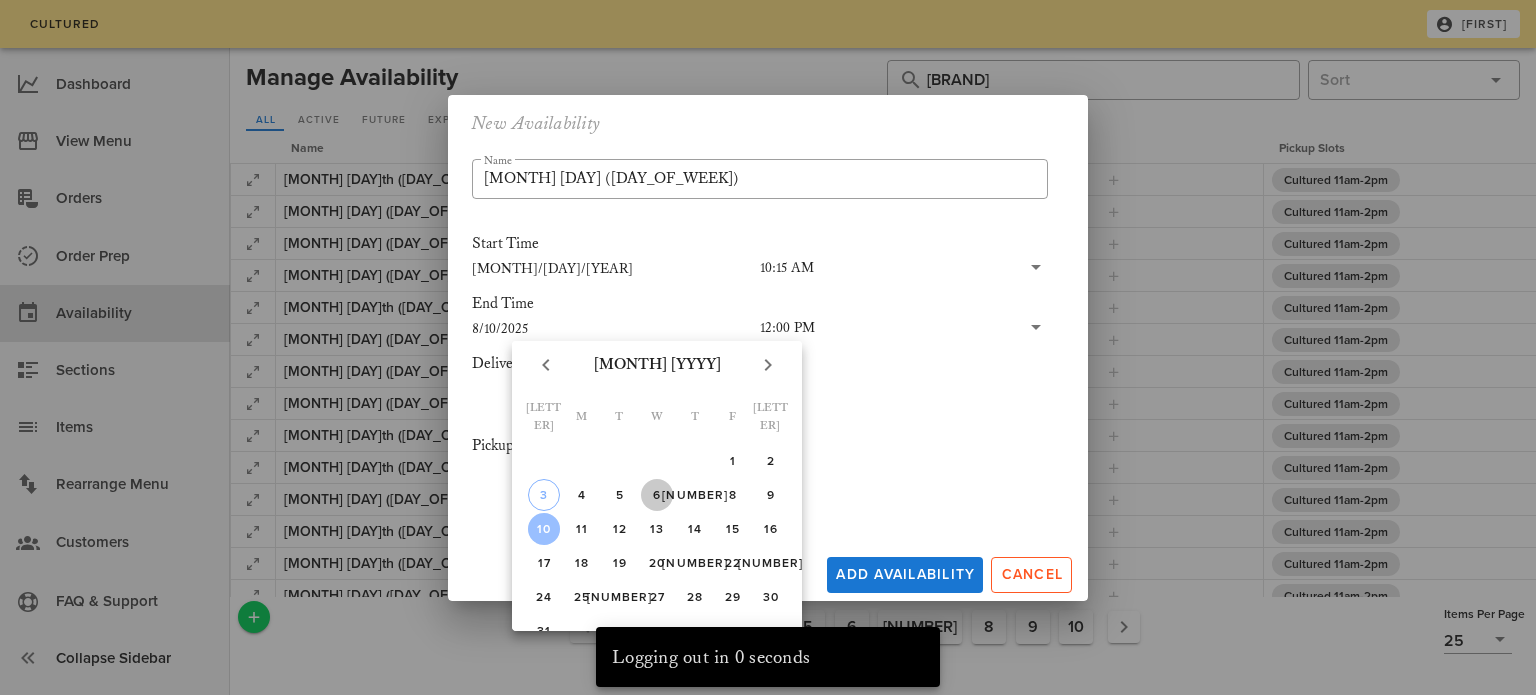 click on "6" at bounding box center (657, 495) 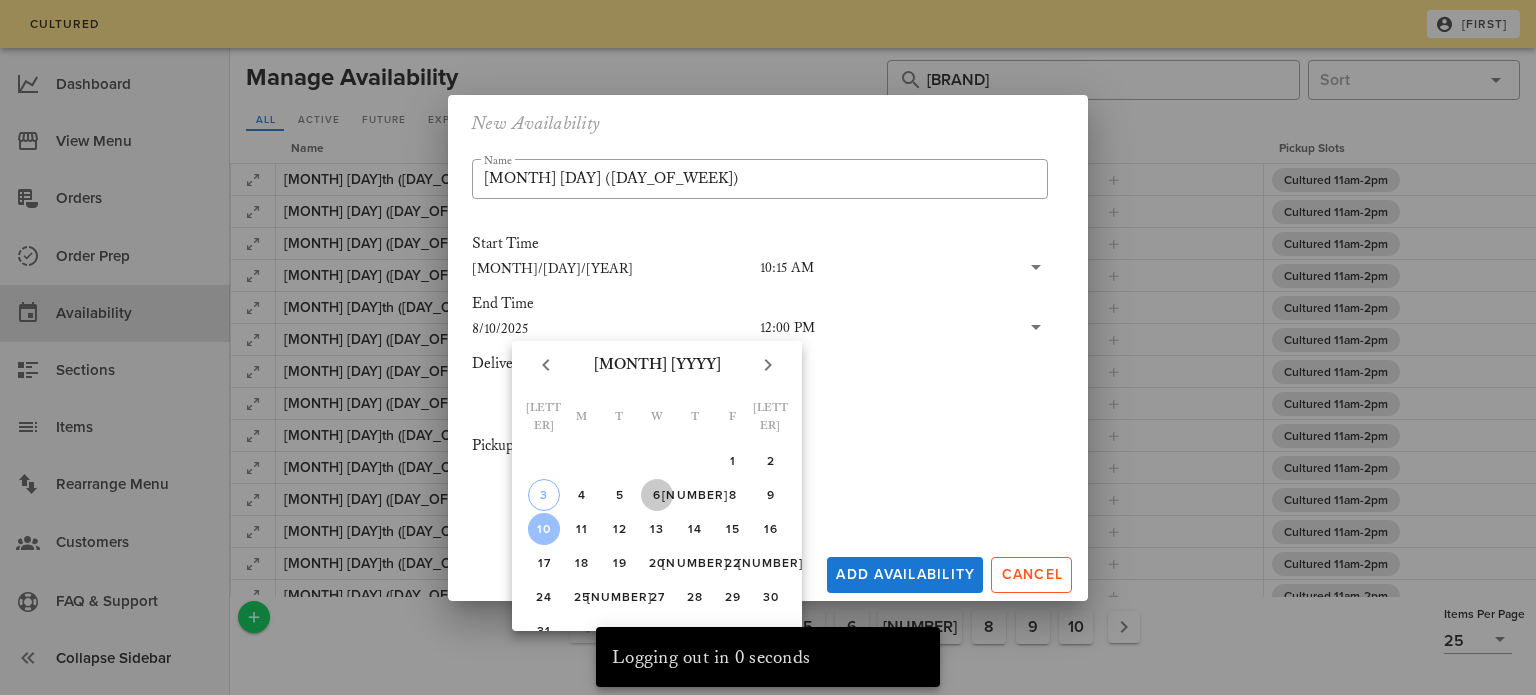 type on "[MONTH]/[DAY]/[YEAR]" 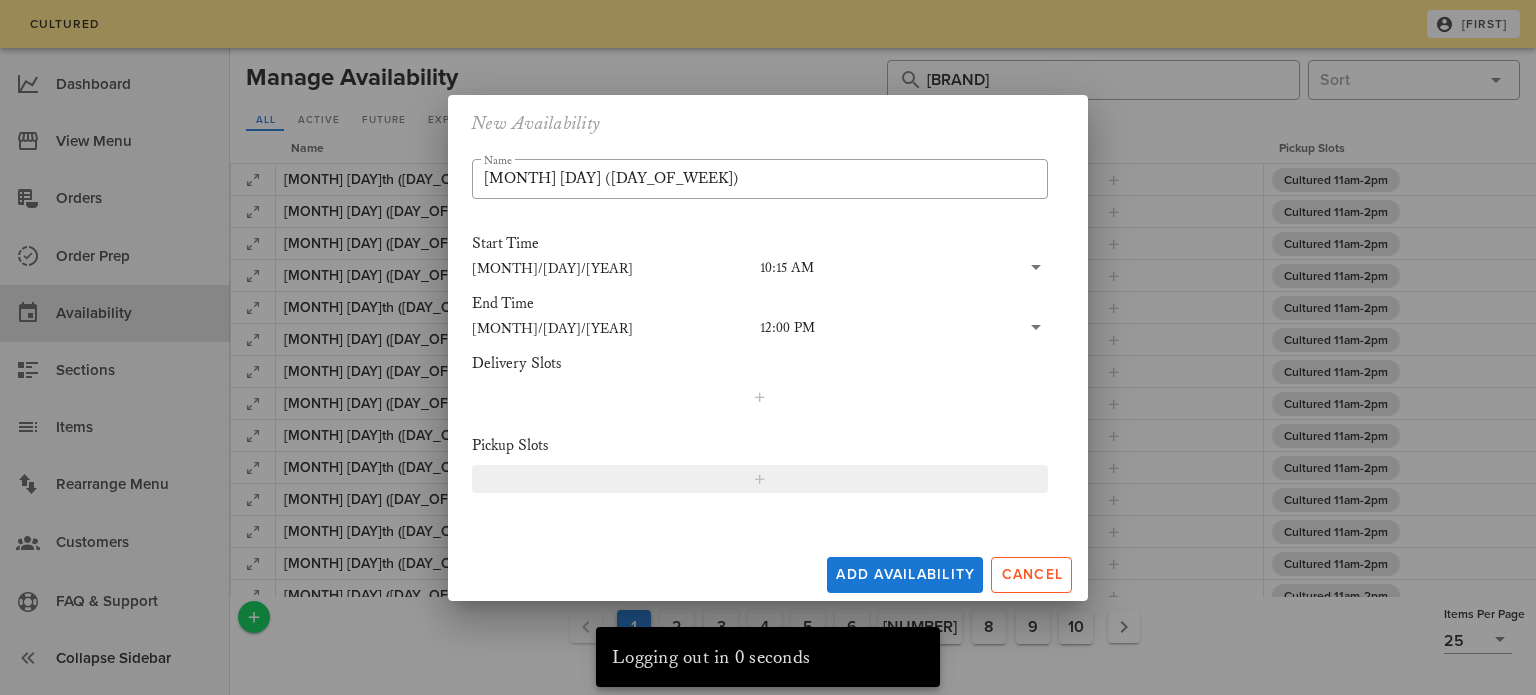 click at bounding box center (759, 479) 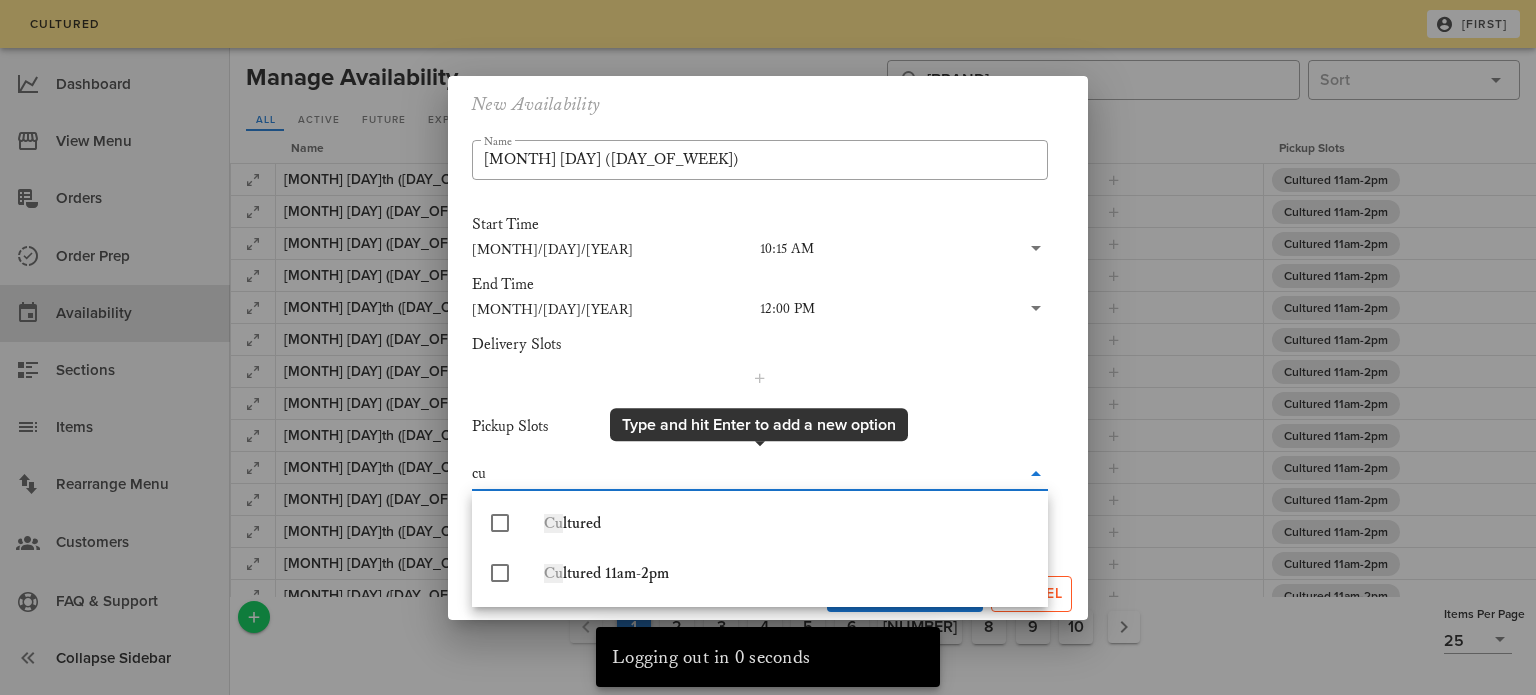 type on "cul" 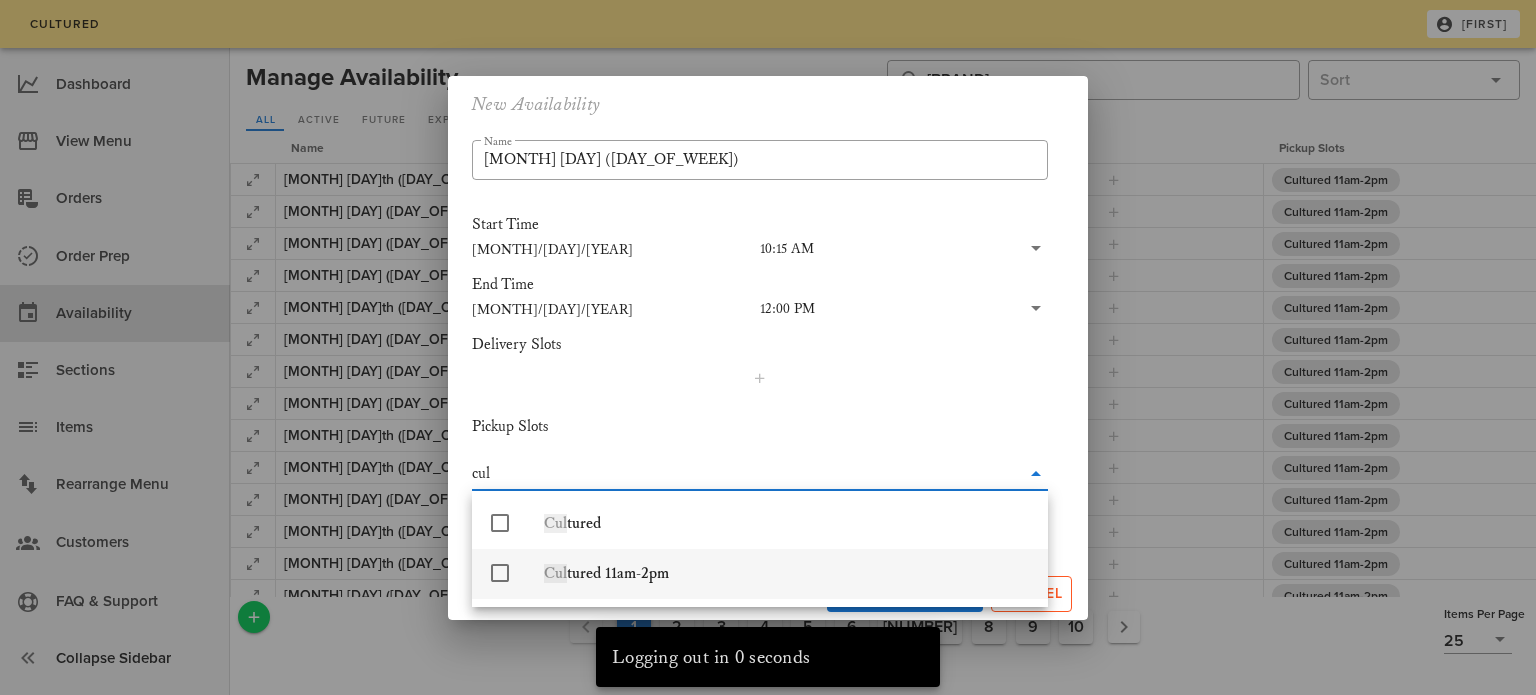 click on "Cultured 11am-2pm" at bounding box center [788, 573] 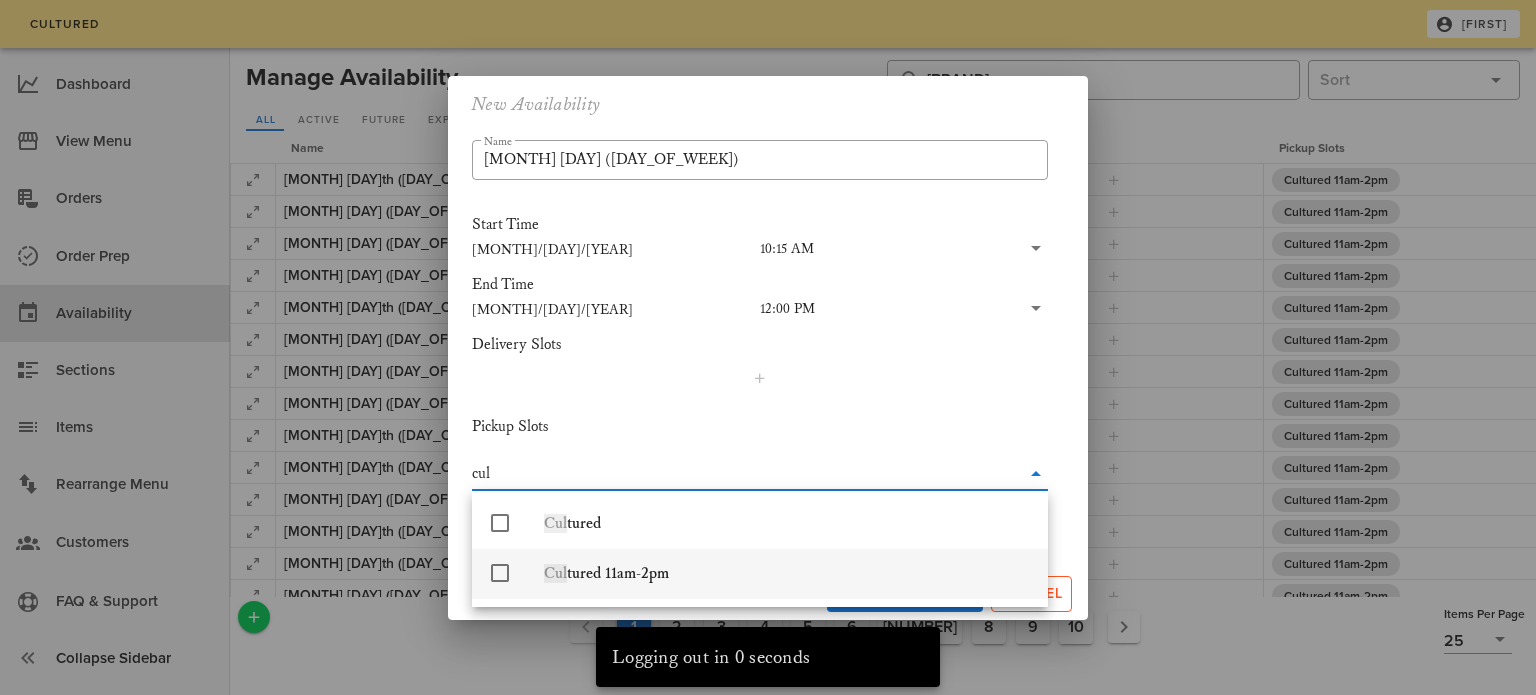 type 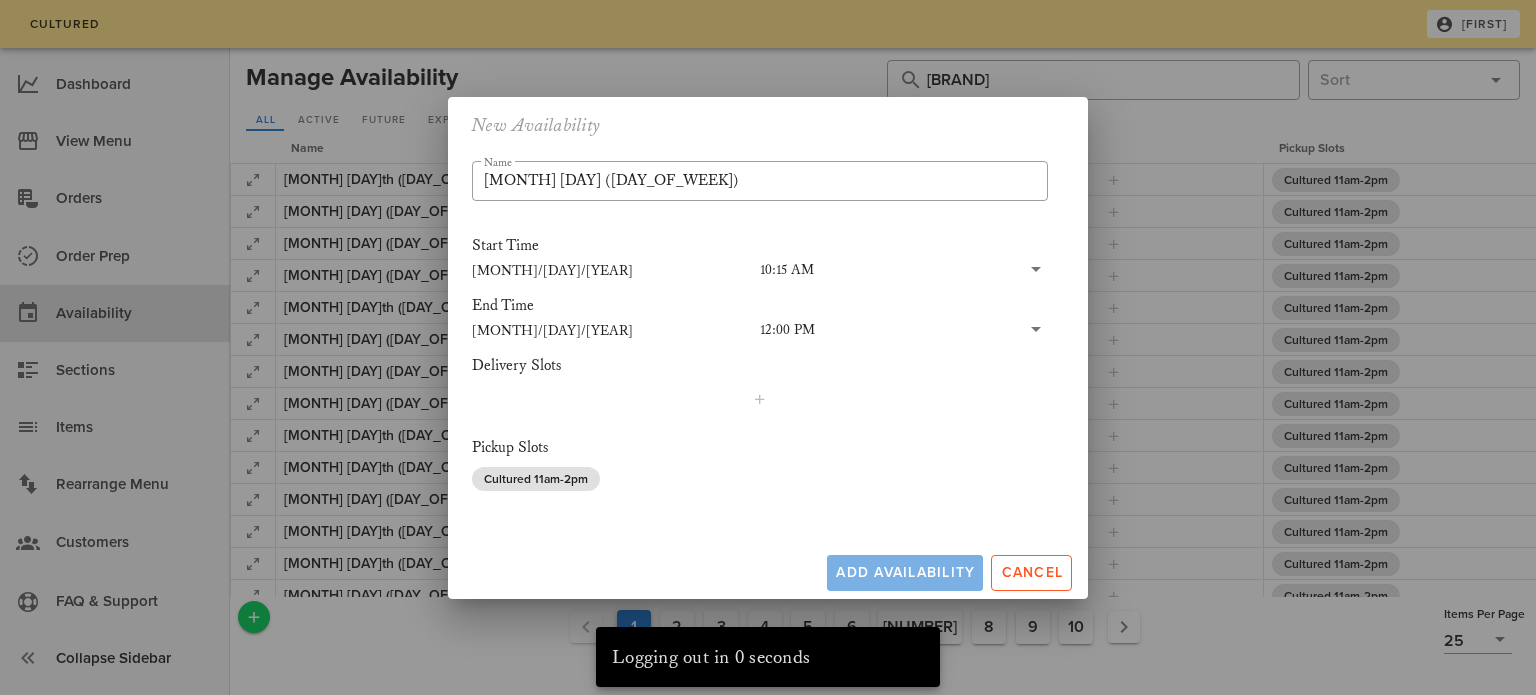 click on "Add Availability   Cancel" at bounding box center [768, 569] 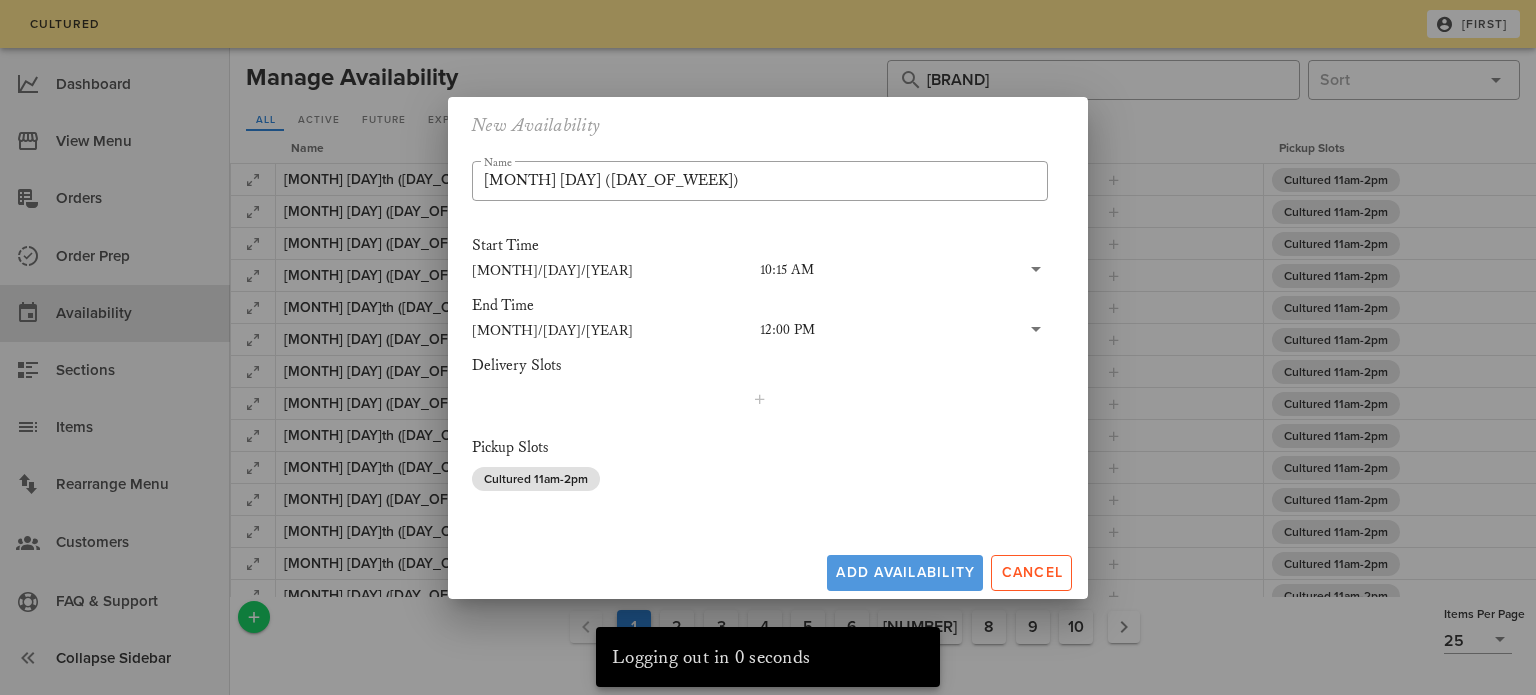 click on "Add Availability" at bounding box center (905, 573) 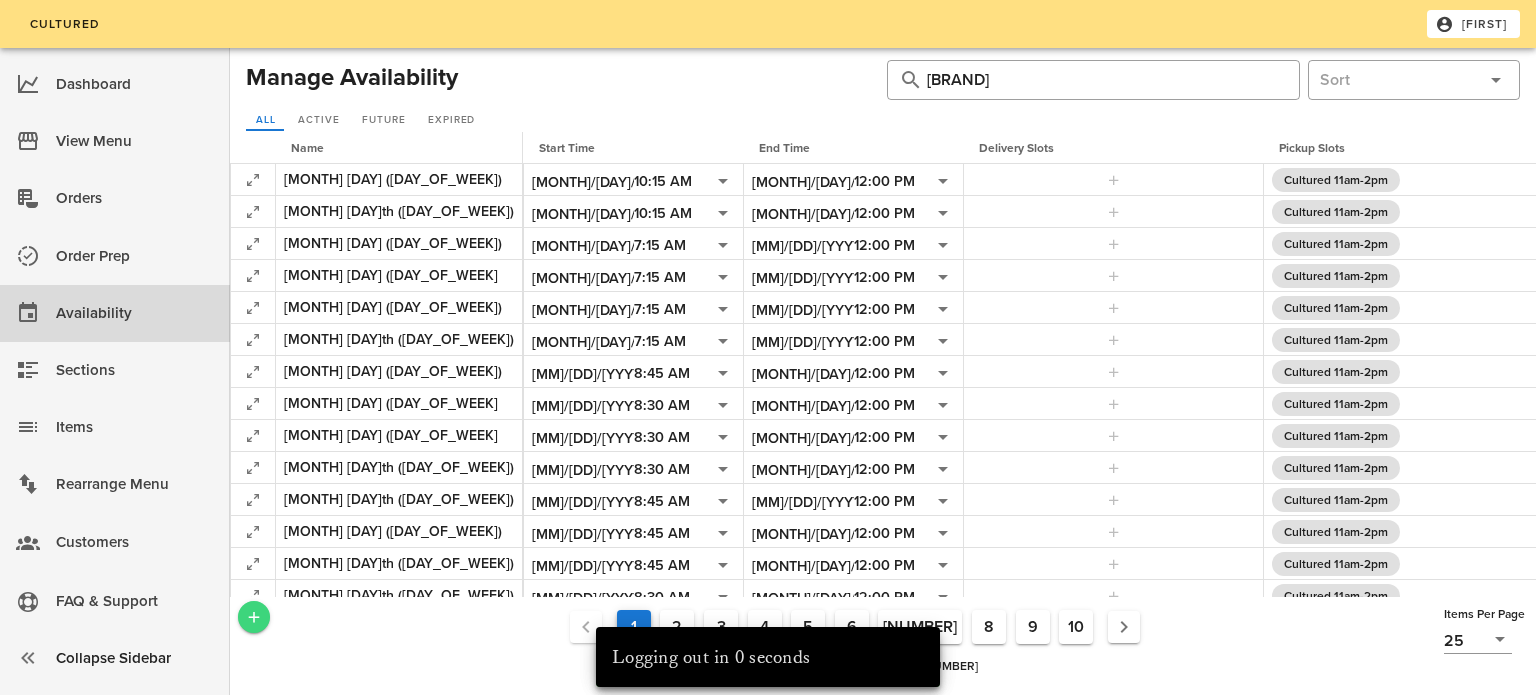 click at bounding box center (254, 617) 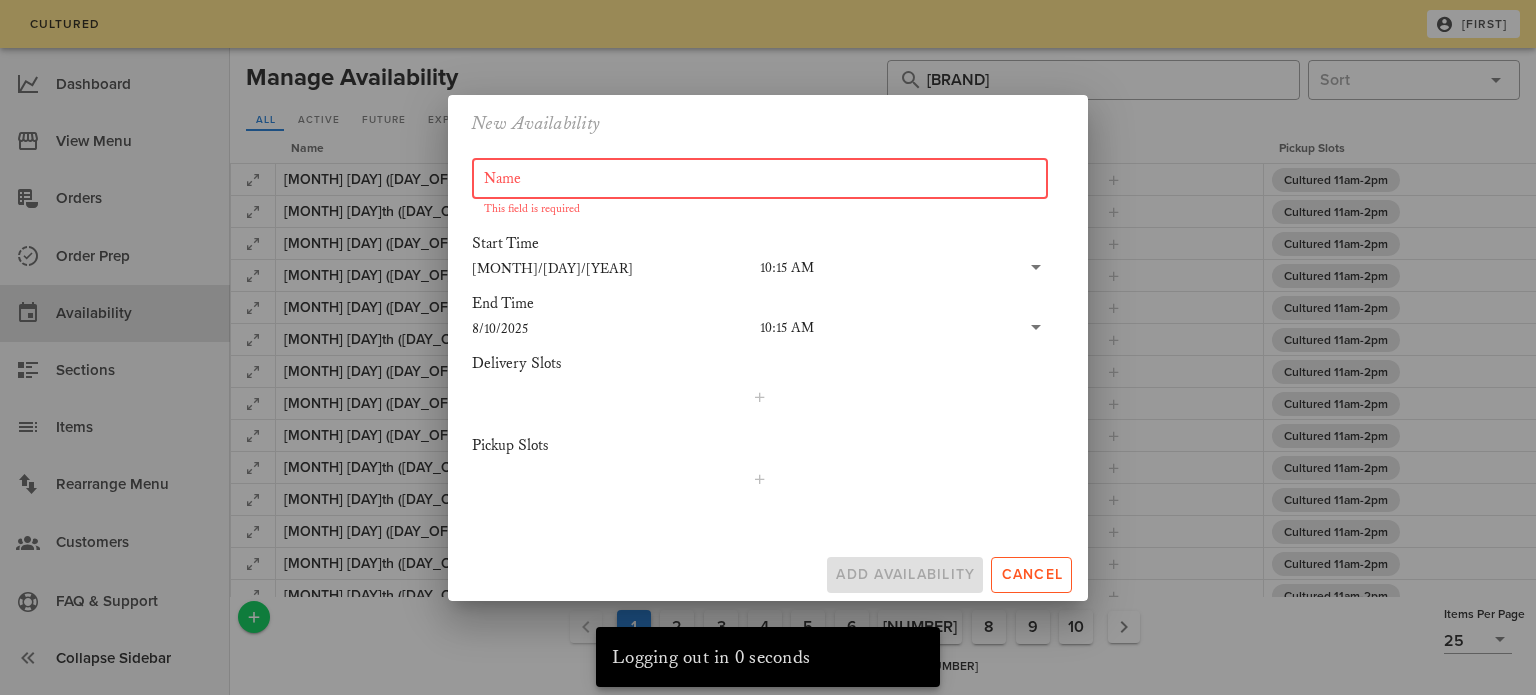 click on "Name" at bounding box center (760, 179) 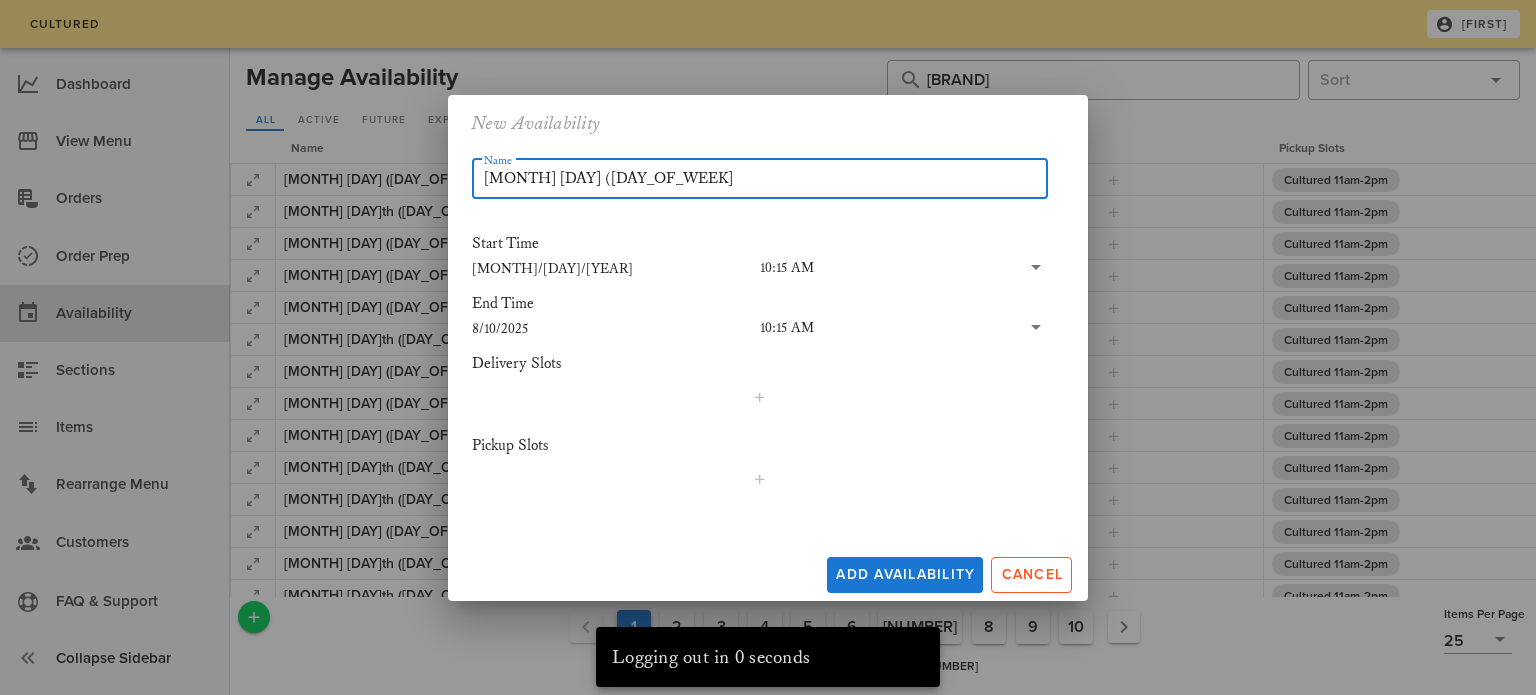 type on "[MONTH] [DAY] ([DAY_OF_WEEK]" 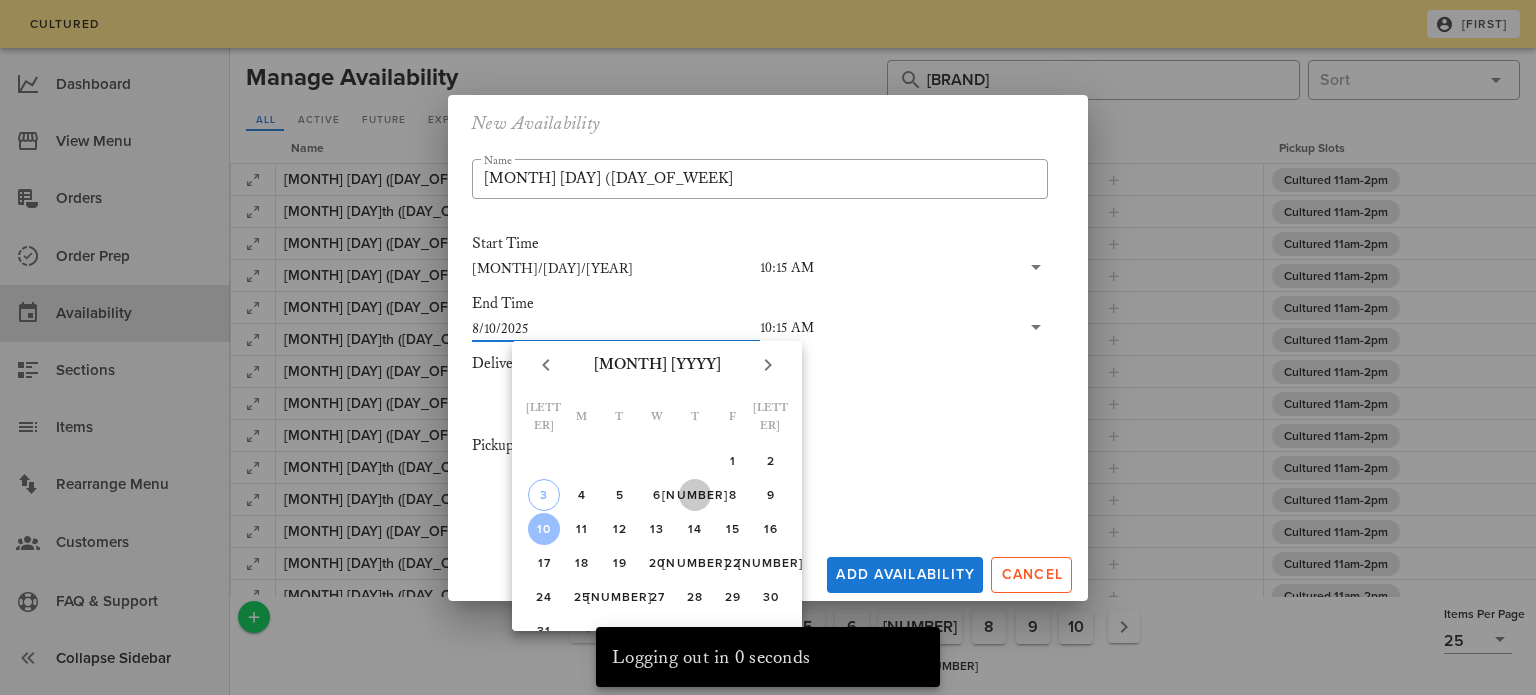 click on "[NUMBER]" at bounding box center (694, 495) 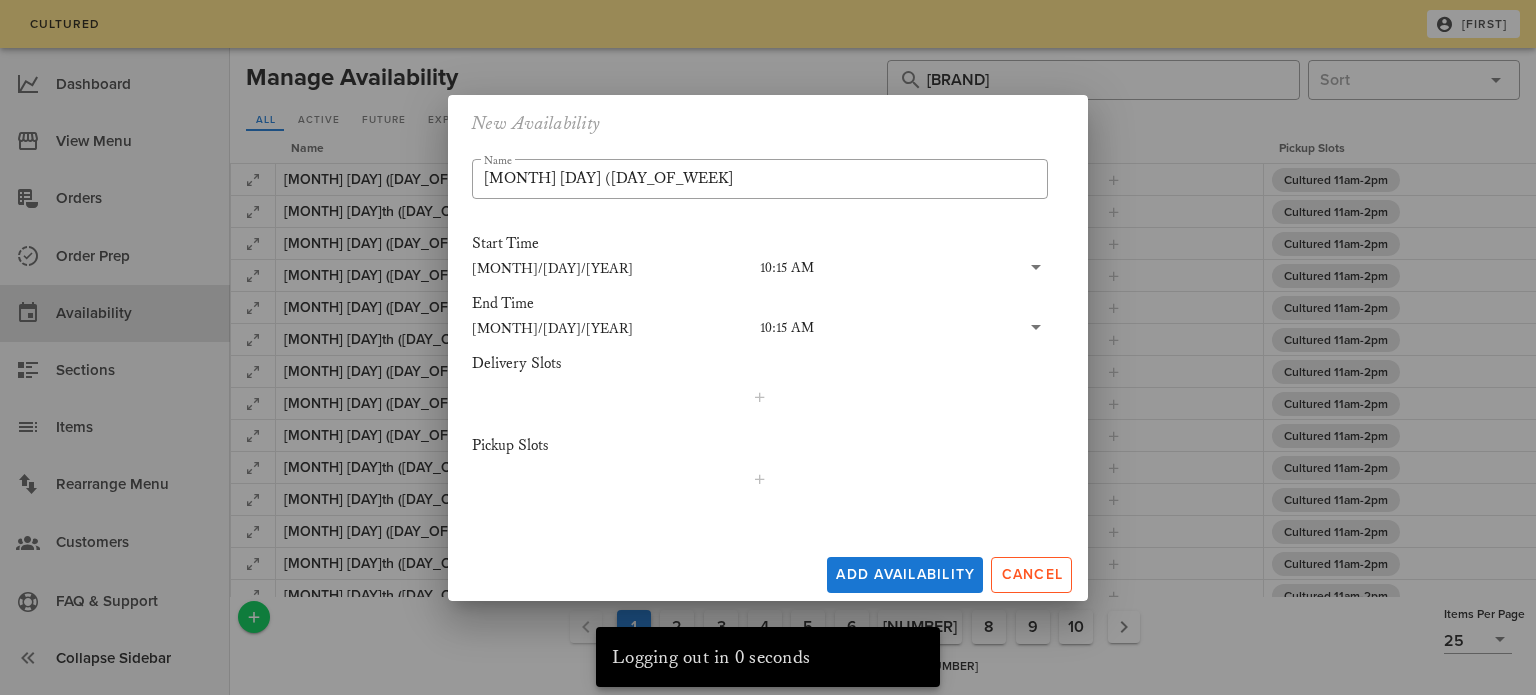 click at bounding box center (917, 328) 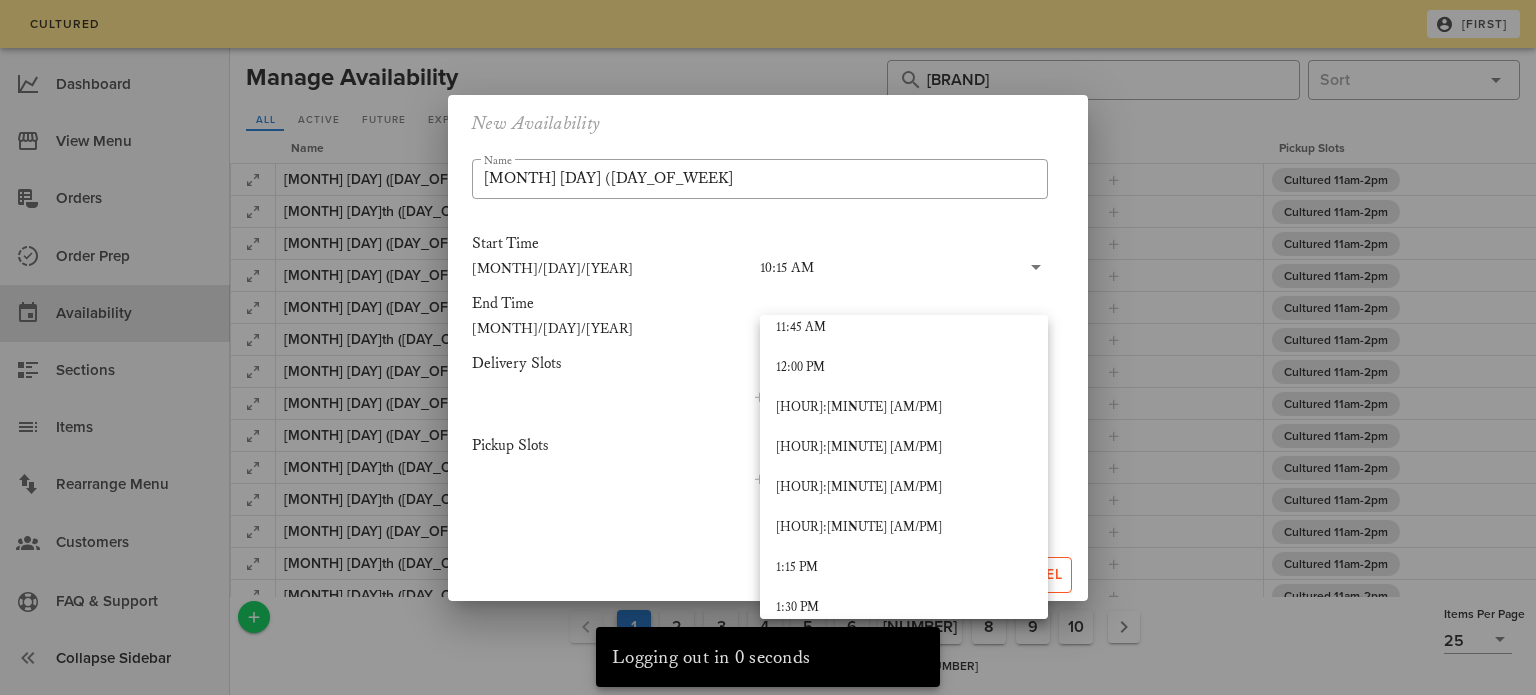 scroll, scrollTop: 1891, scrollLeft: 0, axis: vertical 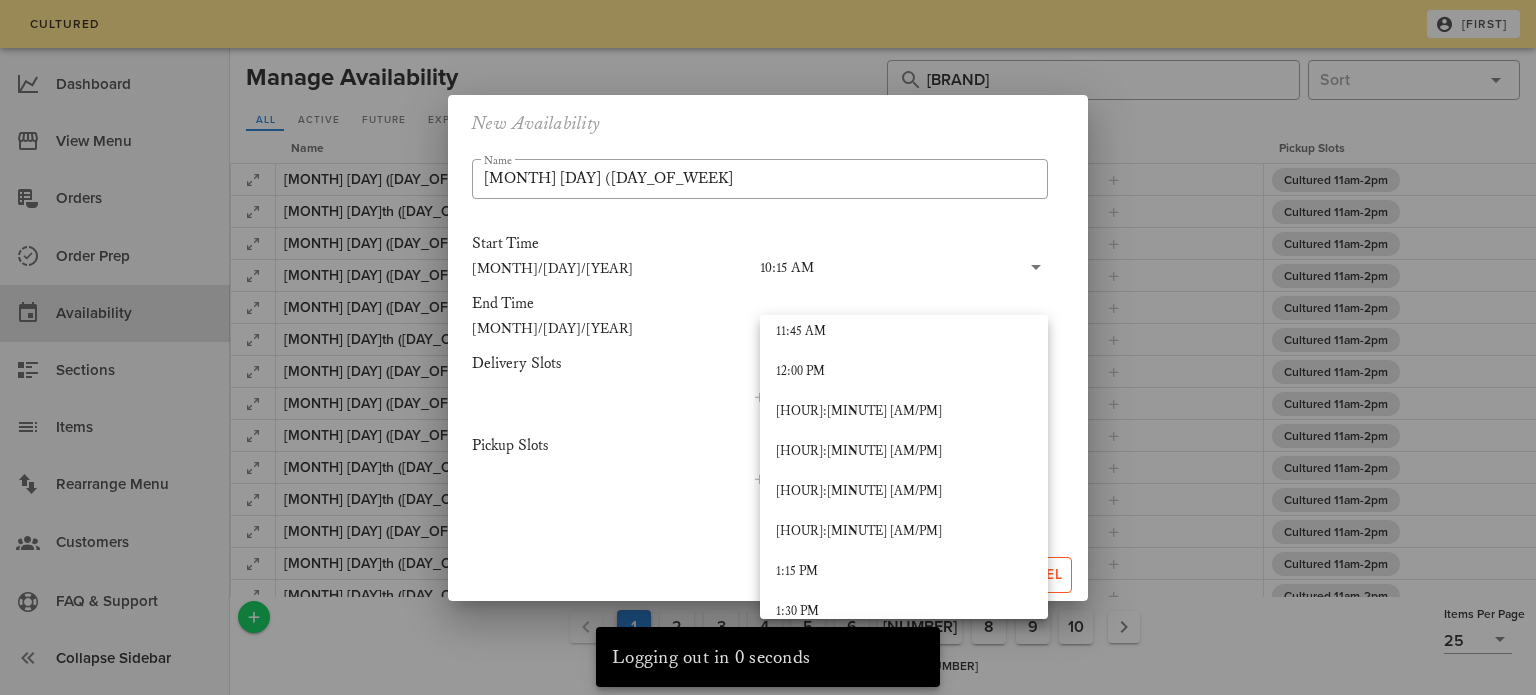click on "12:00 PM" at bounding box center (904, 372) 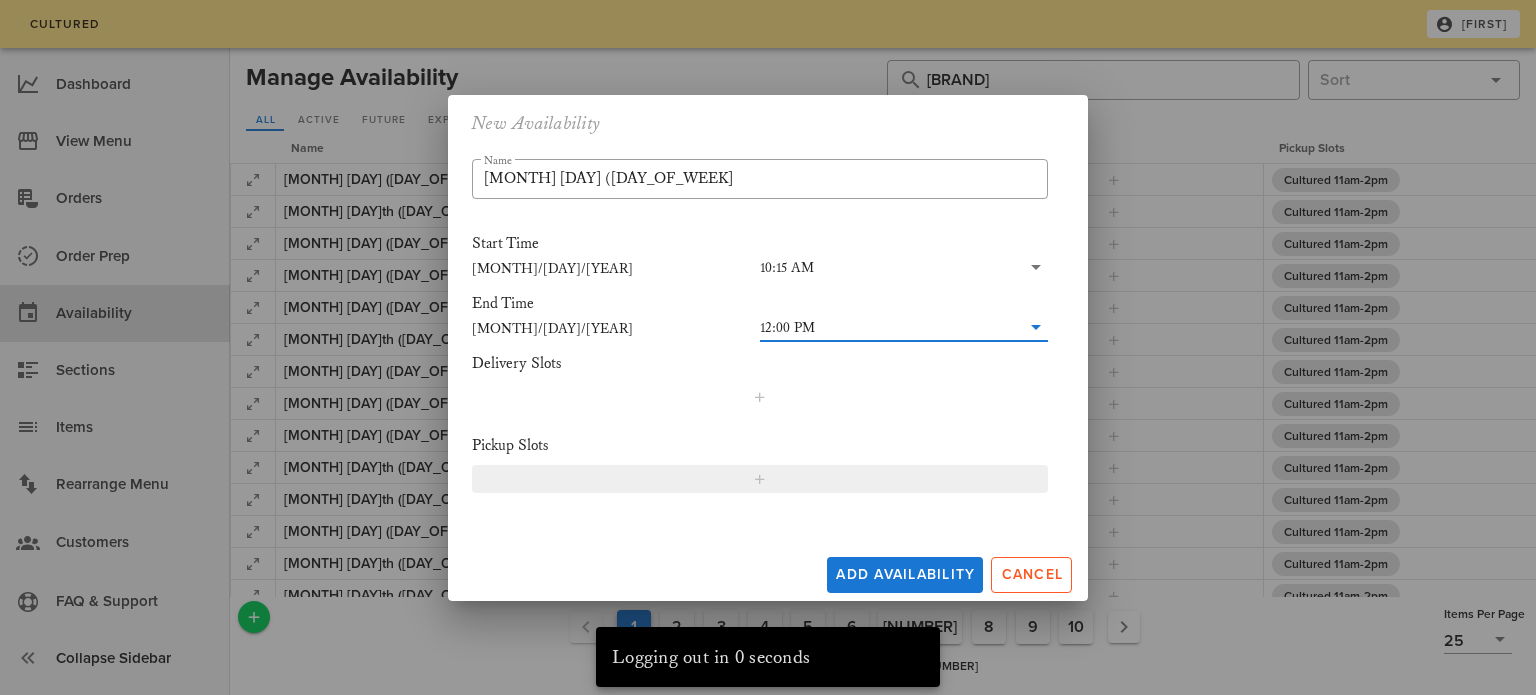 click at bounding box center [760, 479] 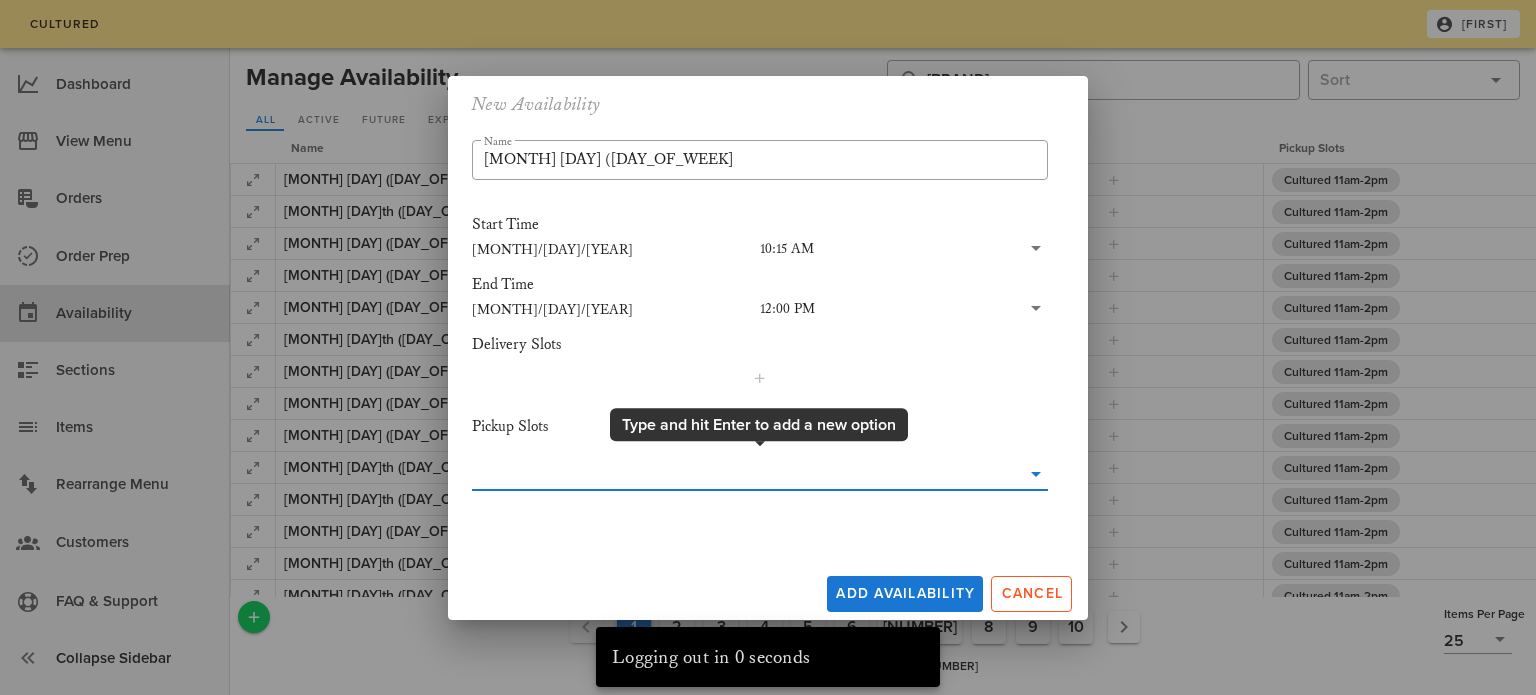 type on "u" 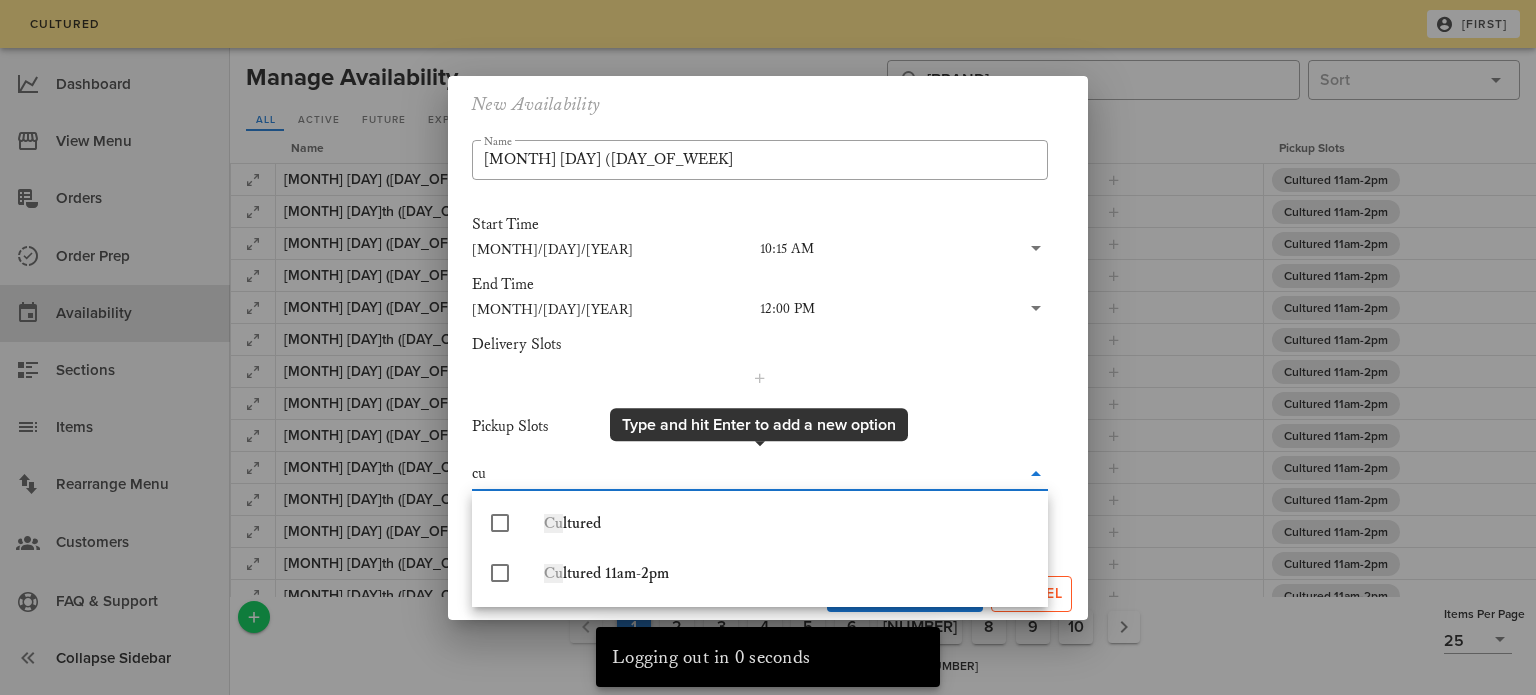 type on "cul" 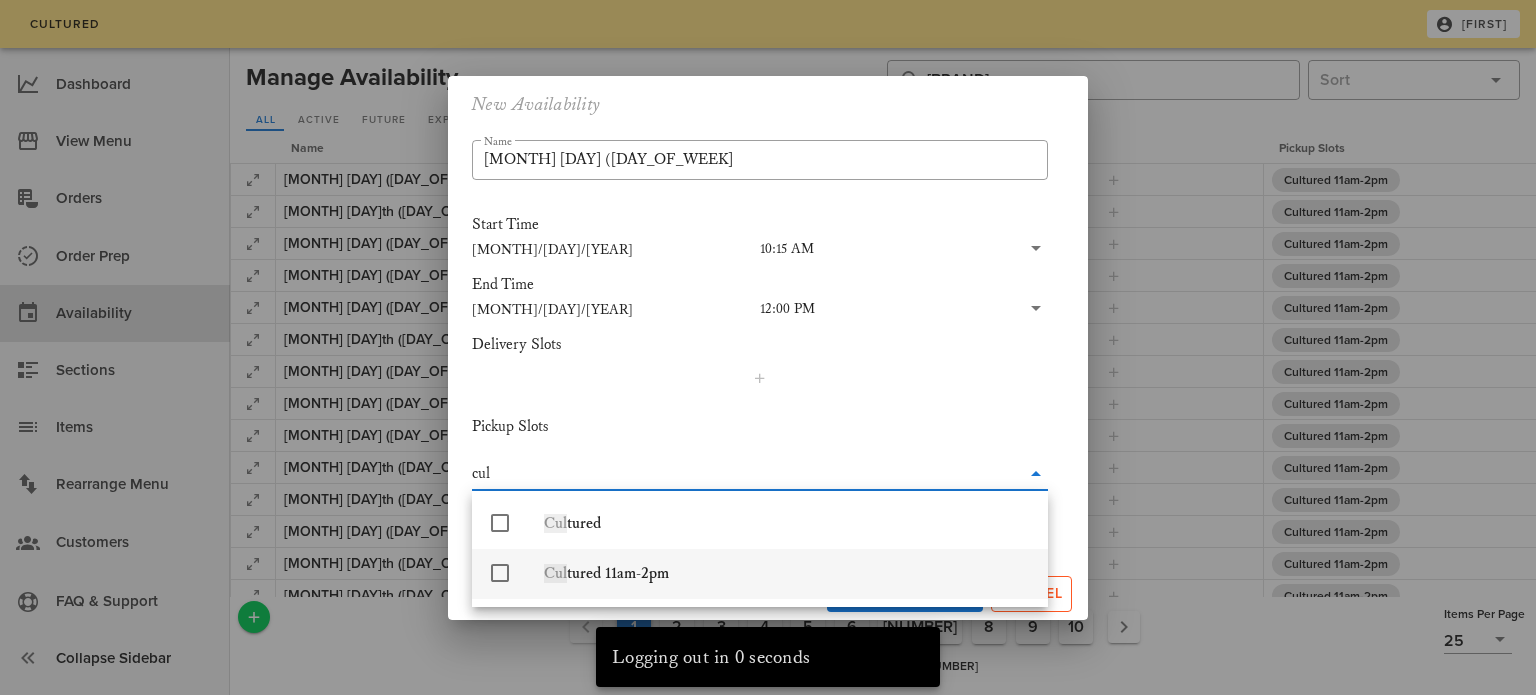 click on "Cultured 11am-2pm" at bounding box center [788, 573] 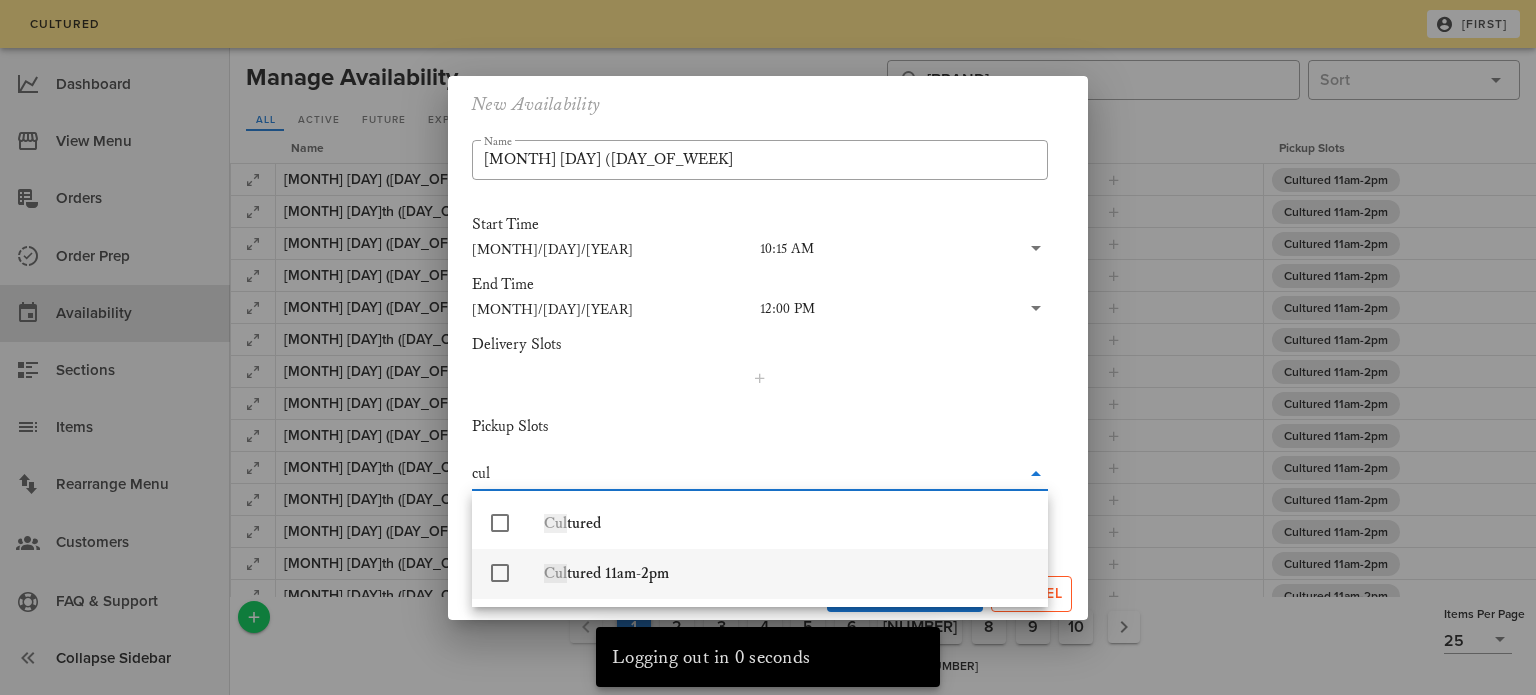 type 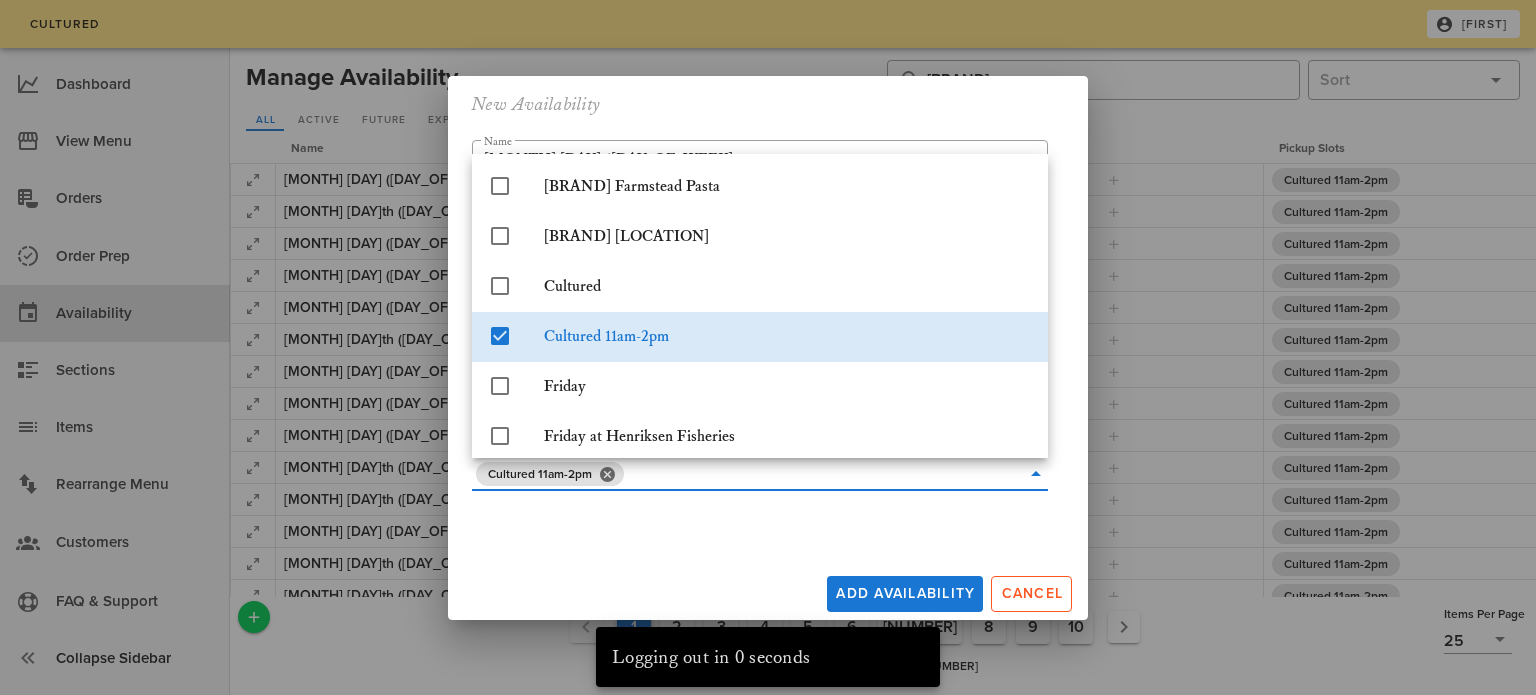 click on "Add Availability   Cancel" at bounding box center (768, 590) 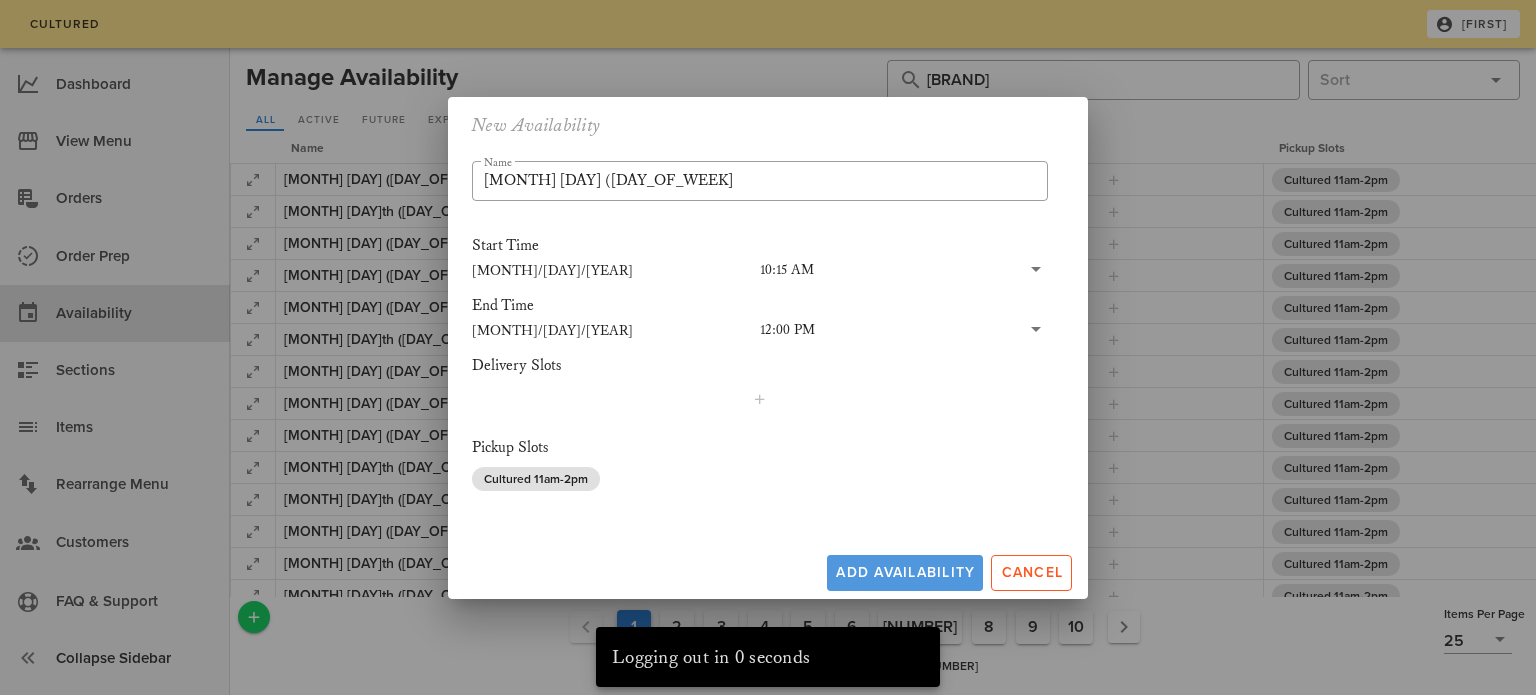 click on "Add Availability" at bounding box center [905, 572] 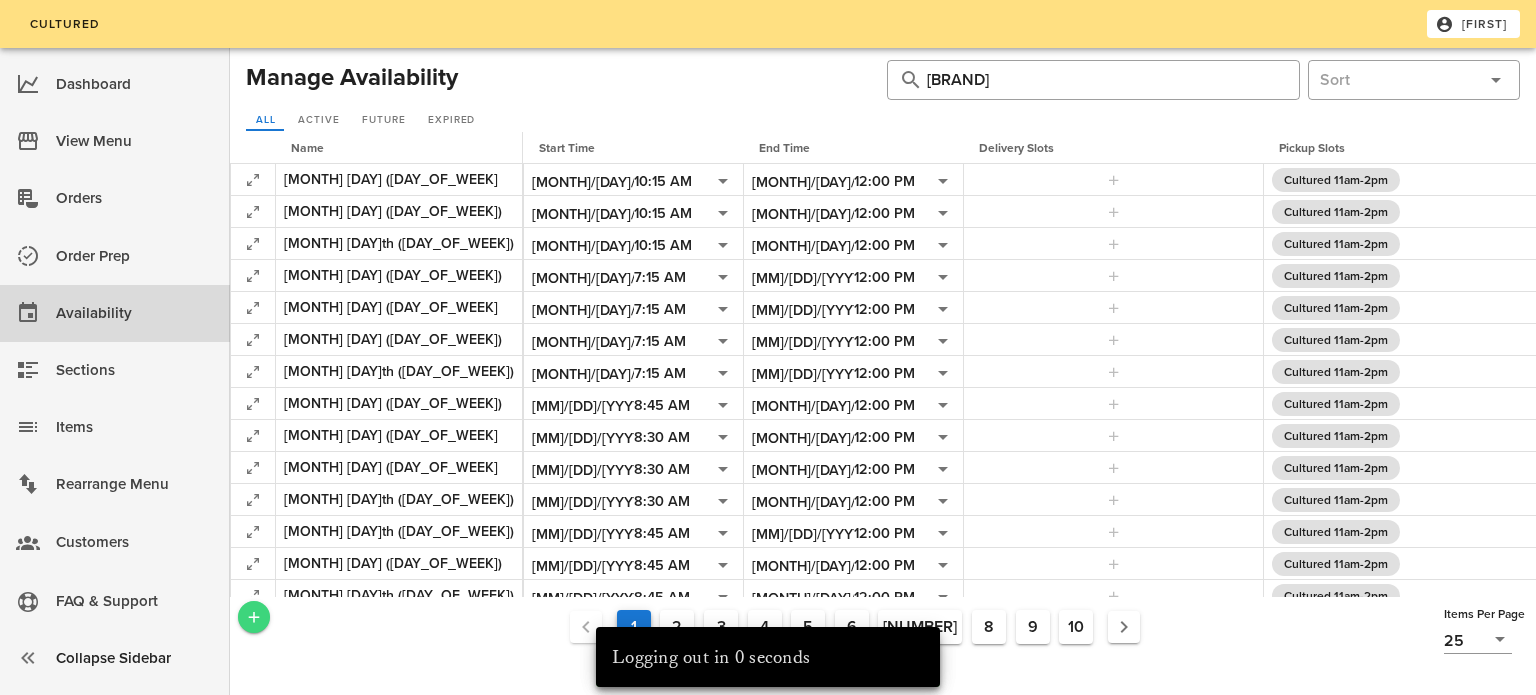 click at bounding box center [254, 617] 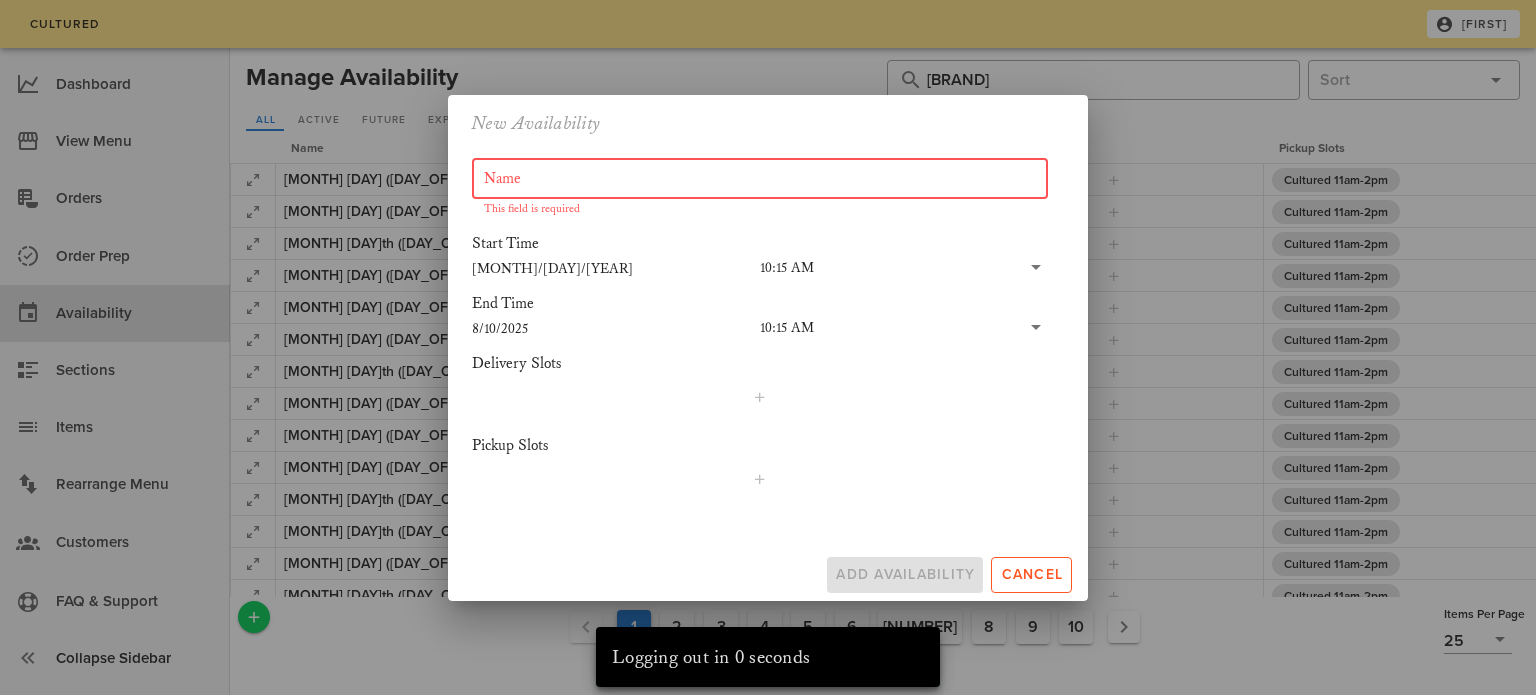 click on "Name" at bounding box center (760, 179) 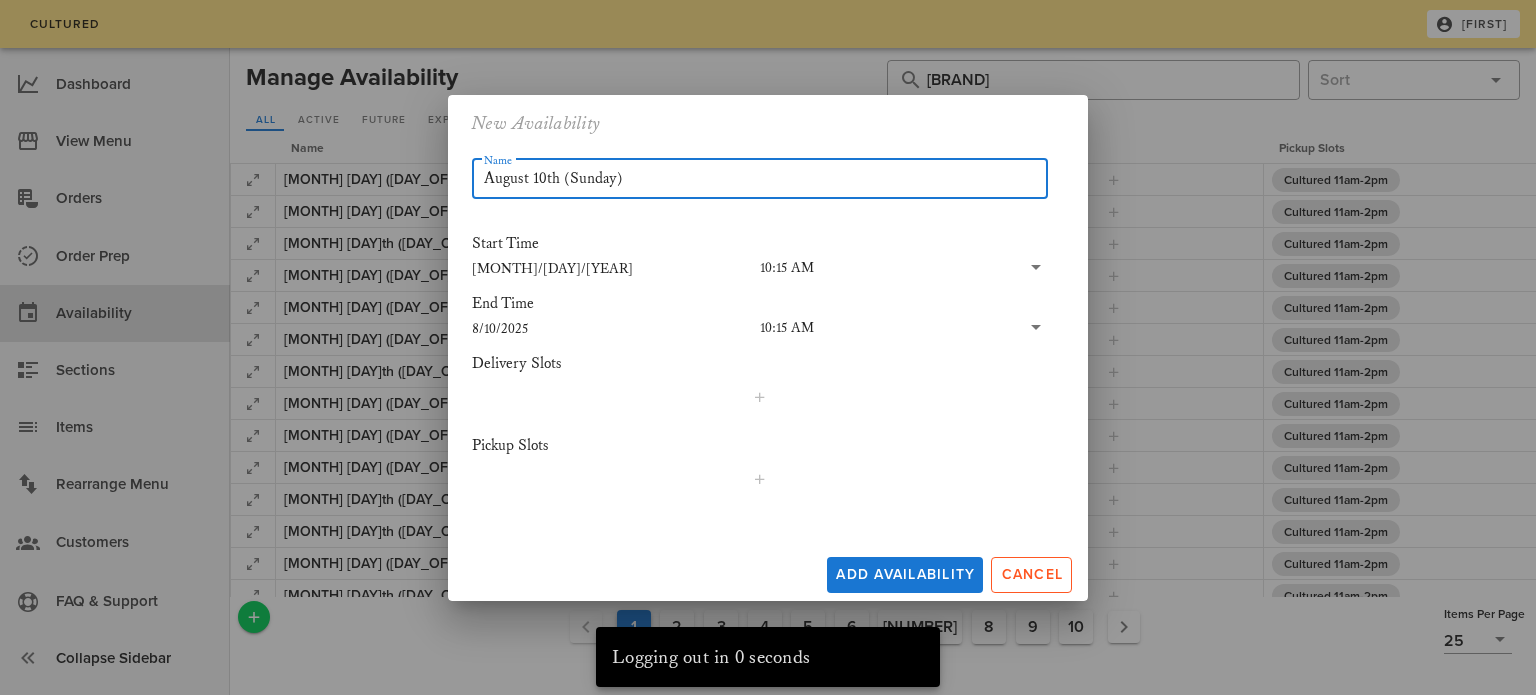 type on "August 10th (Sunday)" 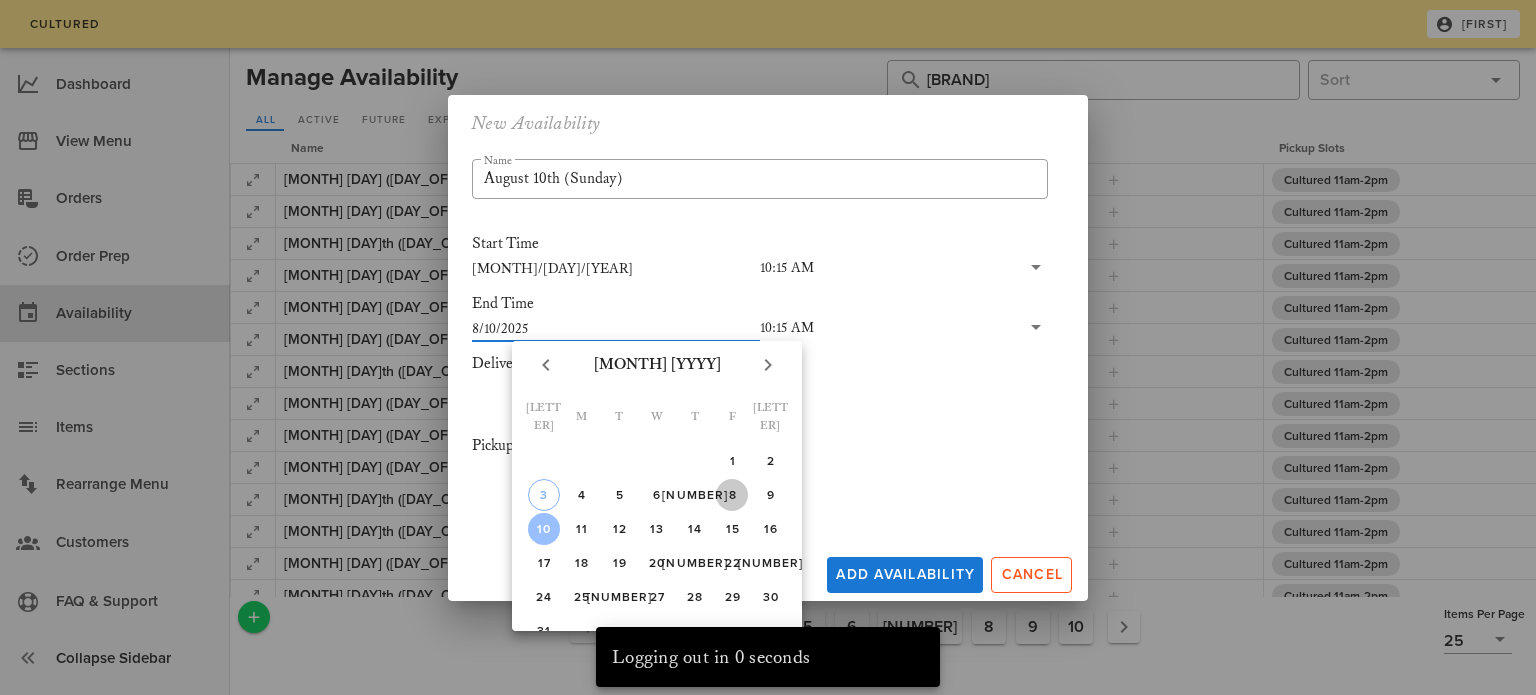click on "8" at bounding box center (732, 495) 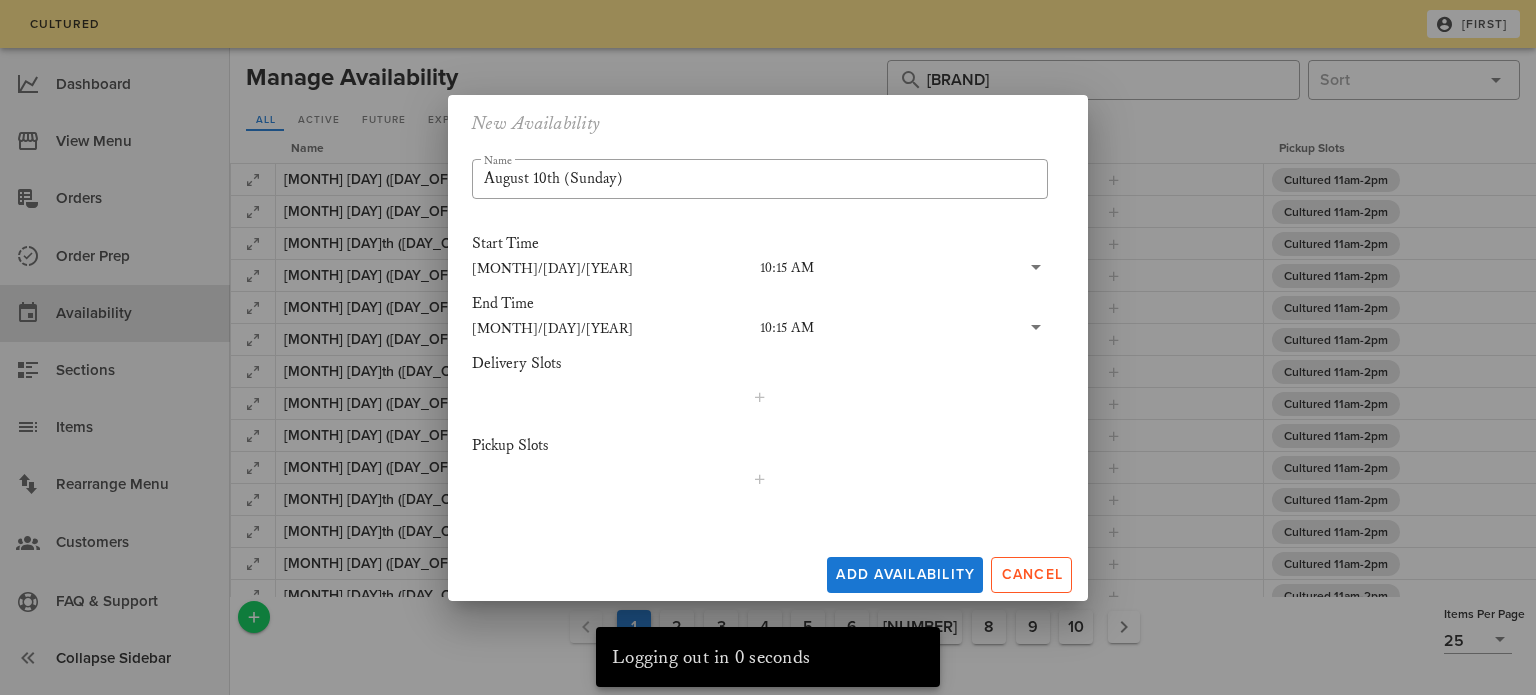 click at bounding box center (917, 328) 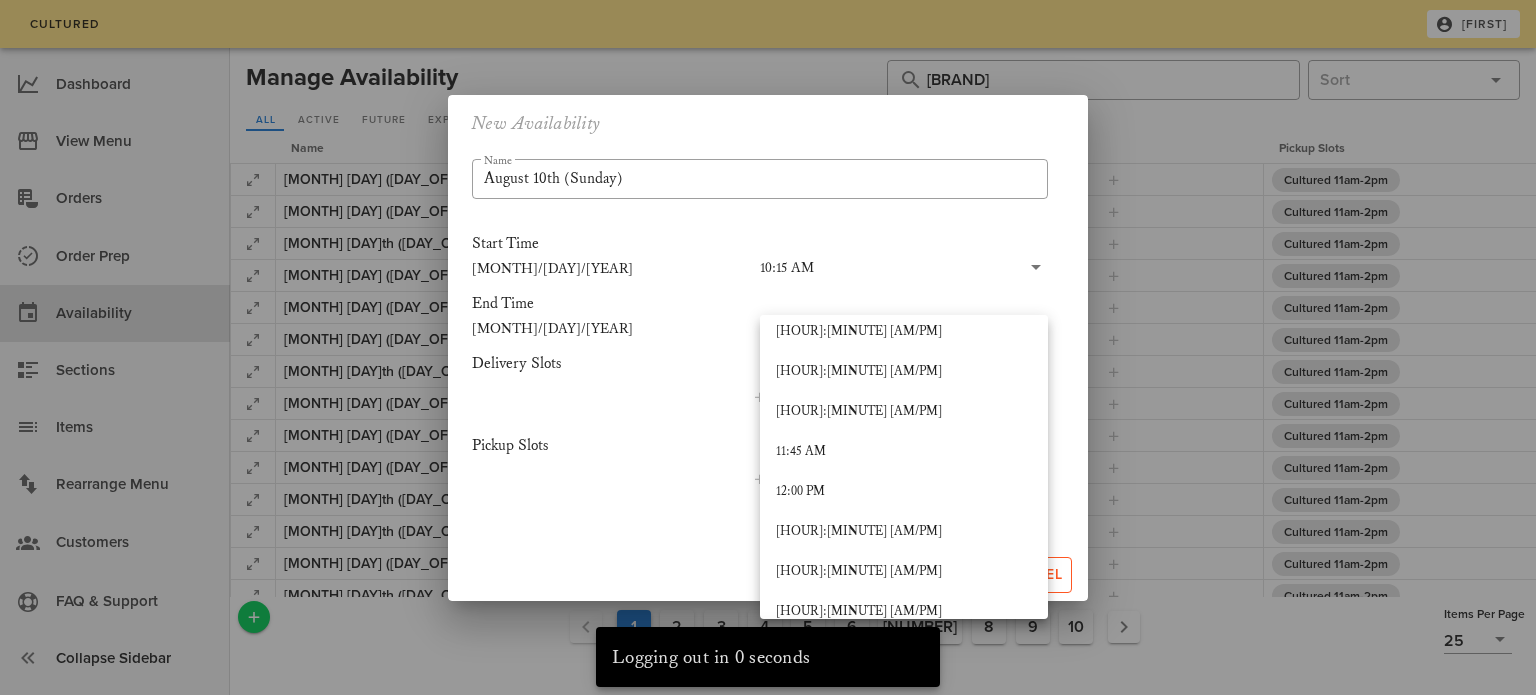 scroll, scrollTop: 1809, scrollLeft: 0, axis: vertical 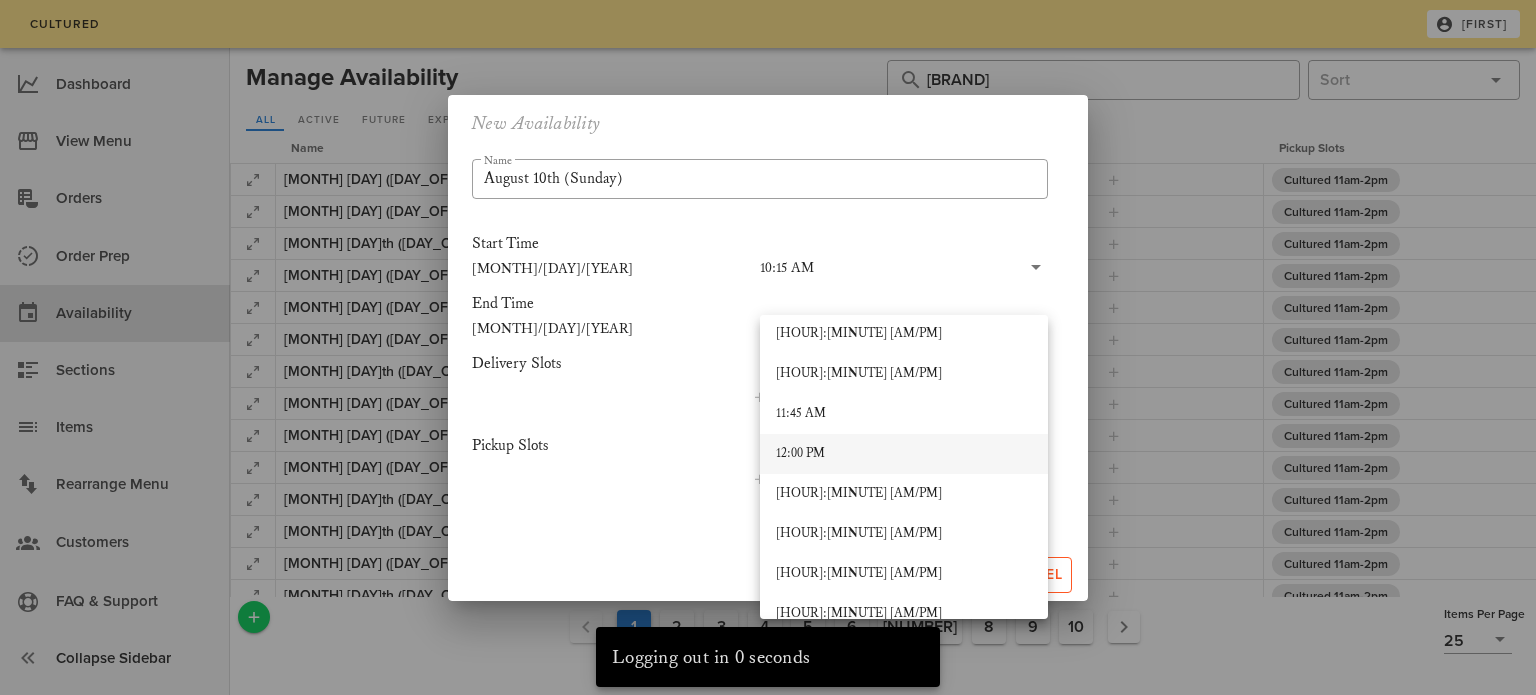 click on "12:00 PM" at bounding box center (904, 454) 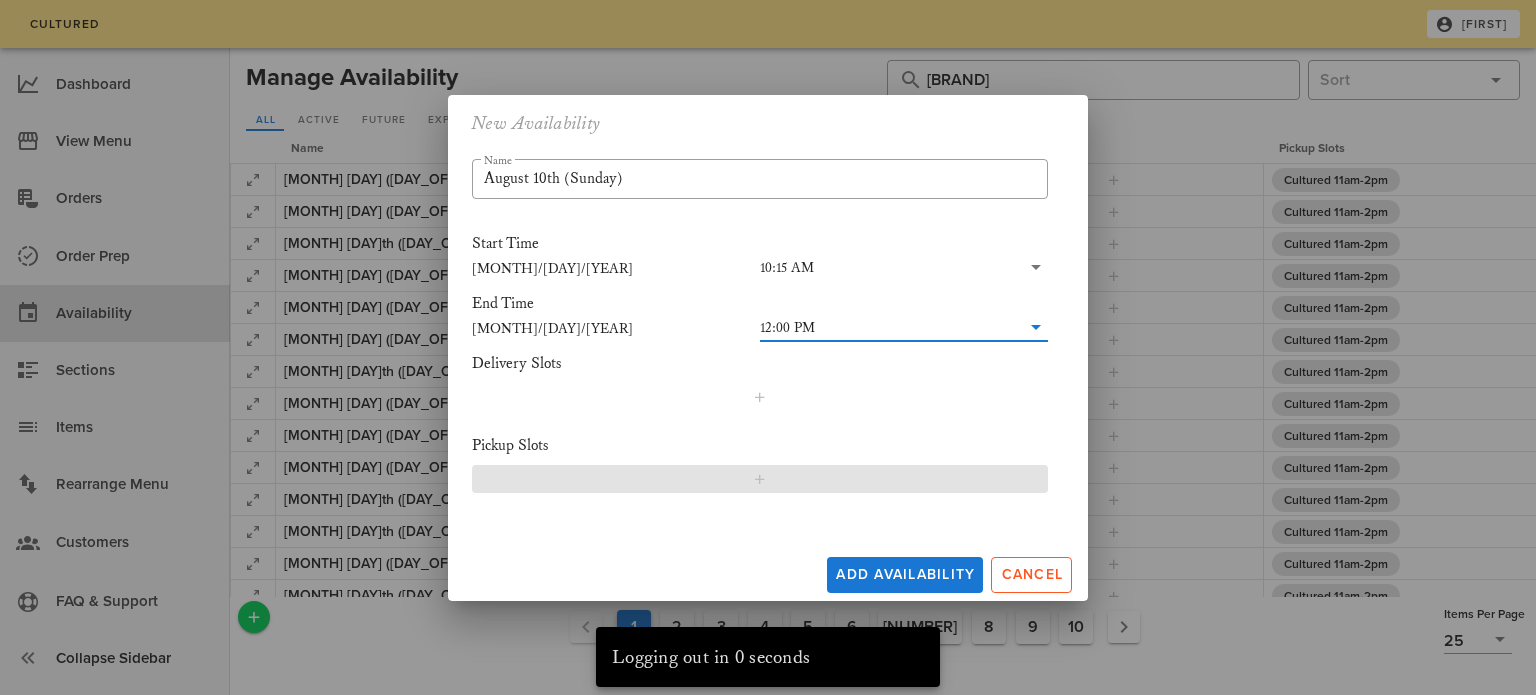 click at bounding box center (759, 479) 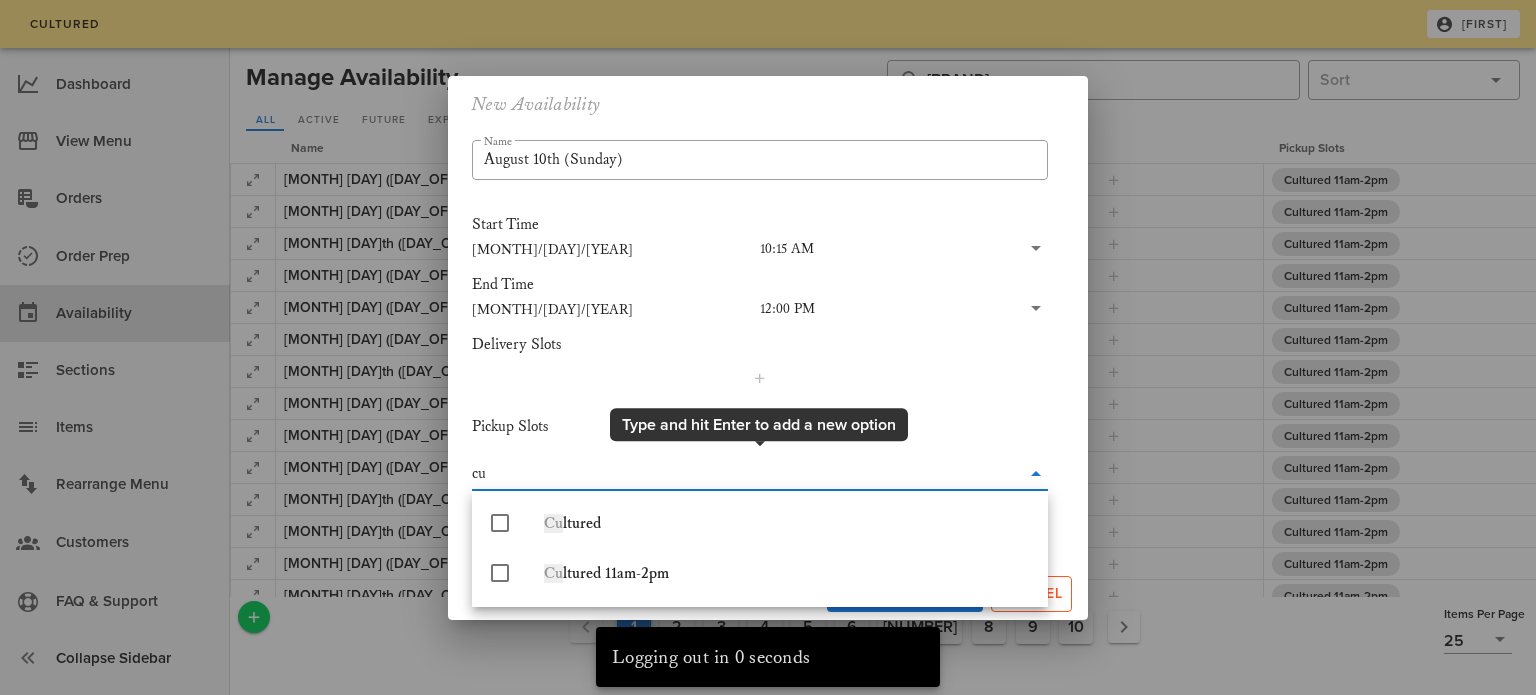 type on "cul" 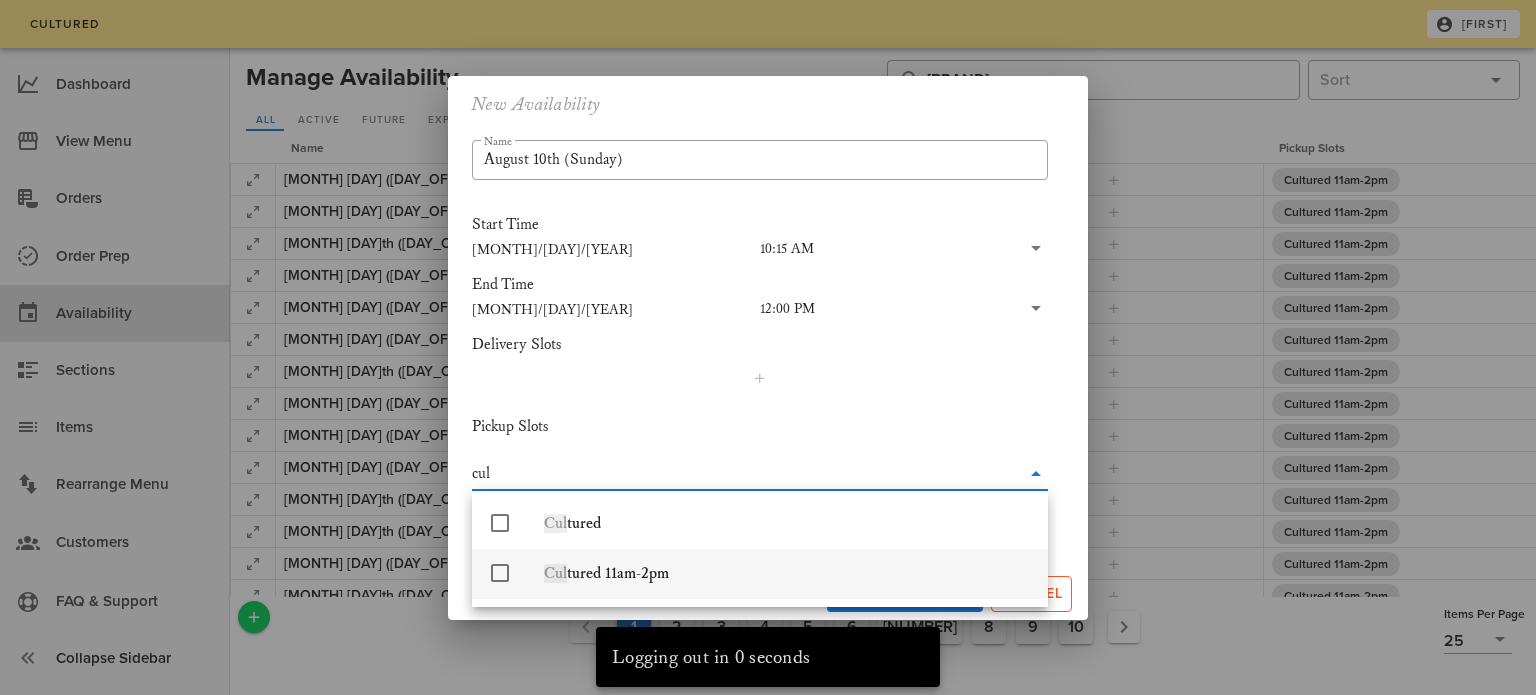 click on "Cultured 11am-2pm" at bounding box center (788, 573) 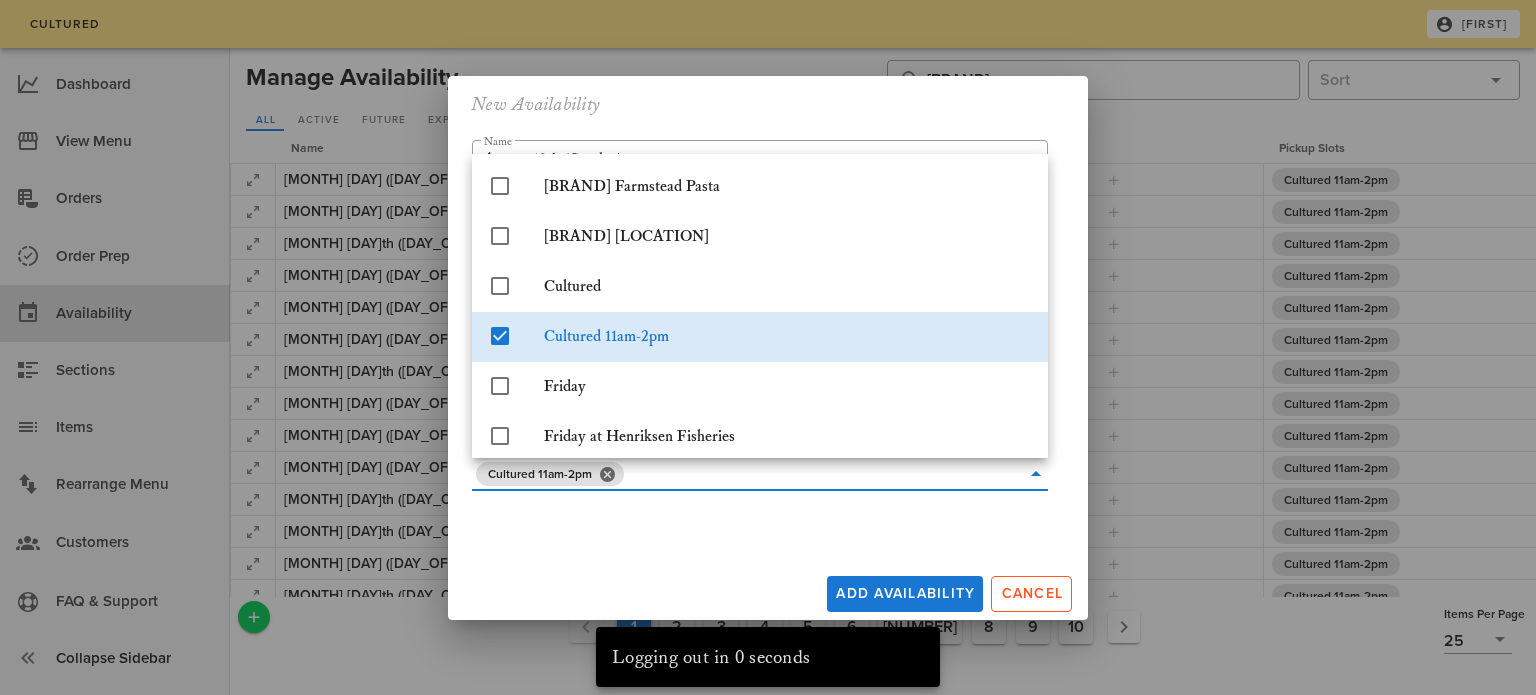 click on "New Availability ​​ Name [MONTH] [DAY] ([DAY_OF_WEEK]) Start Time [MONTH]/[DAY]/[YEAR] [HOUR]:[MINUTE] [AM/PM] End Time [MONTH]/[DAY]/[YEAR] [HOUR]:[MINUTE] [AM/PM] Delivery Slots Pickup Slots Cultured [HOUR]am-[HOUR]pm Add Availability Cancel" at bounding box center (768, 348) 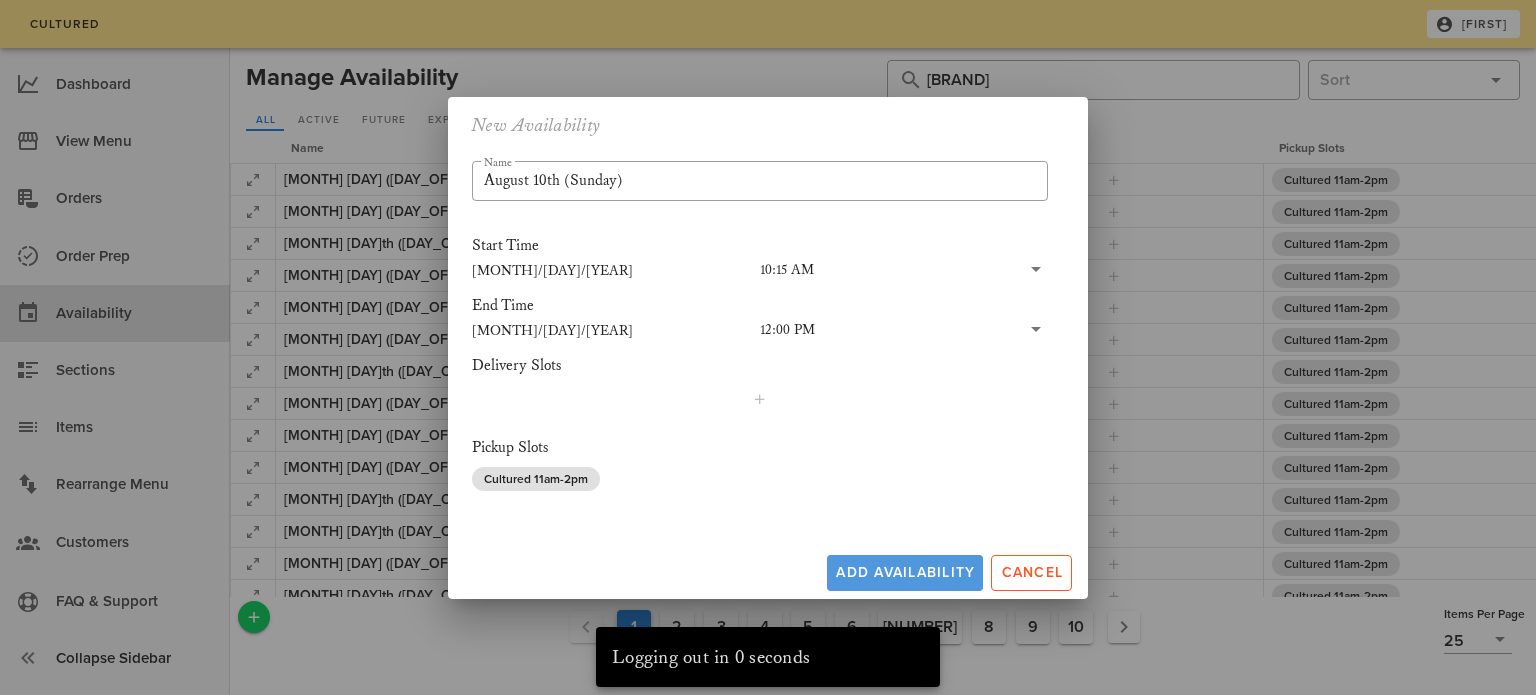 click on "Add Availability" at bounding box center [905, 572] 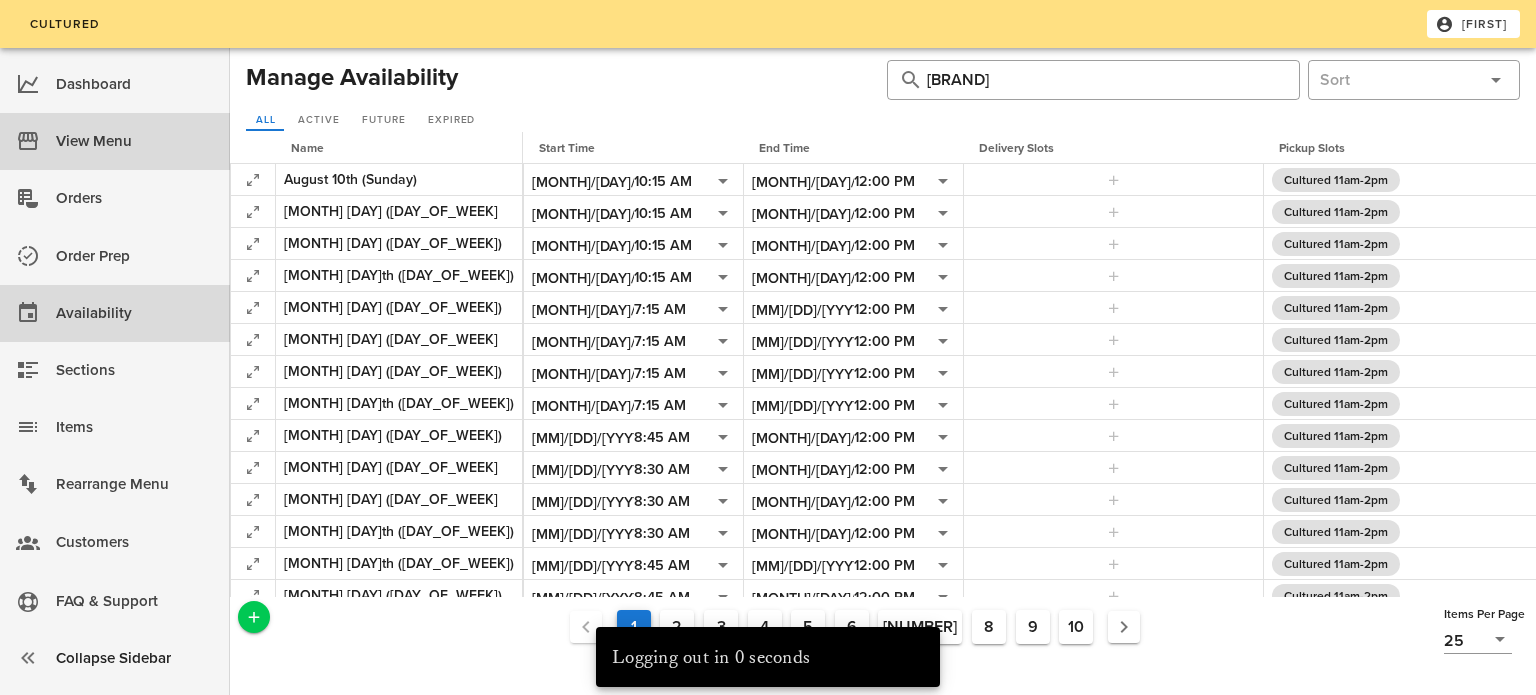 click on "View Menu" at bounding box center [135, 141] 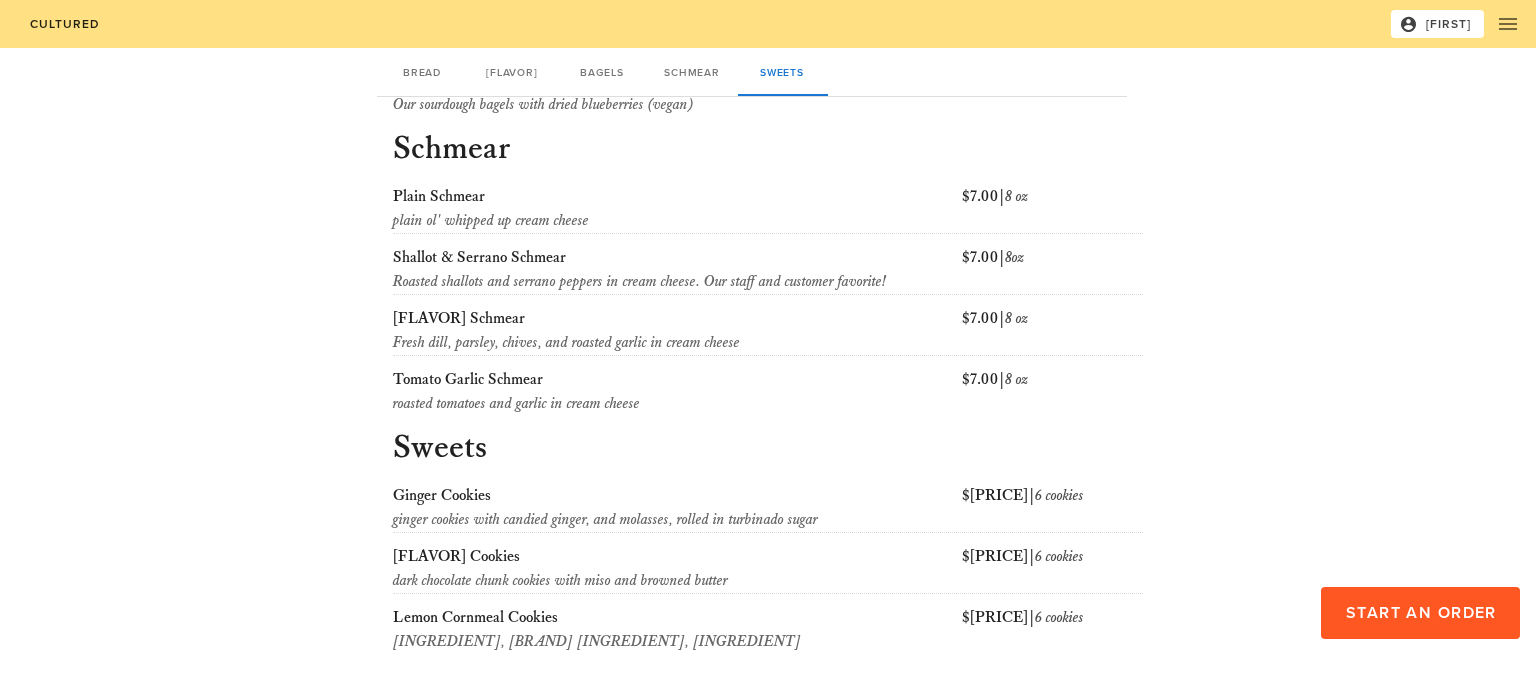 scroll, scrollTop: 1392, scrollLeft: 0, axis: vertical 